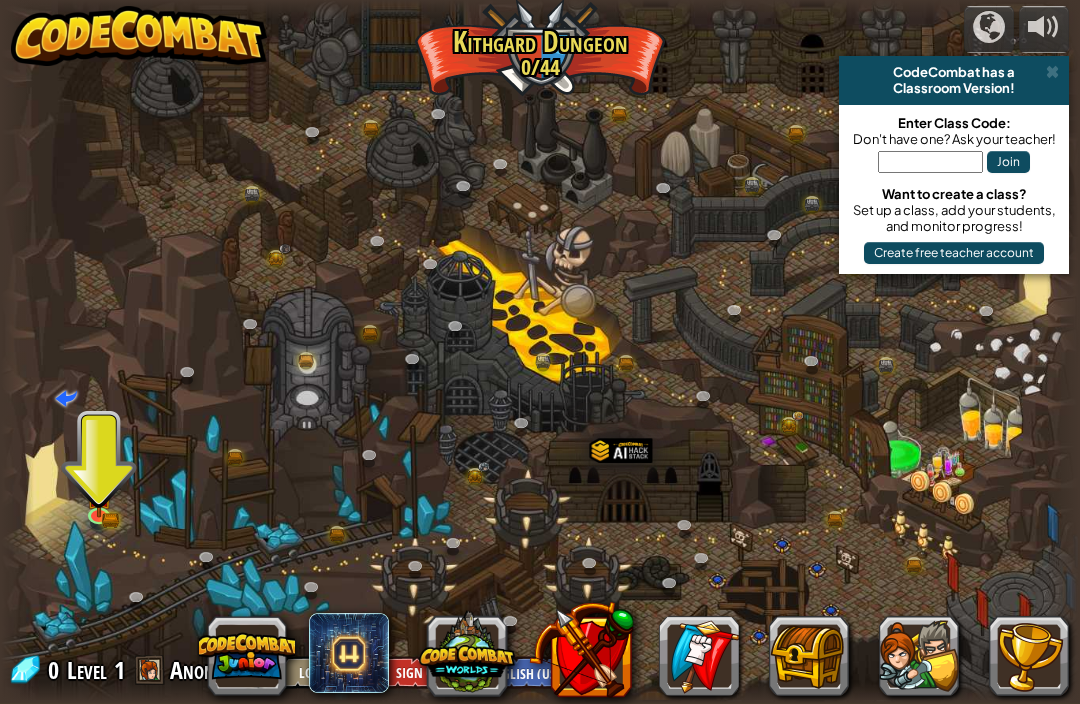 scroll, scrollTop: 1, scrollLeft: 0, axis: vertical 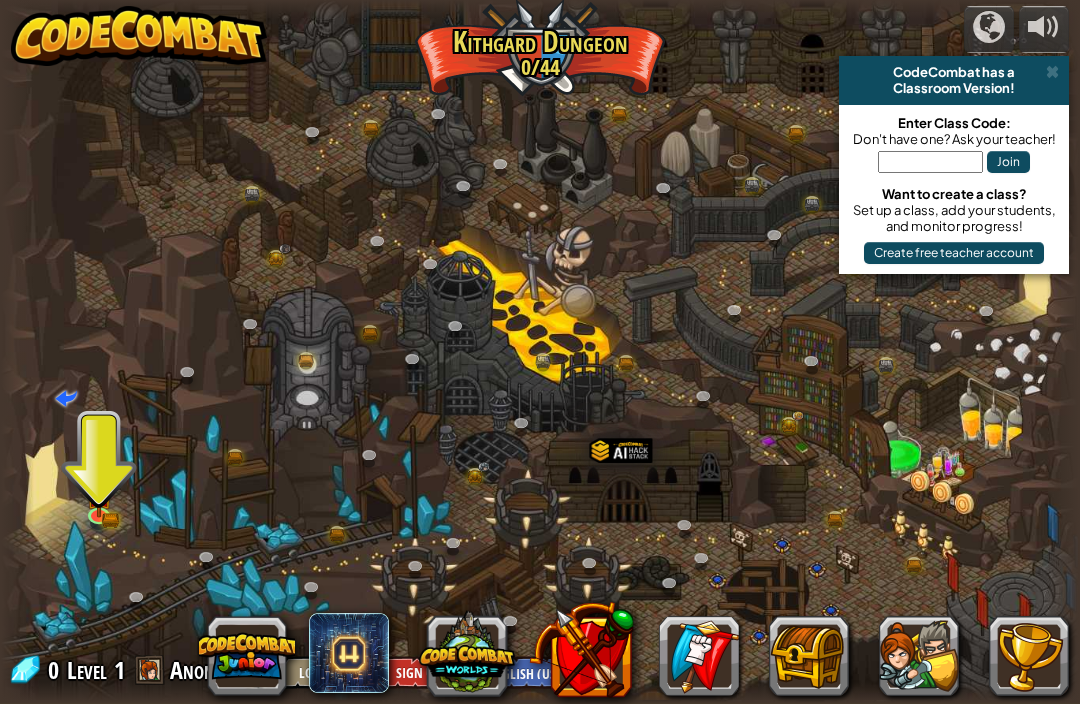 click on "CodeCombat has a" at bounding box center [954, 72] 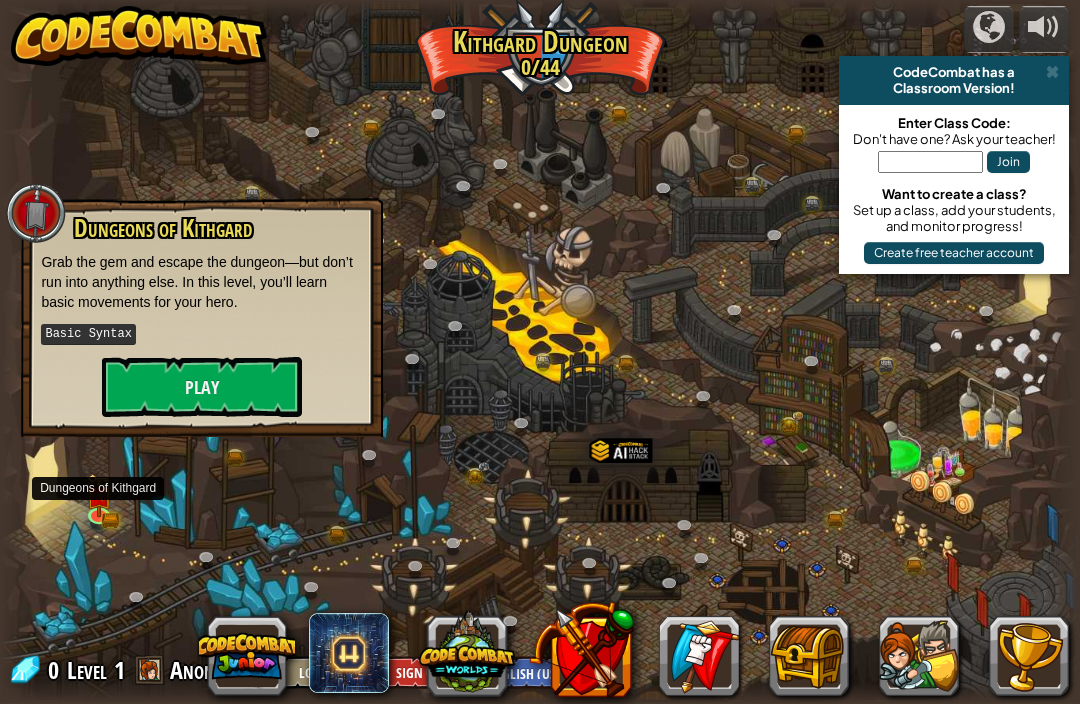 click on "Play" at bounding box center [202, 387] 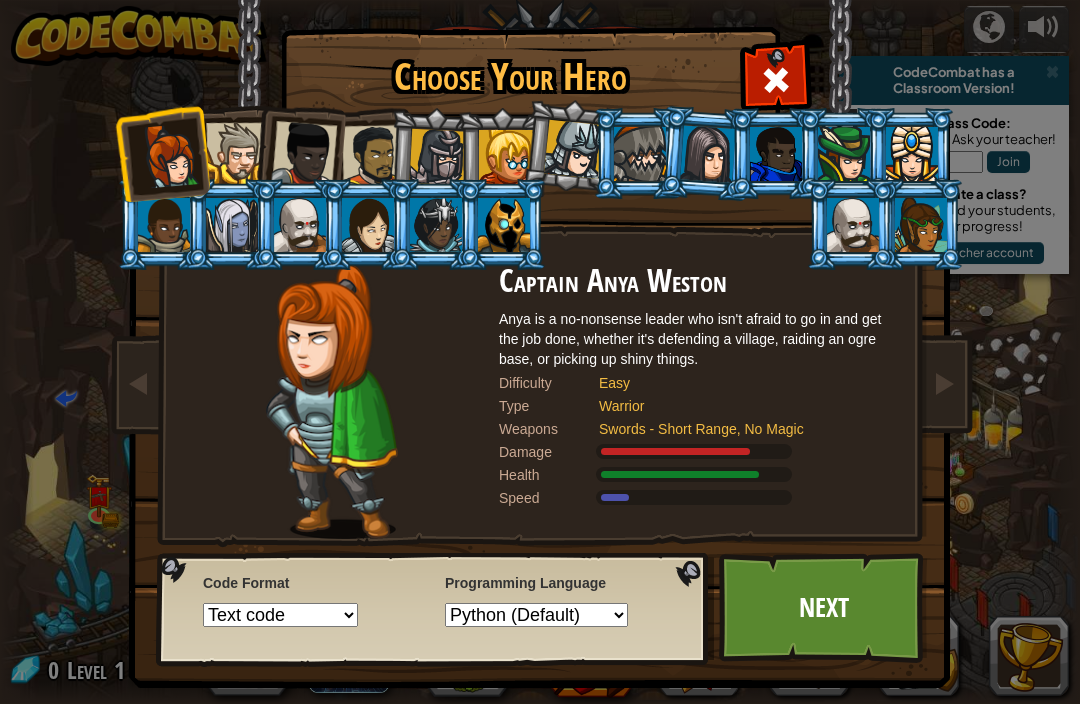 click at bounding box center [236, 153] 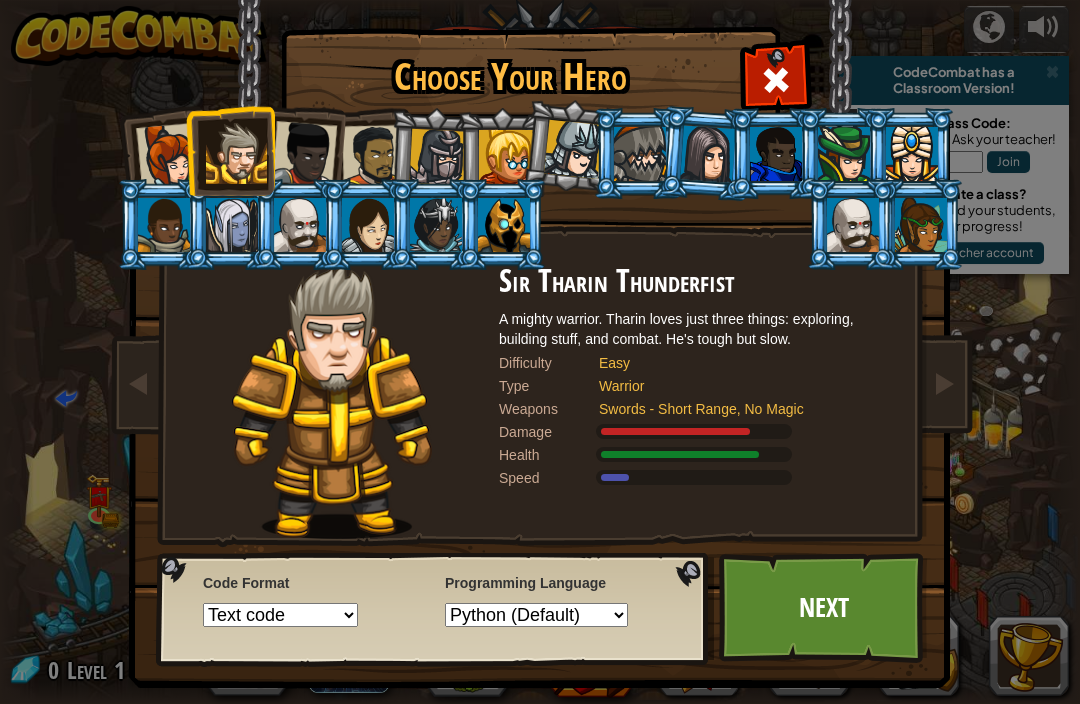 click at bounding box center [304, 154] 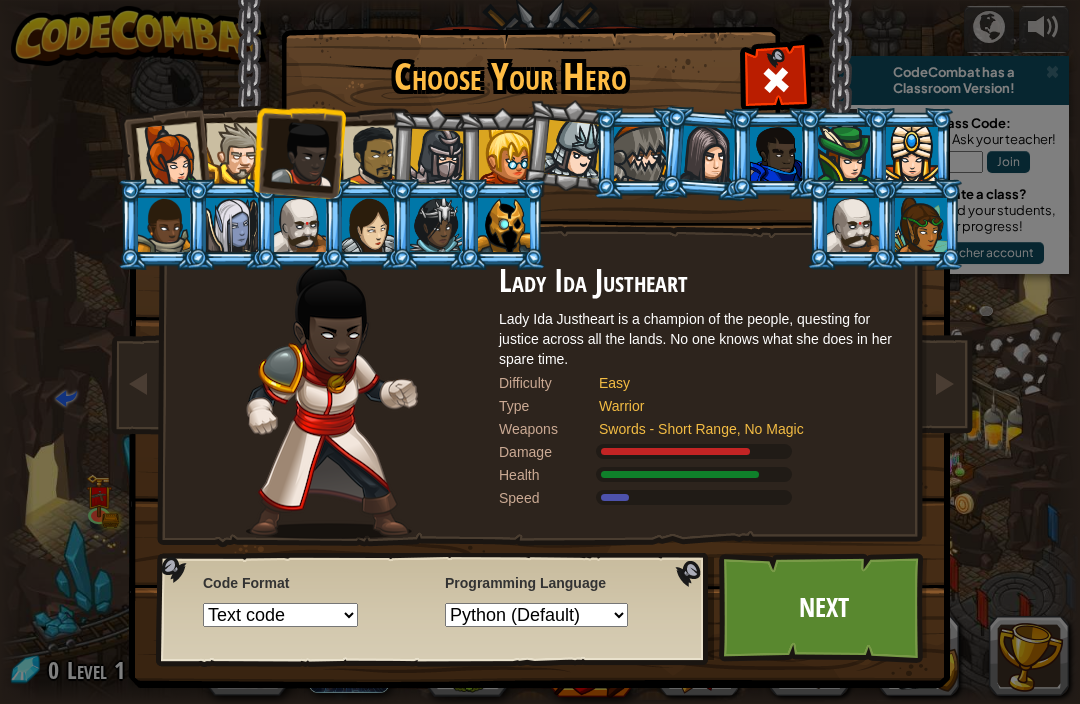 click at bounding box center (437, 157) 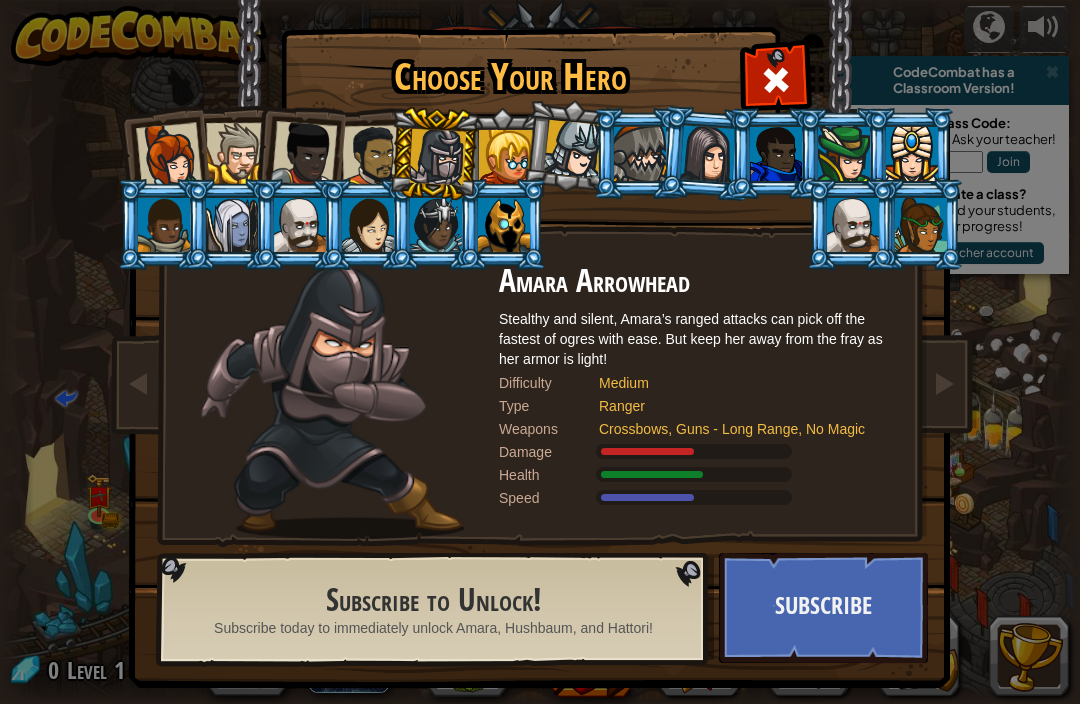 click at bounding box center [373, 156] 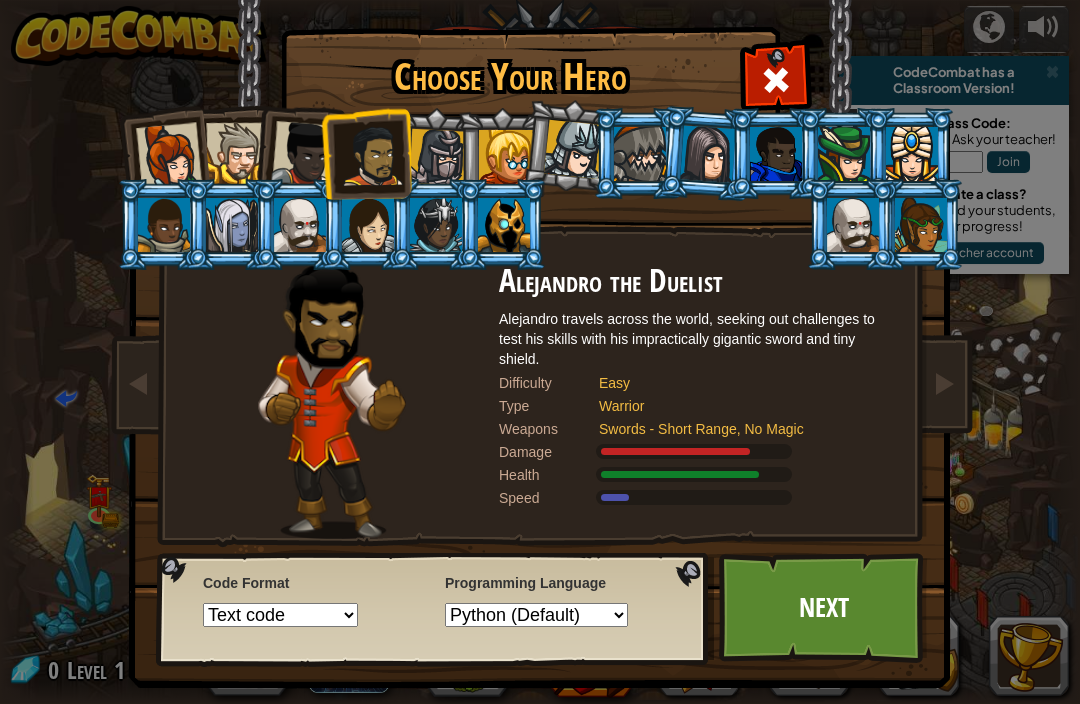 click at bounding box center (504, 225) 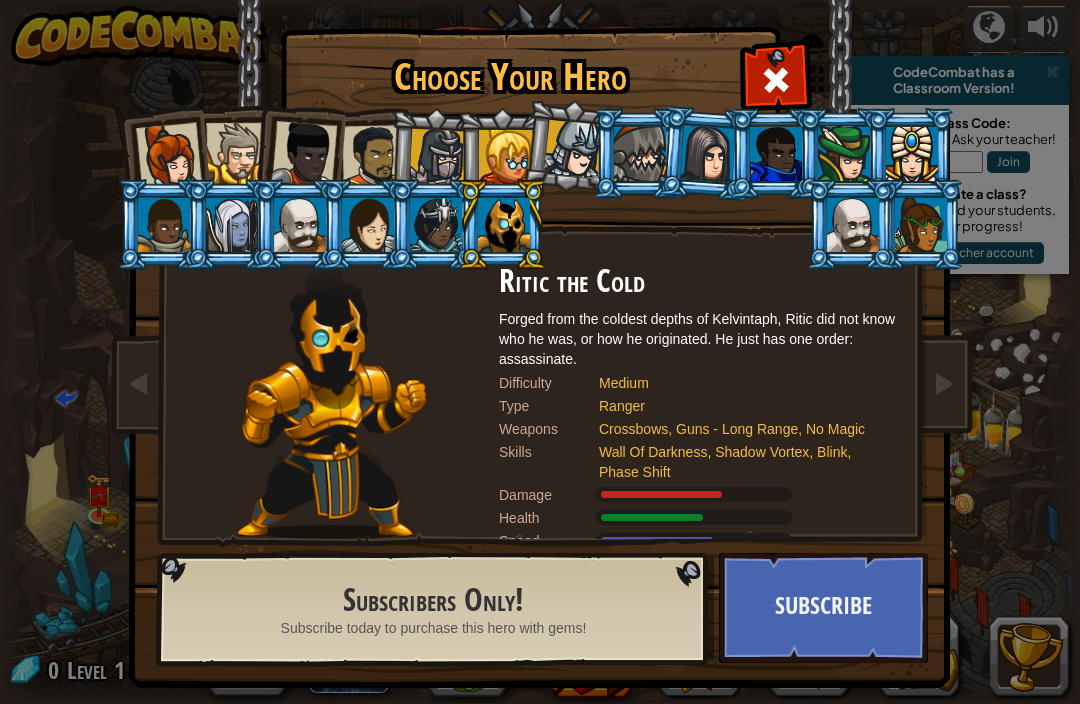 click at bounding box center (232, 225) 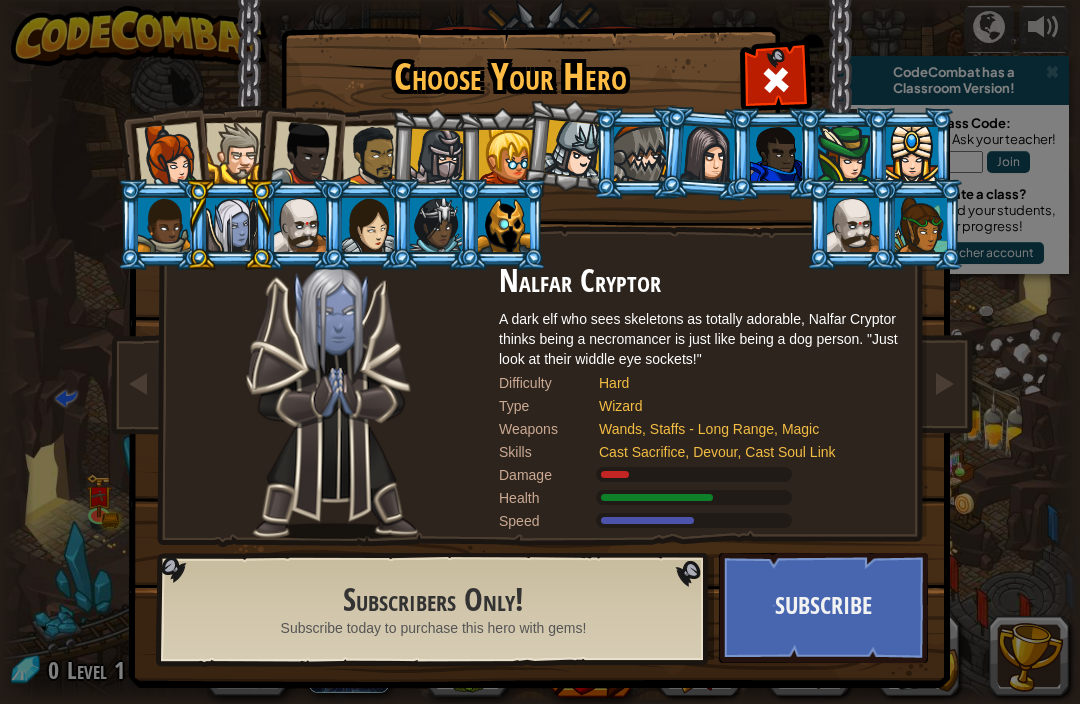 click at bounding box center [373, 156] 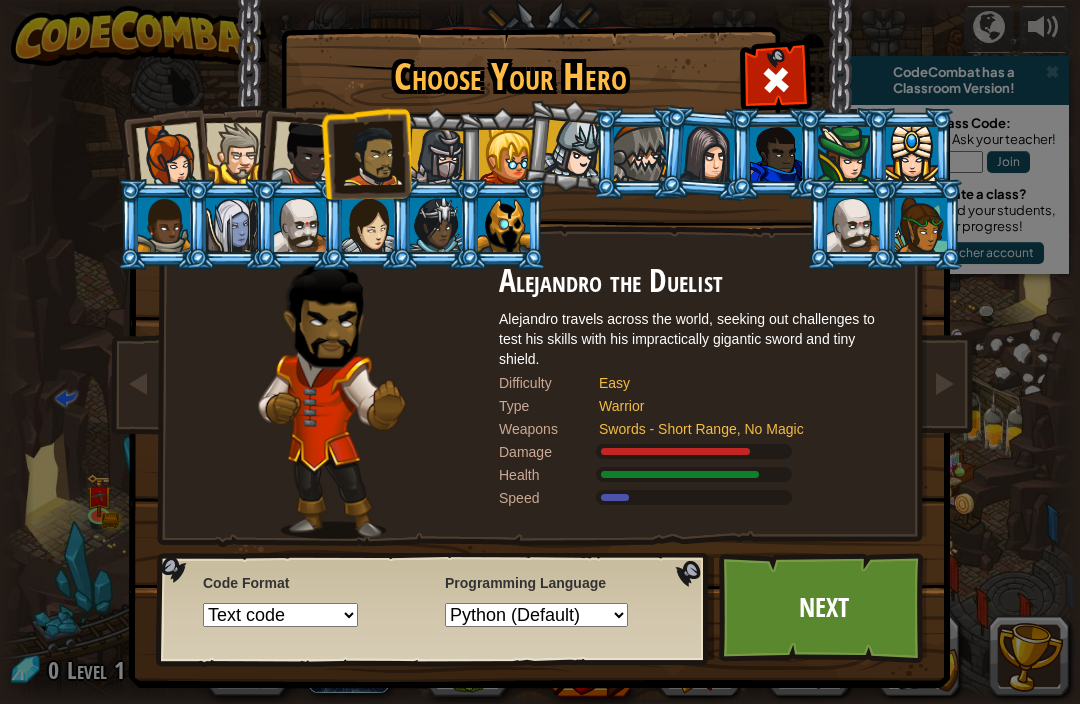 click at bounding box center (437, 157) 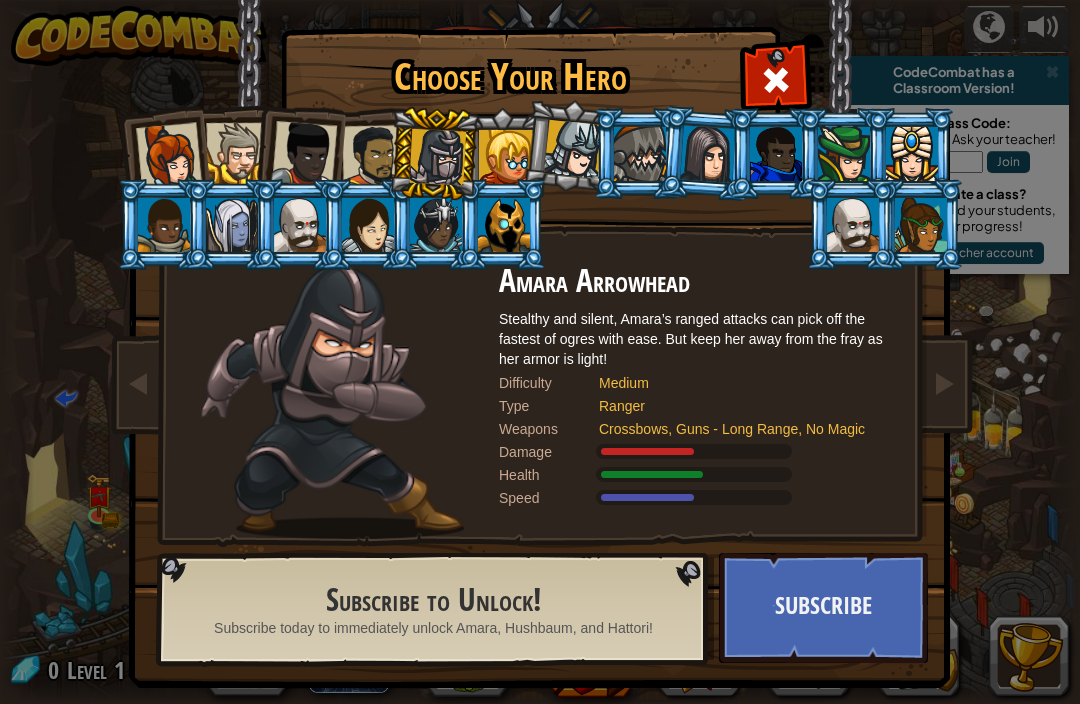 click at bounding box center [373, 156] 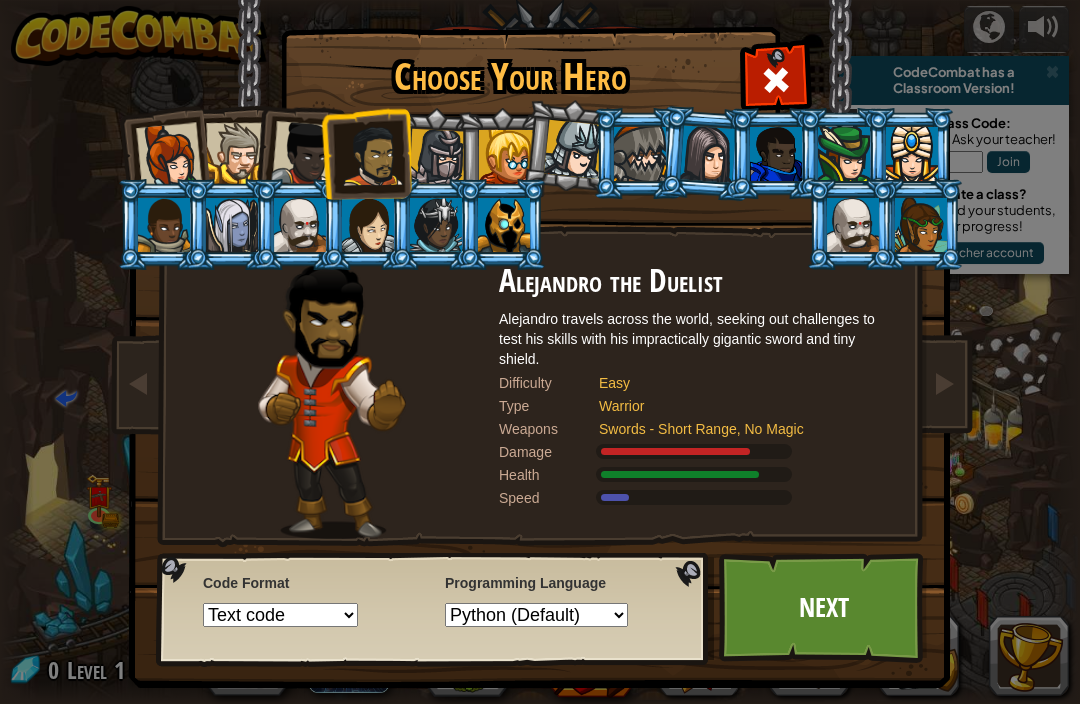 click at bounding box center (169, 156) 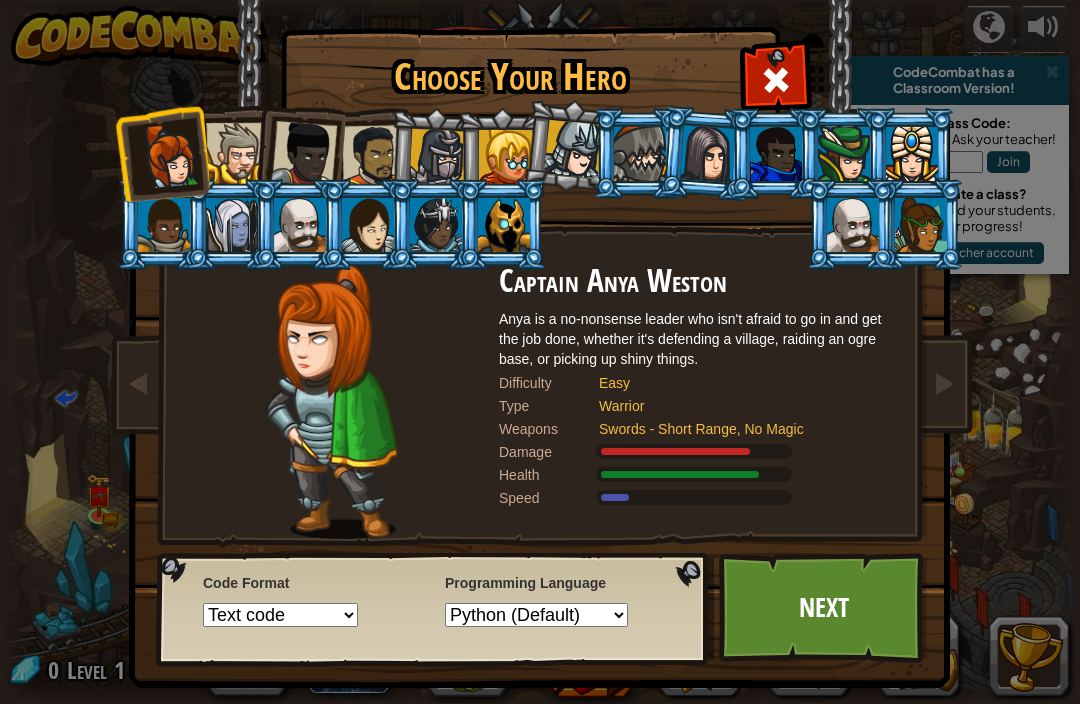 click at bounding box center (236, 153) 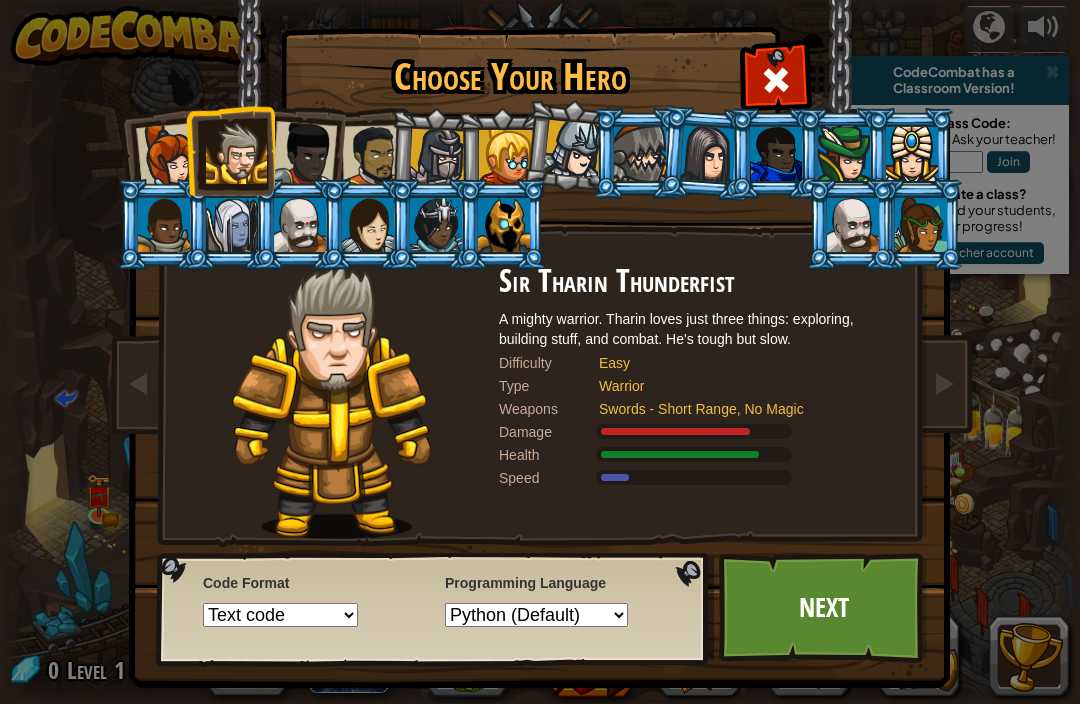 click at bounding box center [304, 154] 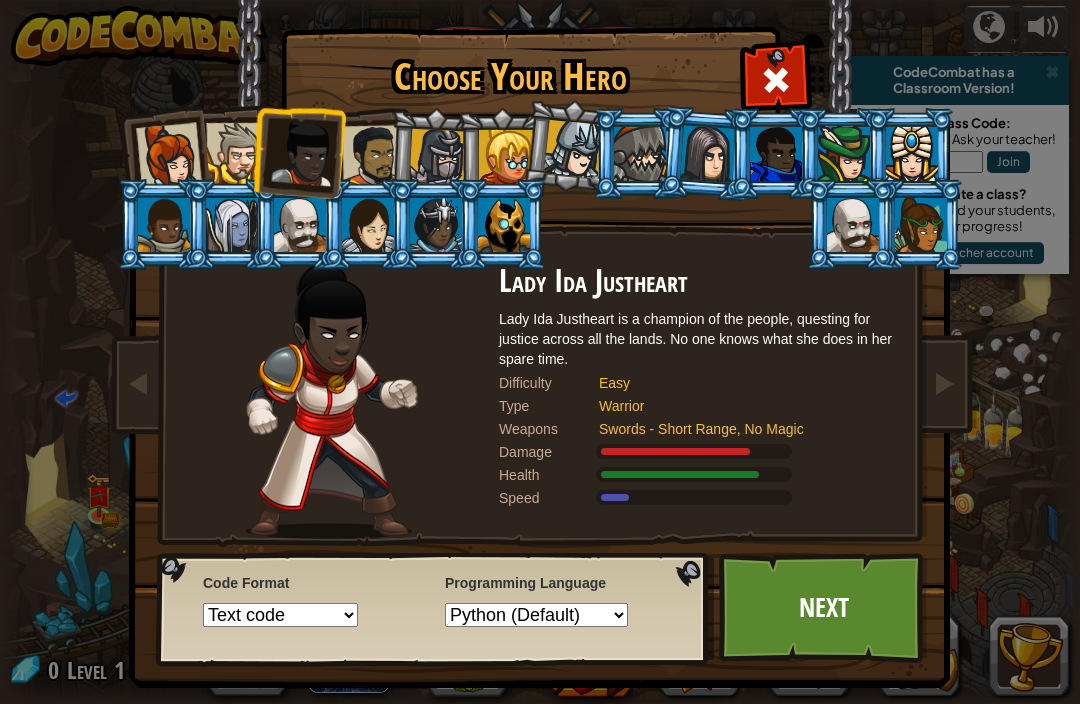 click at bounding box center [373, 156] 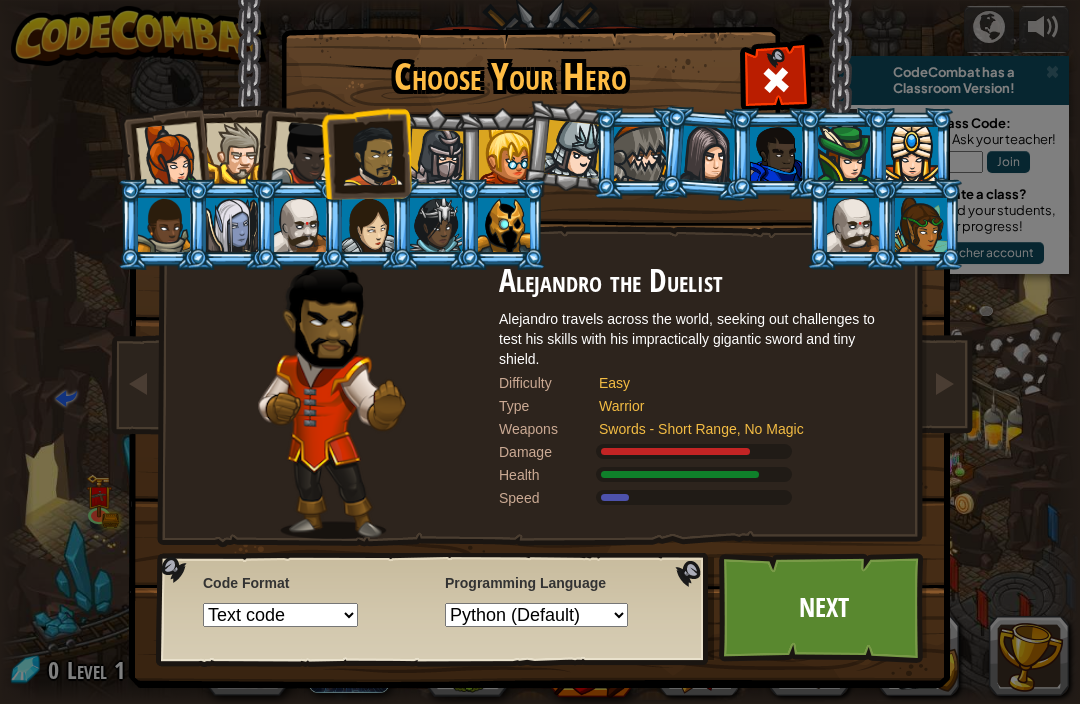click at bounding box center (437, 157) 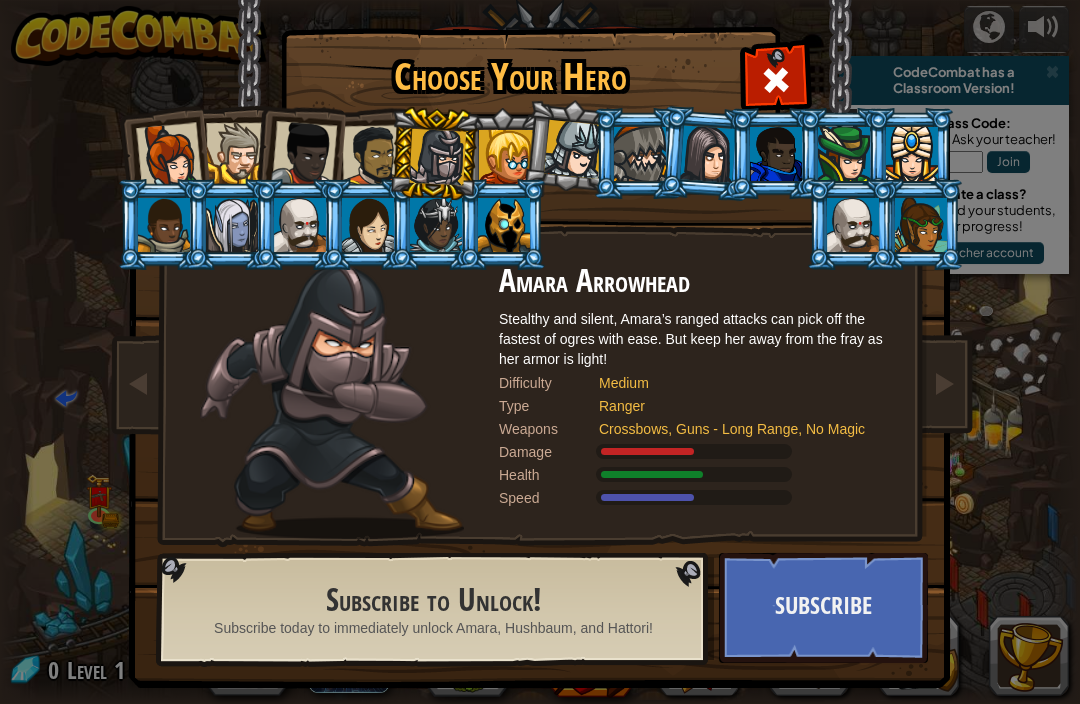 click at bounding box center [373, 156] 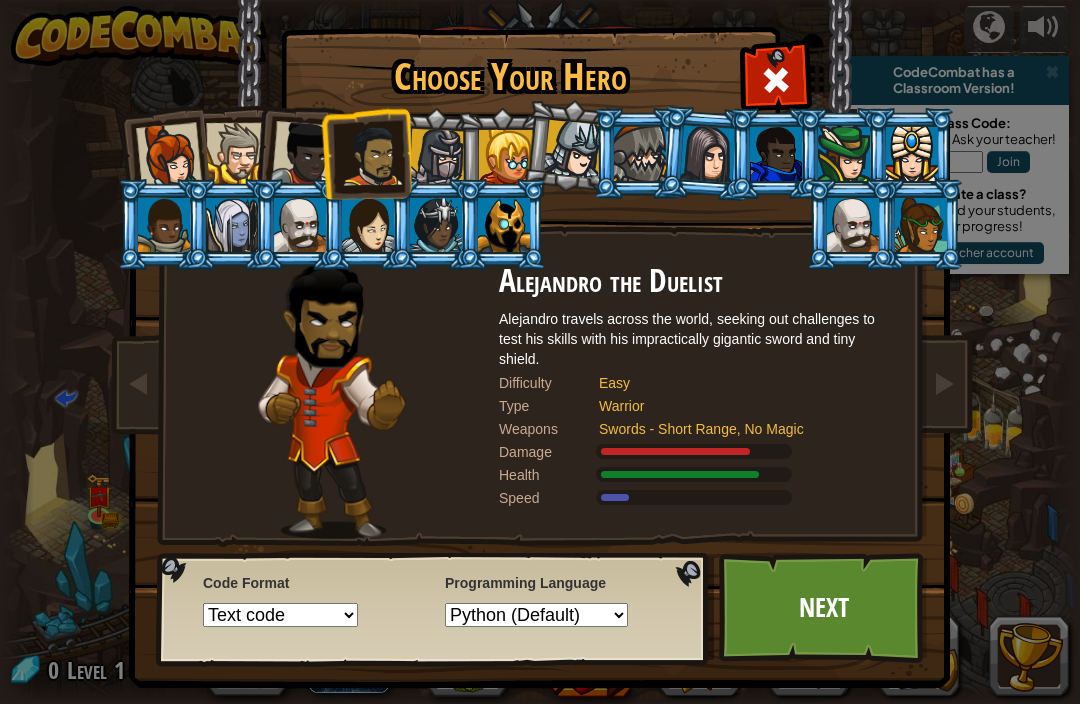 click at bounding box center [304, 154] 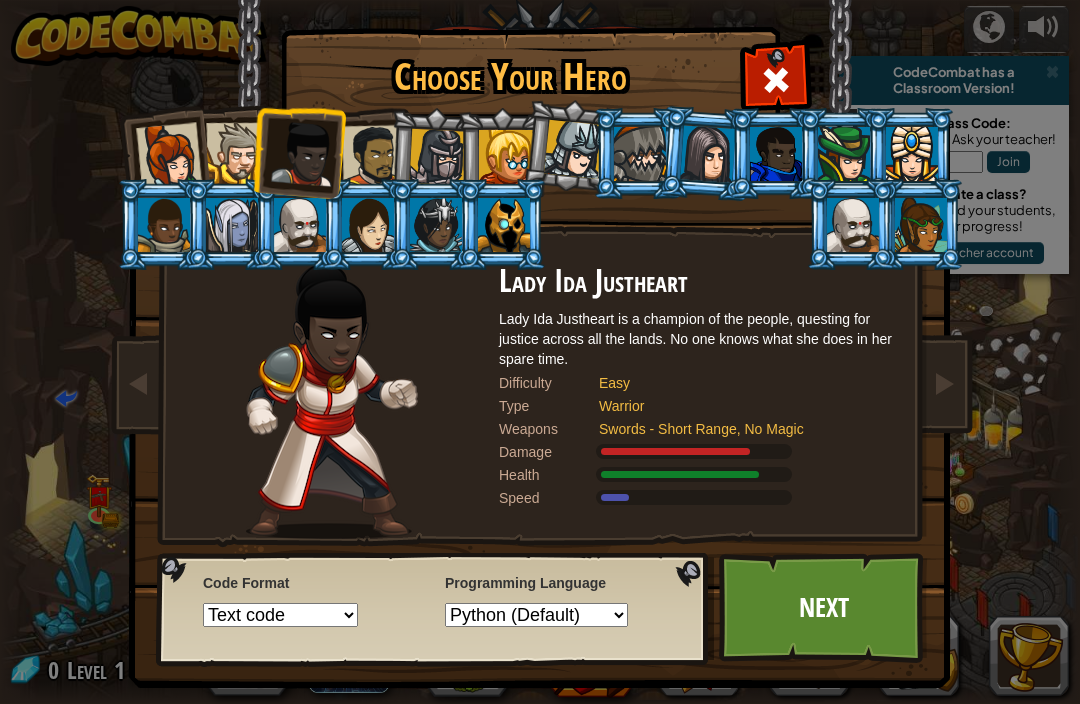 click at bounding box center [298, 150] 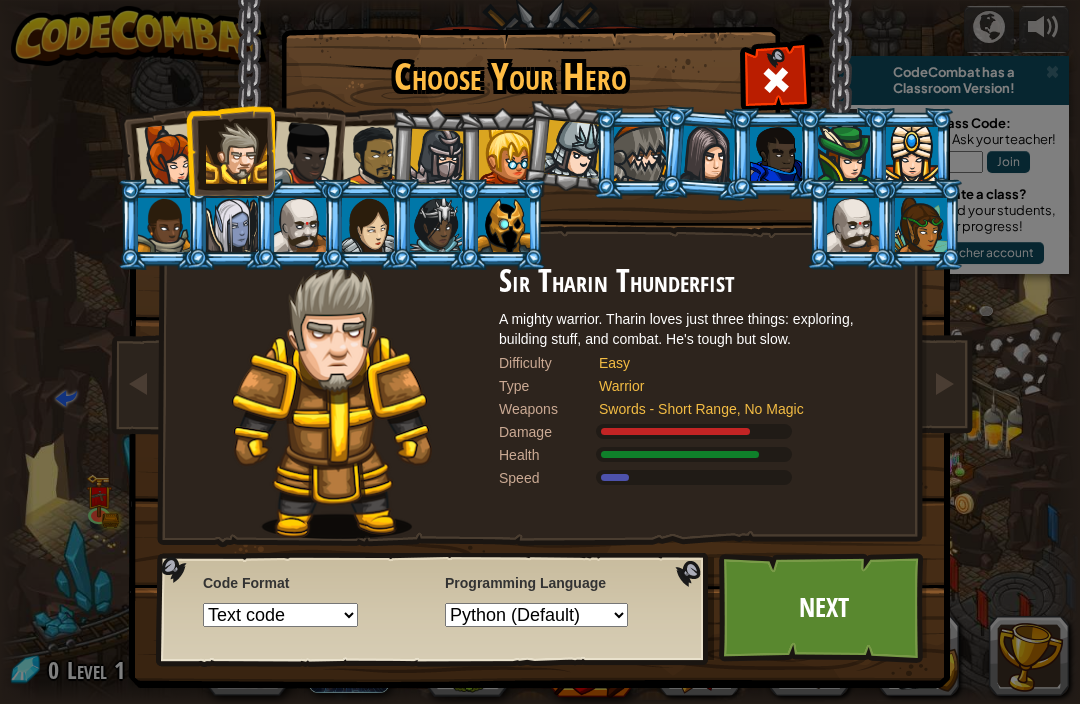 click at bounding box center (169, 156) 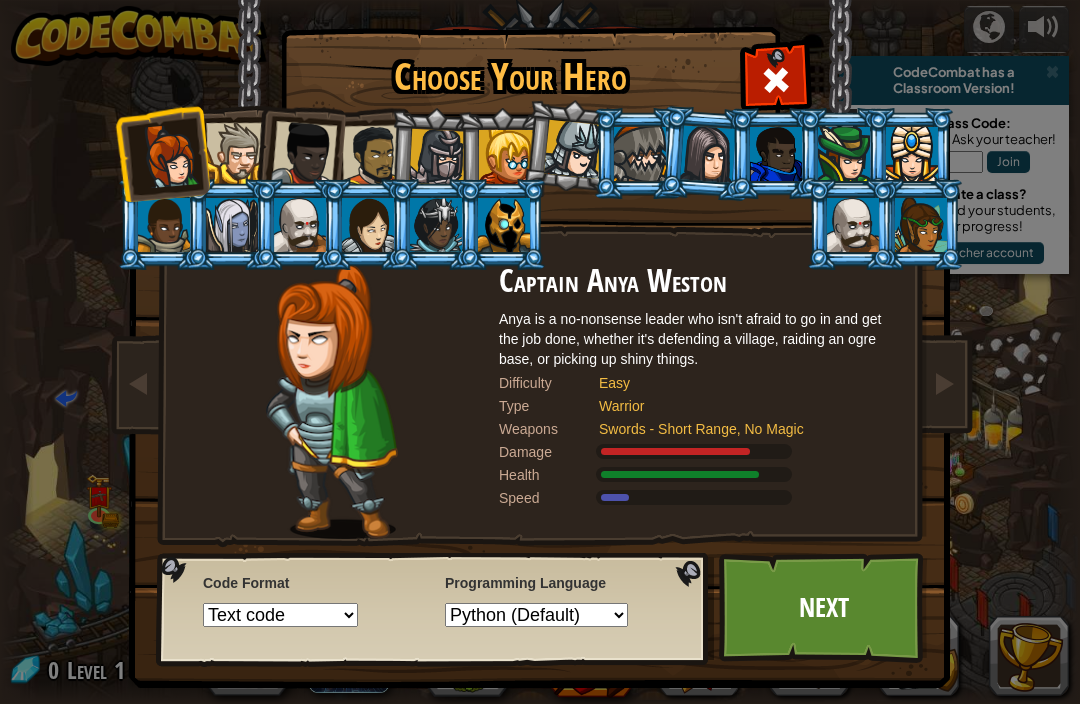 click at bounding box center (373, 156) 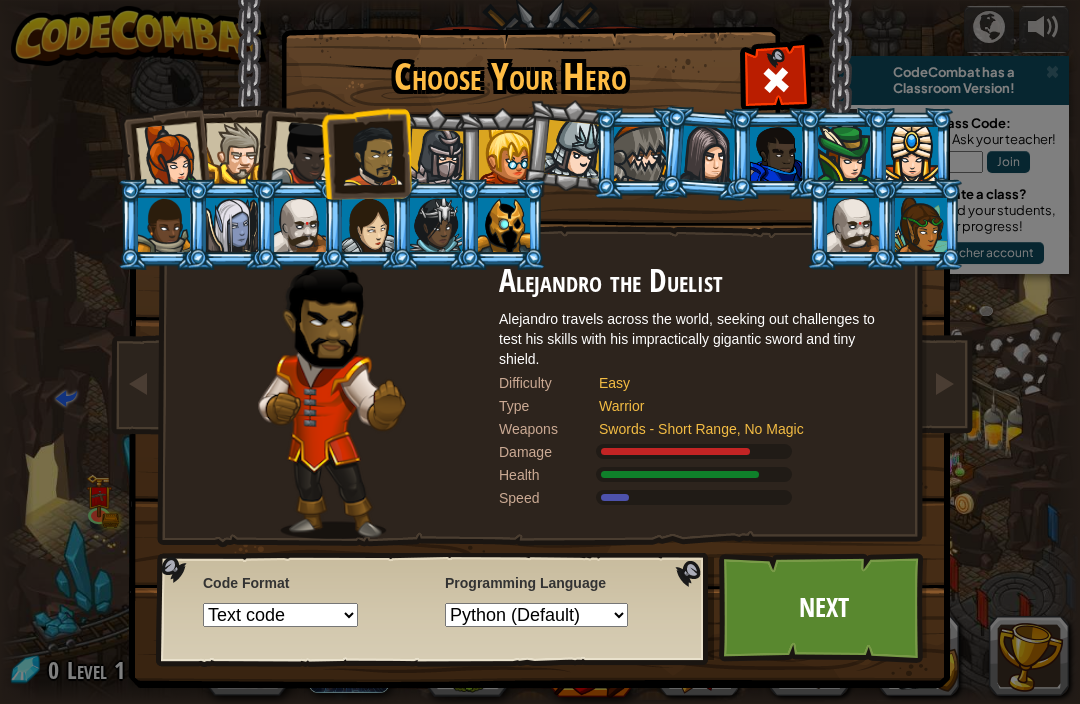 click at bounding box center [236, 153] 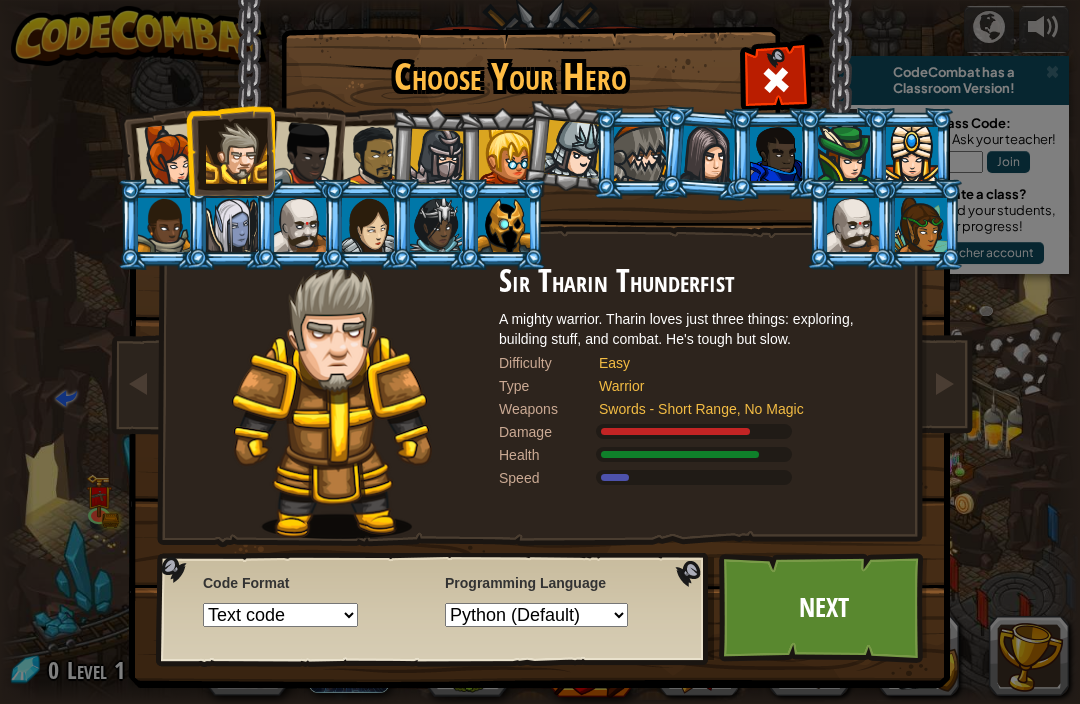 click at bounding box center (373, 156) 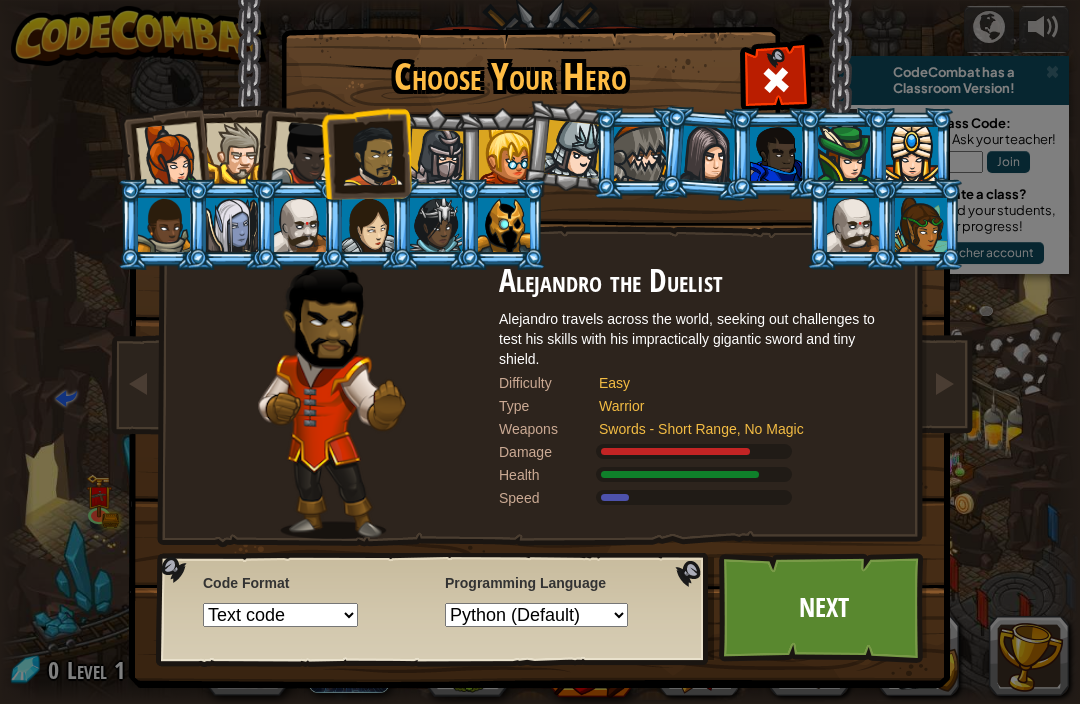click on "Next" at bounding box center [823, 608] 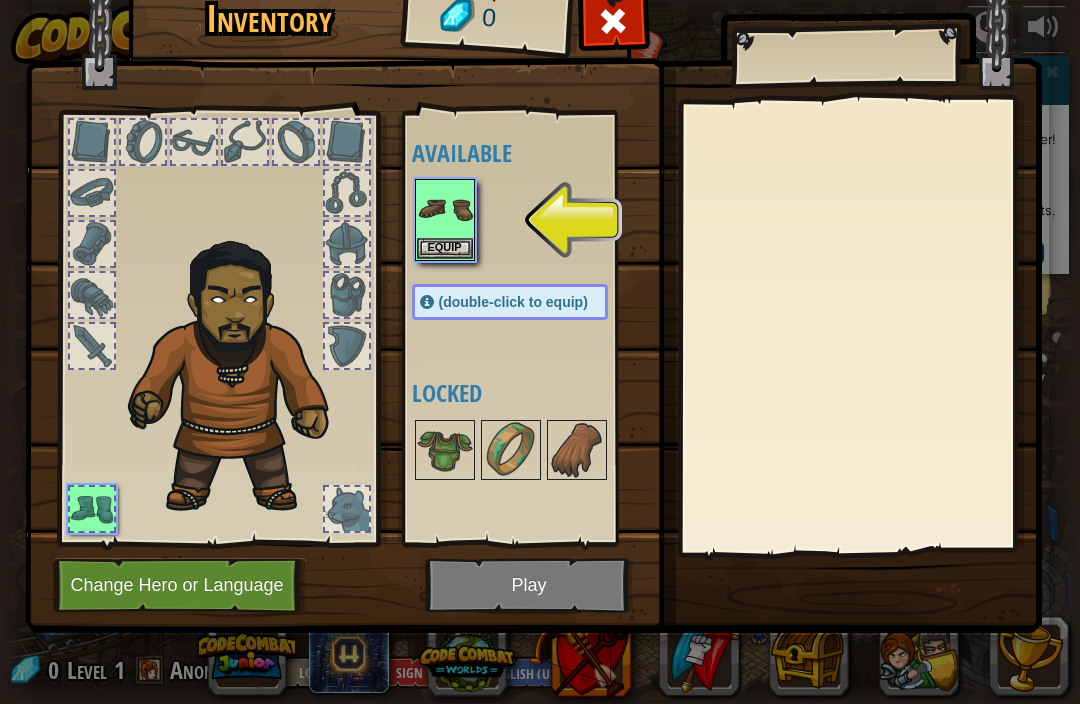click on "Equip" at bounding box center (445, 248) 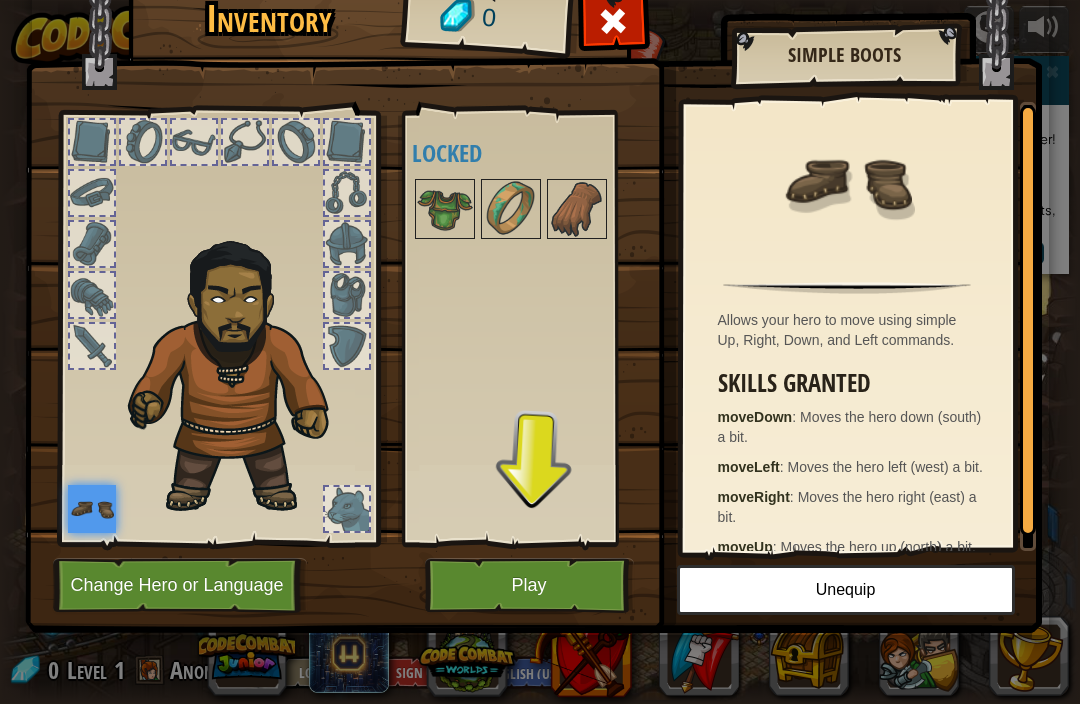 click on "Play" at bounding box center [529, 585] 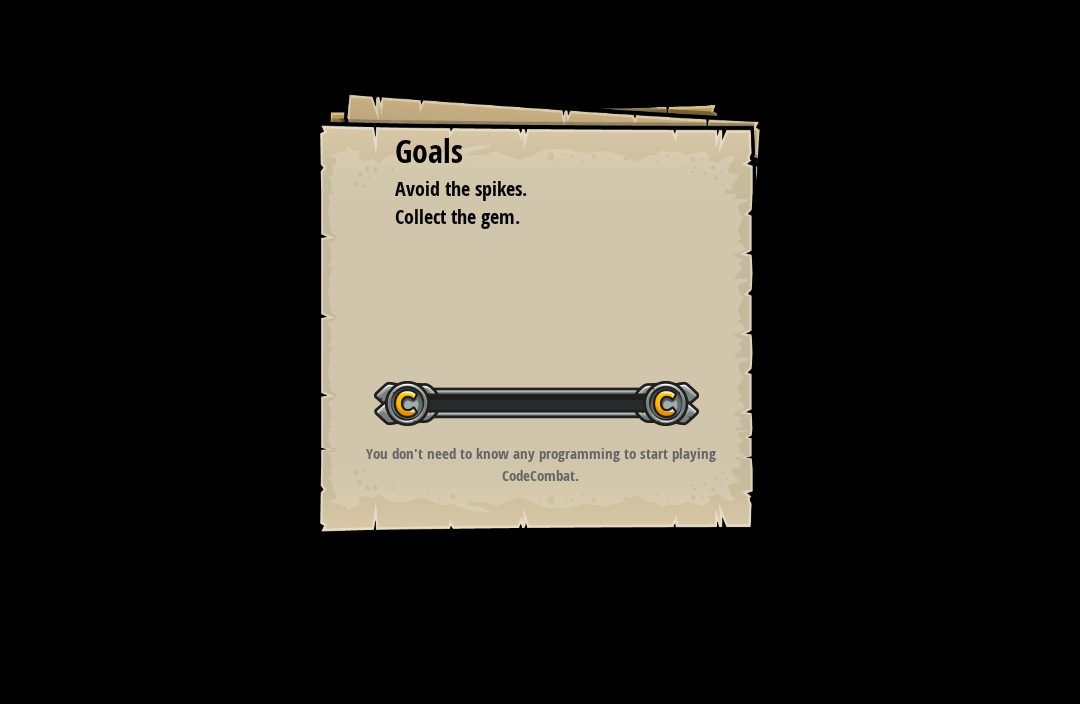 scroll, scrollTop: 0, scrollLeft: 0, axis: both 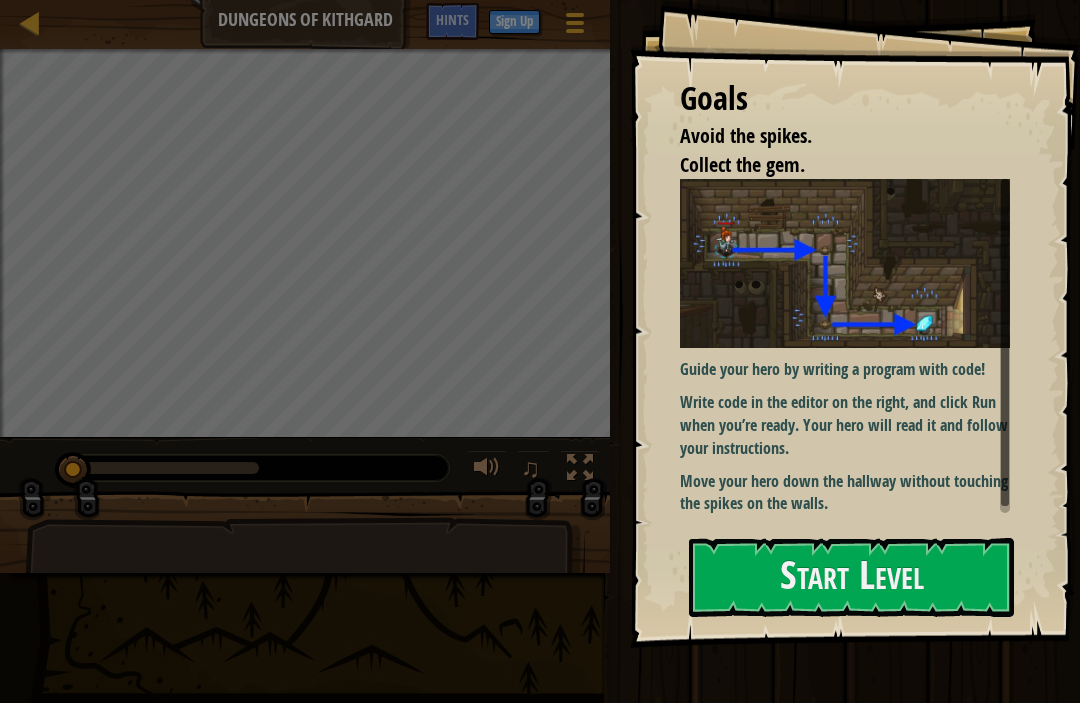 click on "Start Level" at bounding box center (851, 578) 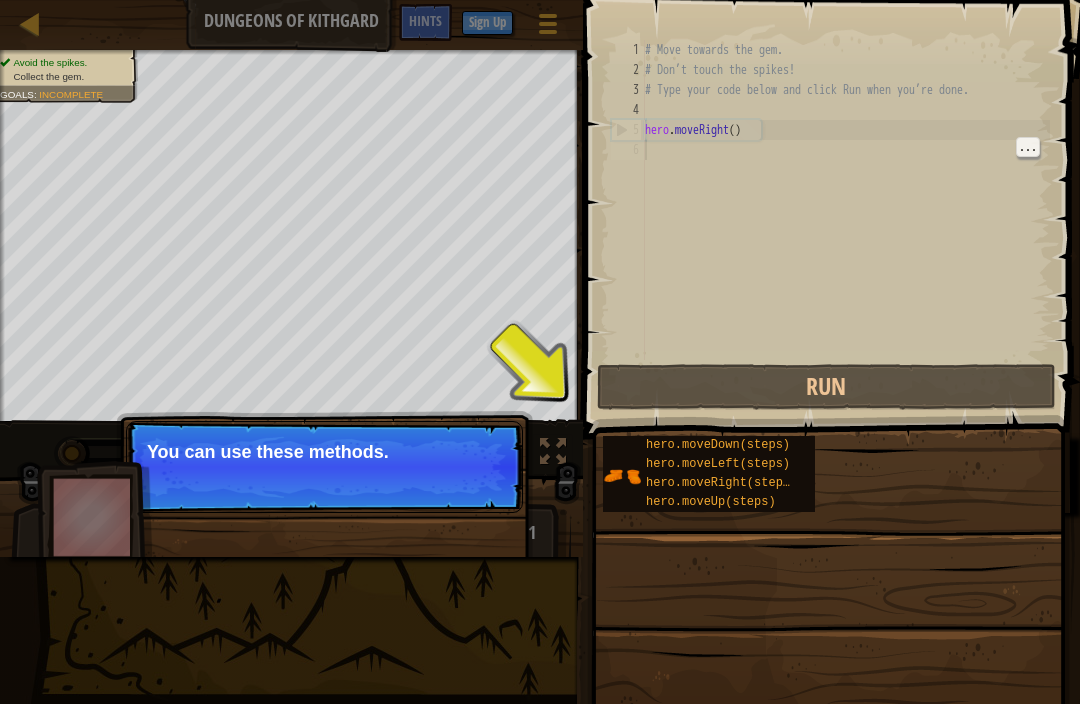 scroll, scrollTop: 0, scrollLeft: 0, axis: both 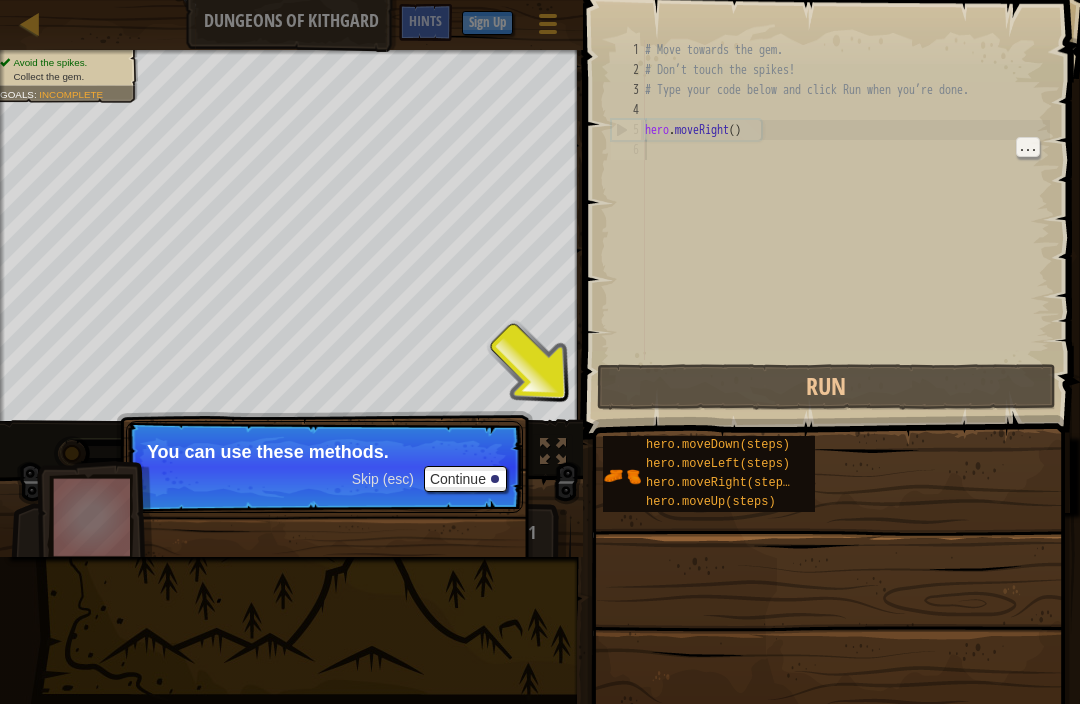 click on "hero.moveRight(steps)" at bounding box center [721, 483] 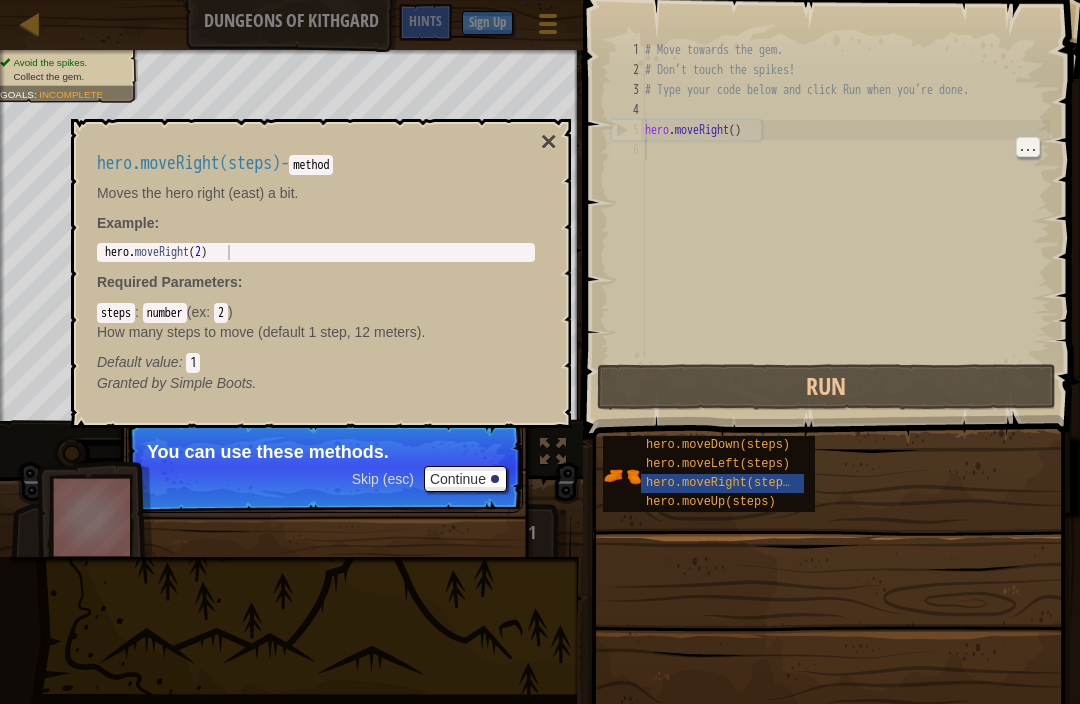 click at bounding box center (828, 711) 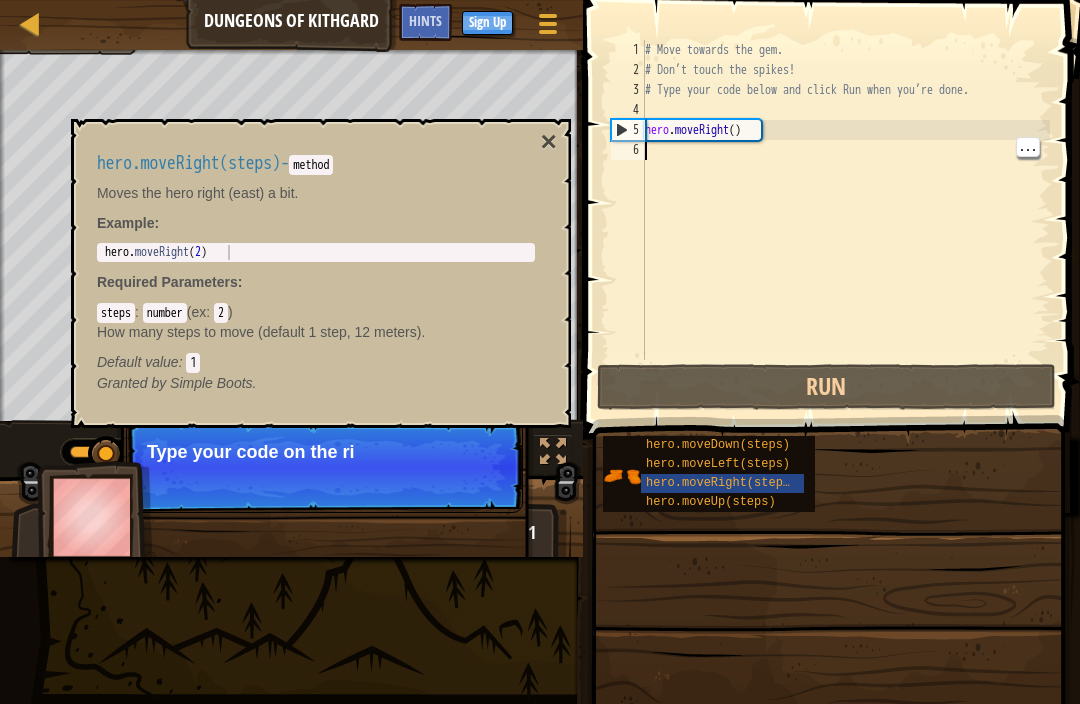click at bounding box center [828, 711] 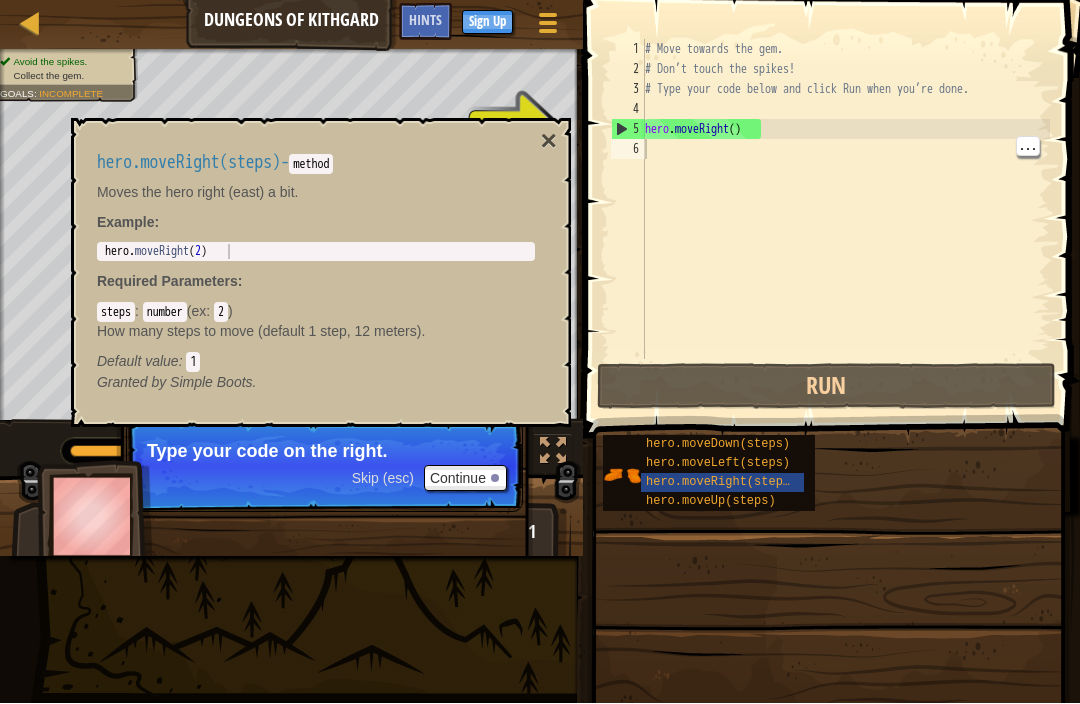 click on "hero.moveLeft(steps)" at bounding box center (718, 464) 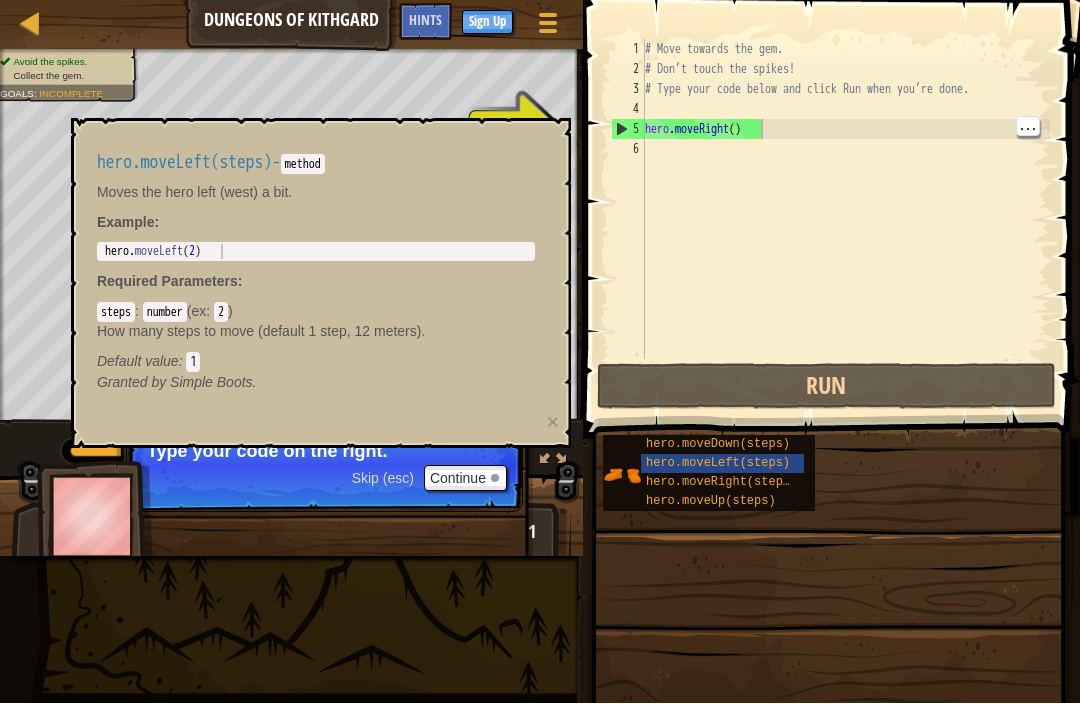 type on "hero.moveRight()" 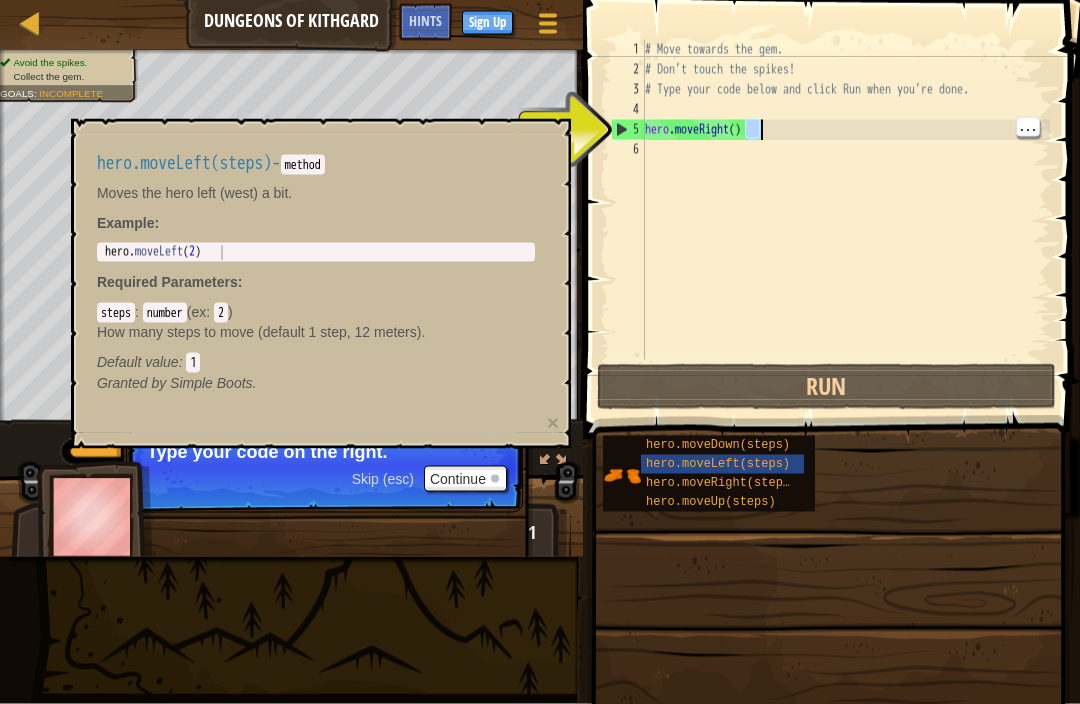 click on "# Move towards the gem. # Don’t touch the spikes! # Type your code below and click Run when you’re done. hero . moveRight ( )" at bounding box center [845, 220] 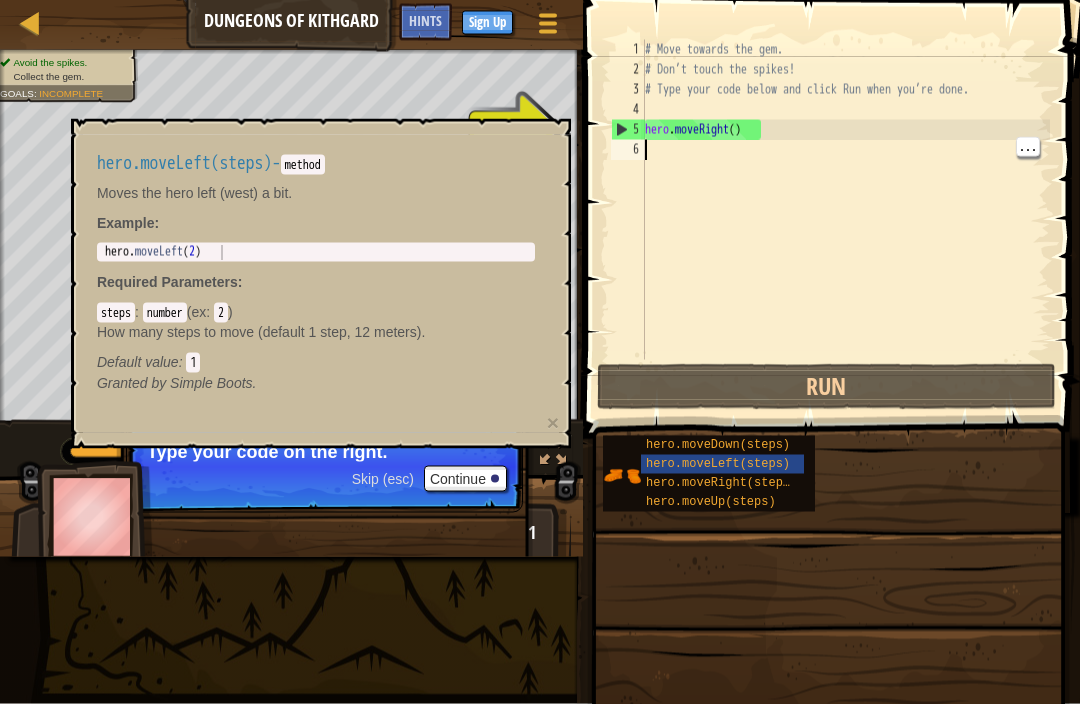 paste on "k" 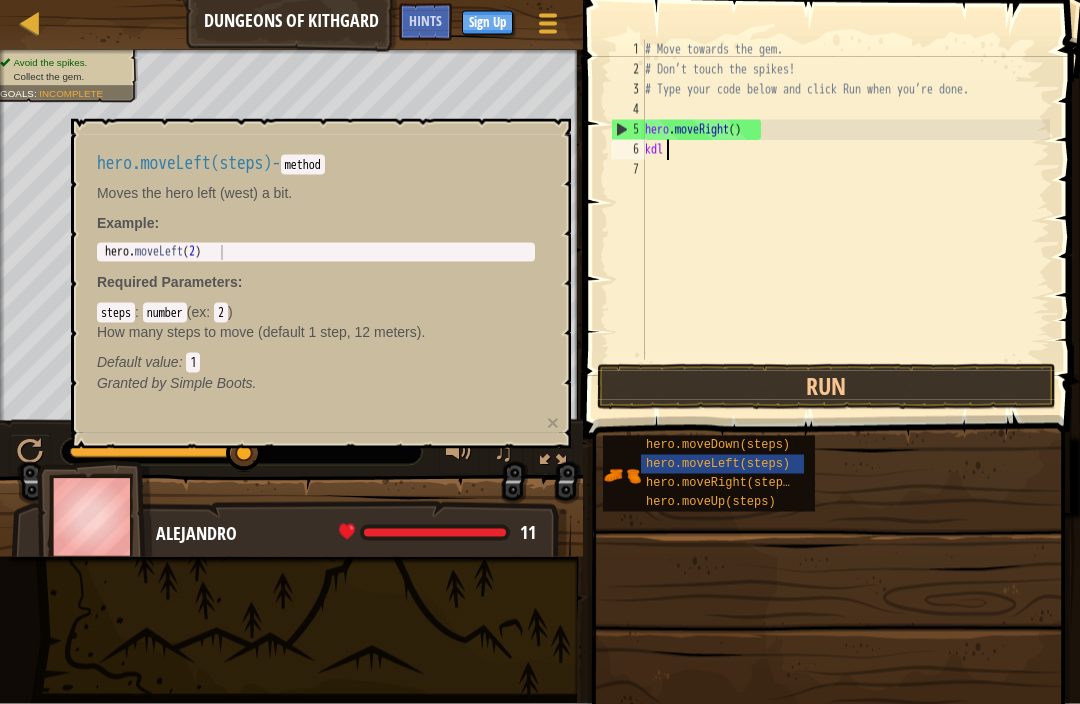 scroll, scrollTop: 10, scrollLeft: 0, axis: vertical 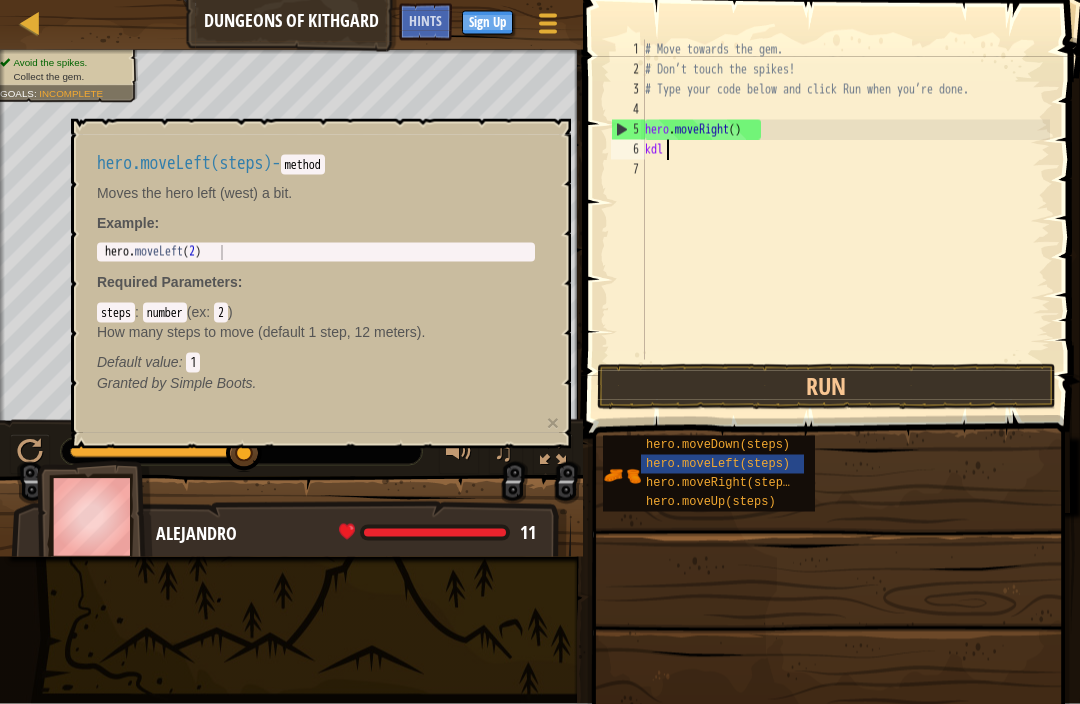 type on "k" 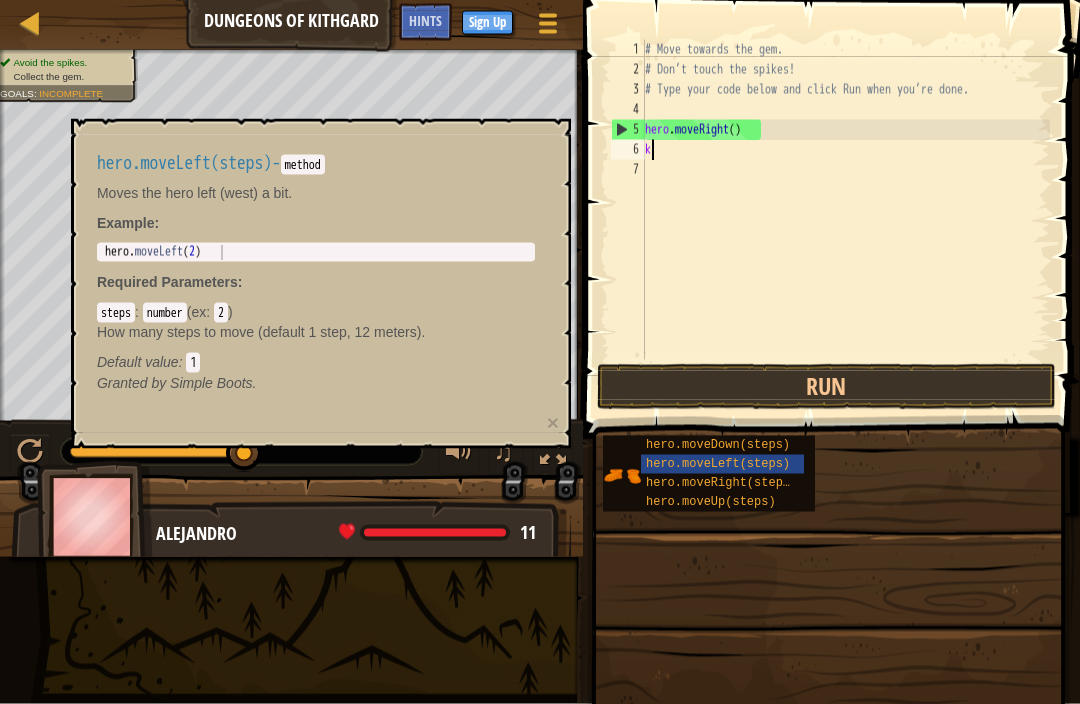 type 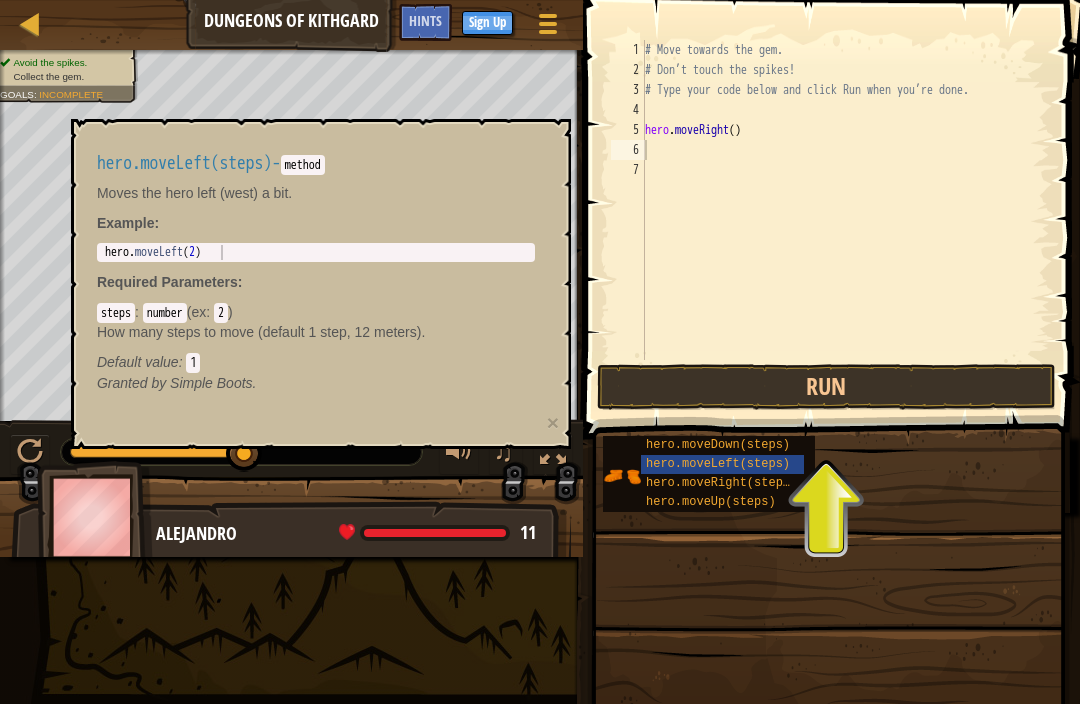 scroll, scrollTop: 0, scrollLeft: 0, axis: both 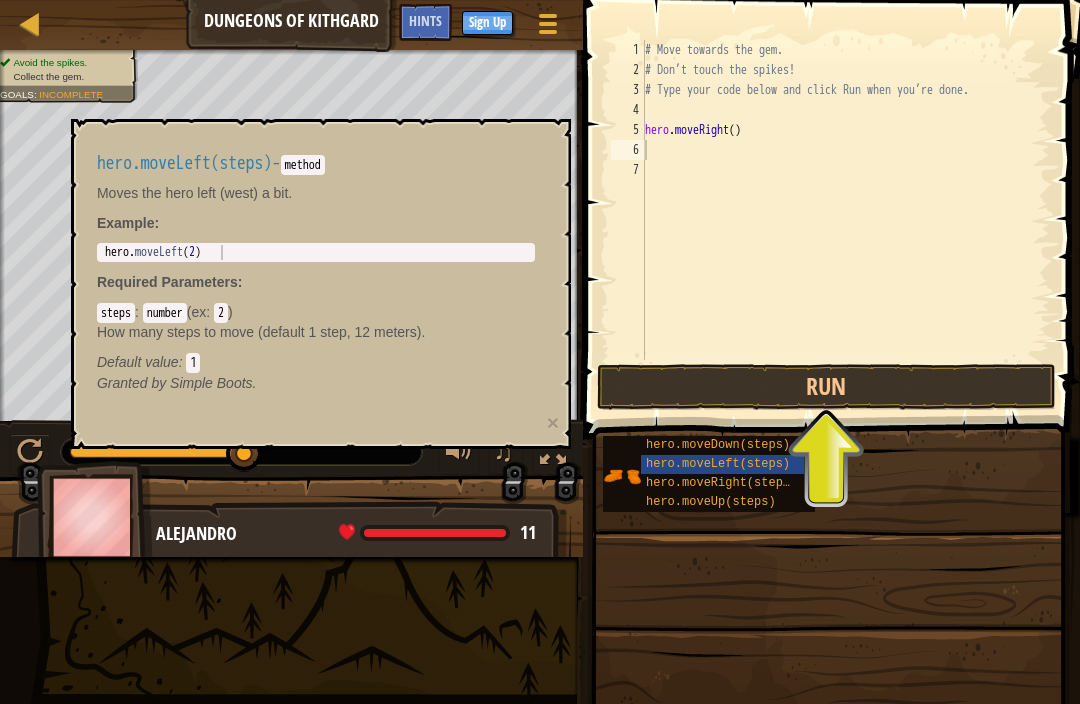 click on "Run" at bounding box center [826, 387] 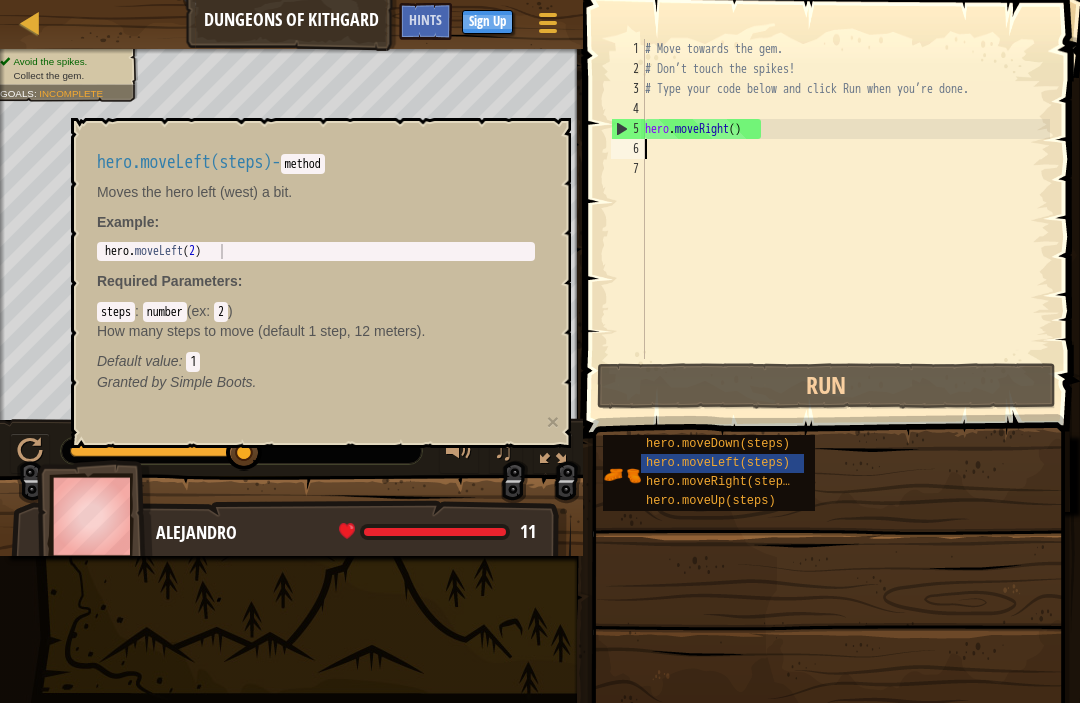 click at bounding box center (30, 23) 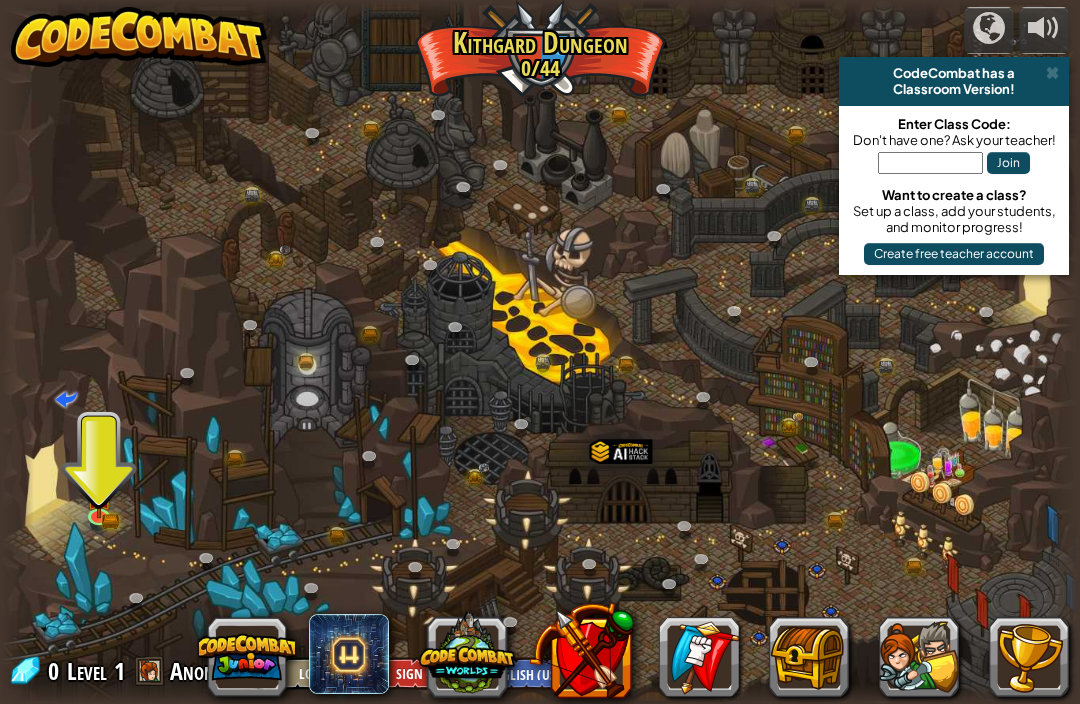 click at bounding box center [98, 496] 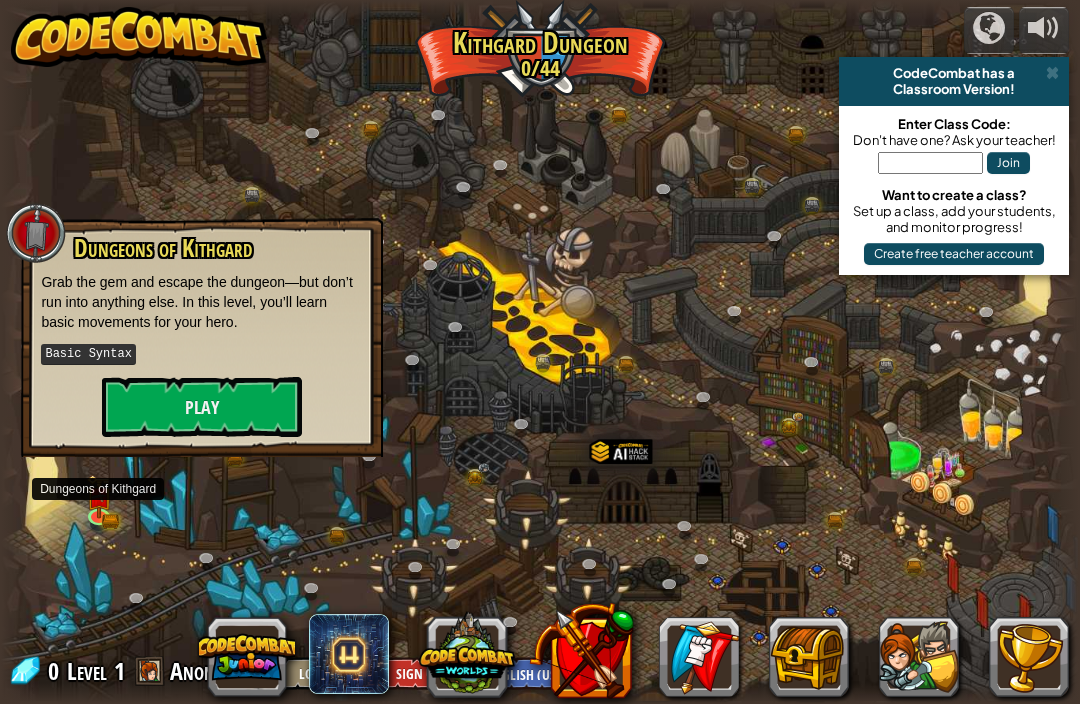 click on "Play" at bounding box center [202, 407] 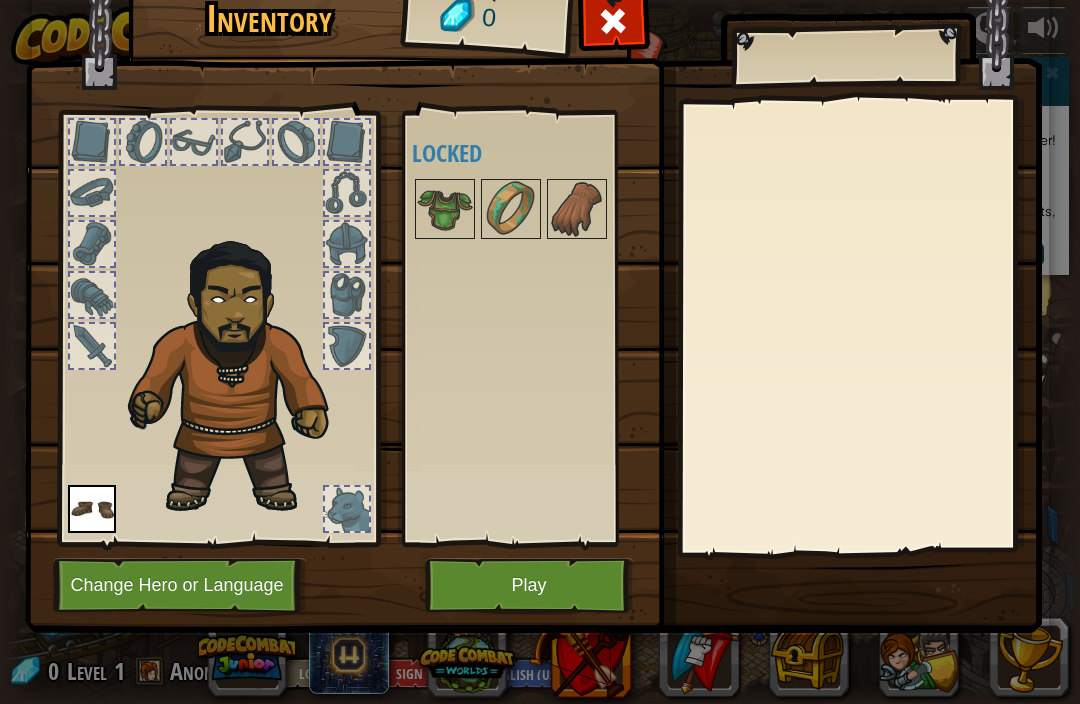 click at bounding box center [445, 209] 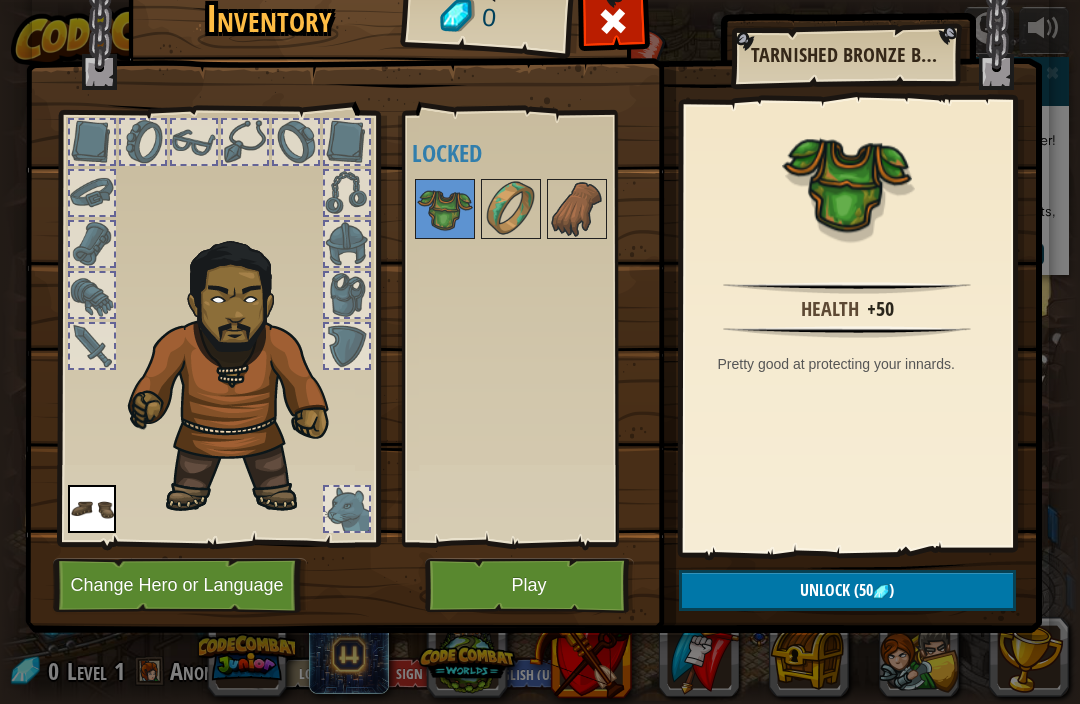 click on "Play" at bounding box center [529, 585] 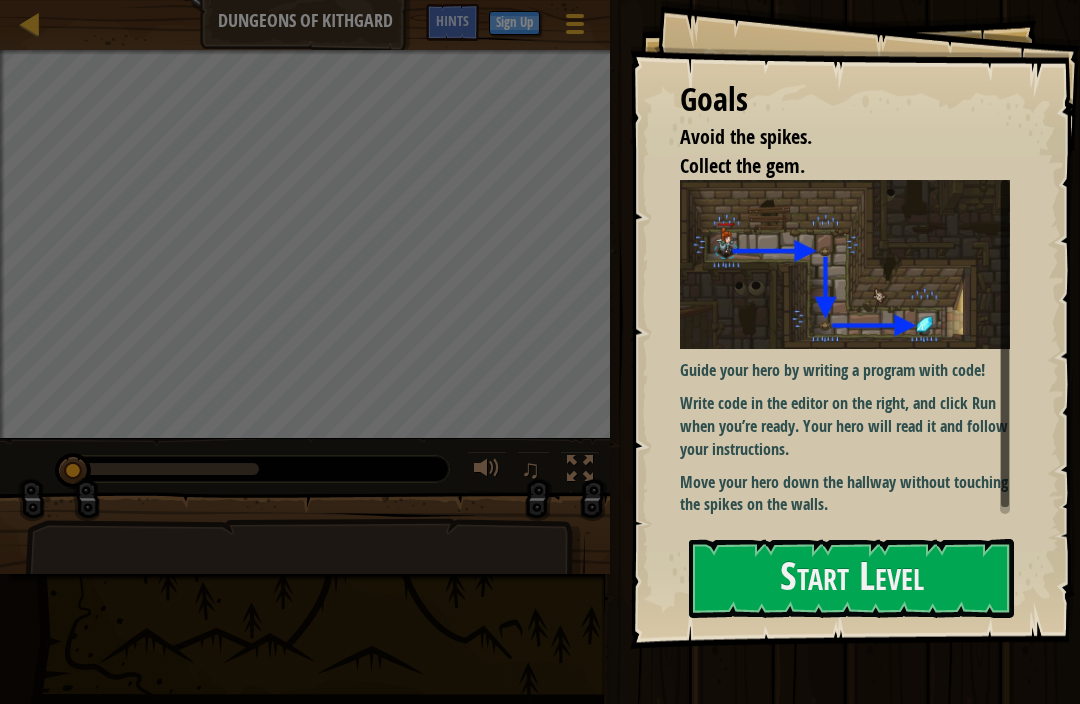 click on "Start Level" at bounding box center [851, 578] 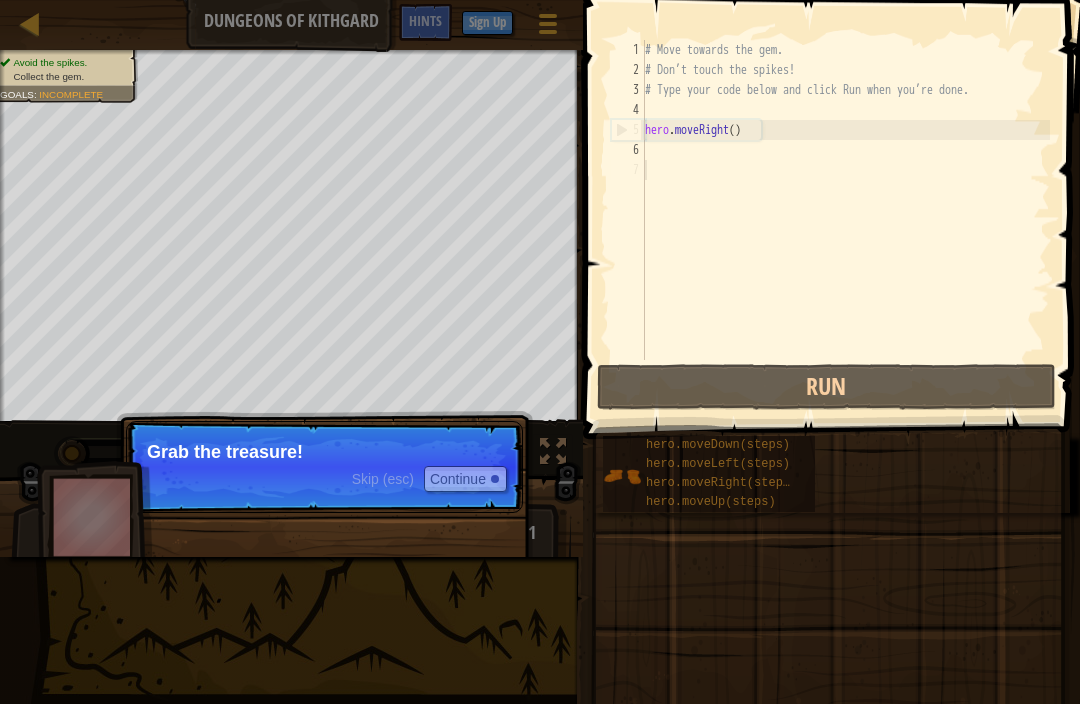 click on "Grab the treasure!" at bounding box center (324, 452) 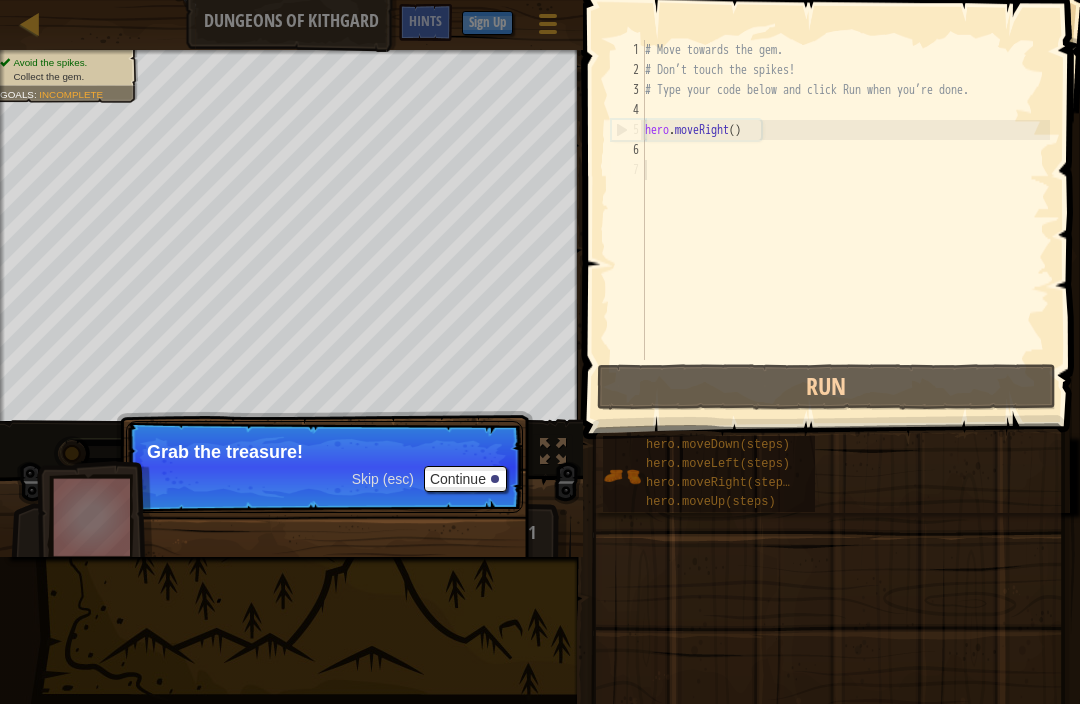 click on "Continue" at bounding box center (465, 479) 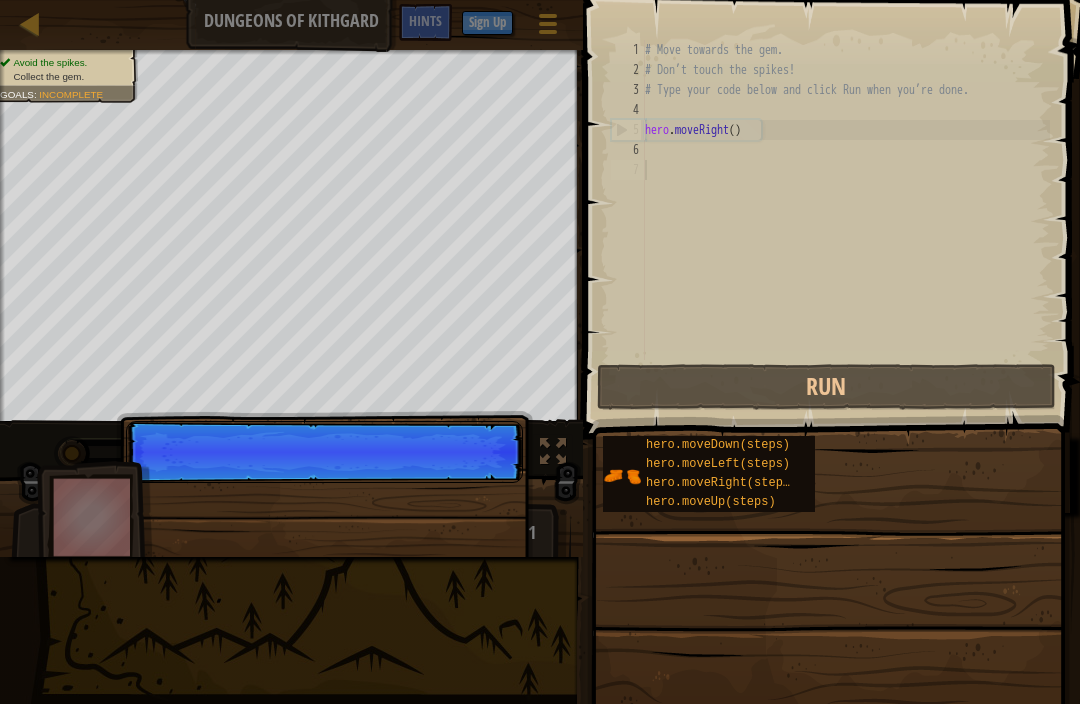 scroll, scrollTop: 10, scrollLeft: 0, axis: vertical 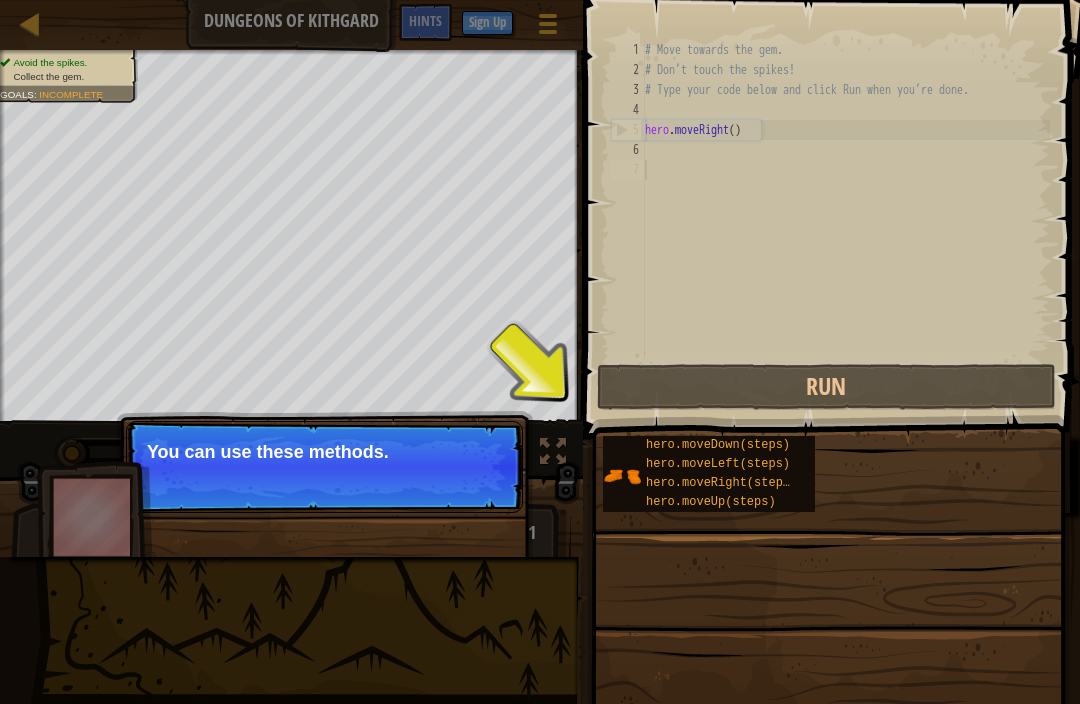click on "Skip (esc) Continue  You can use these methods." at bounding box center (324, 467) 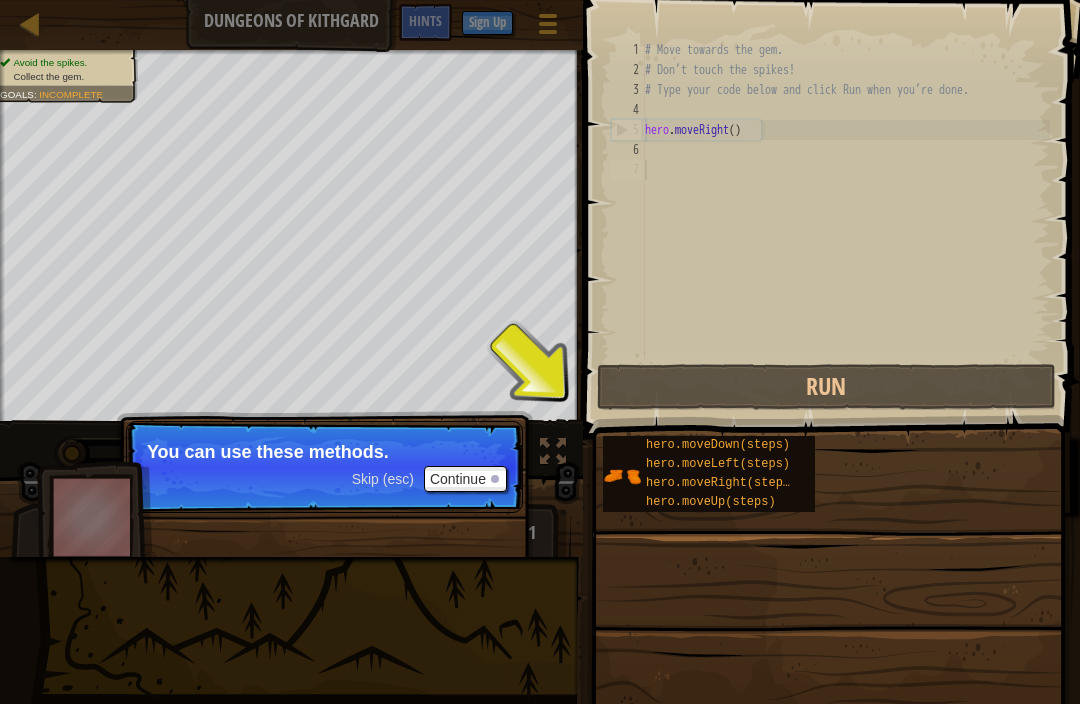 click on "Continue" at bounding box center [465, 479] 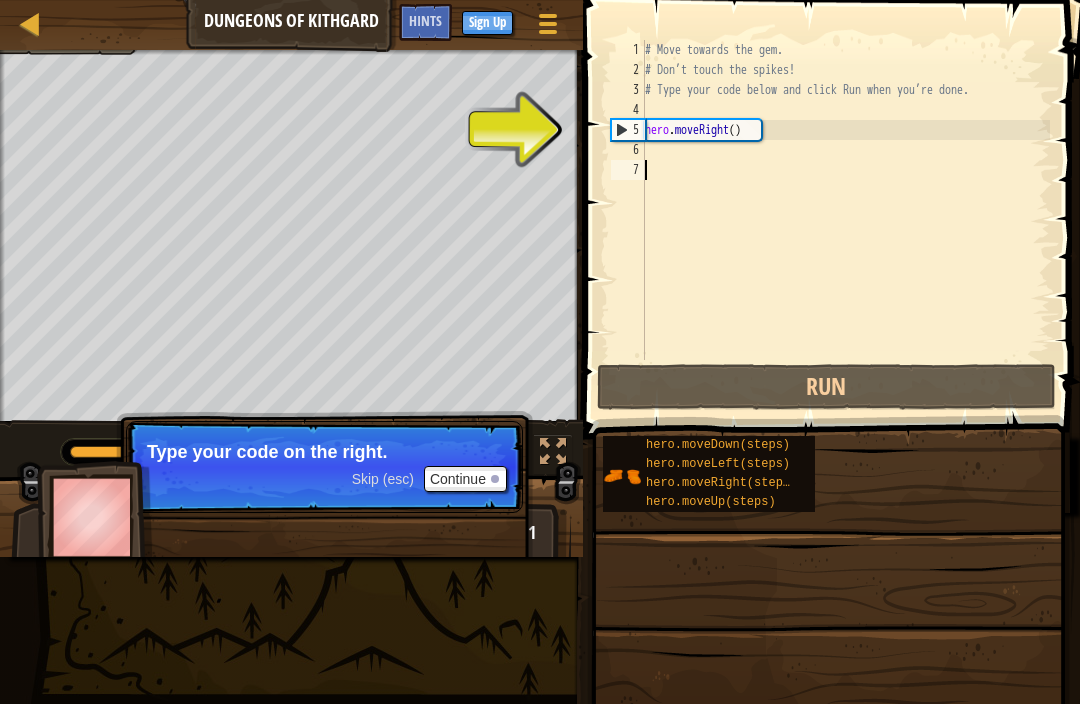 click on "Continue" at bounding box center (465, 479) 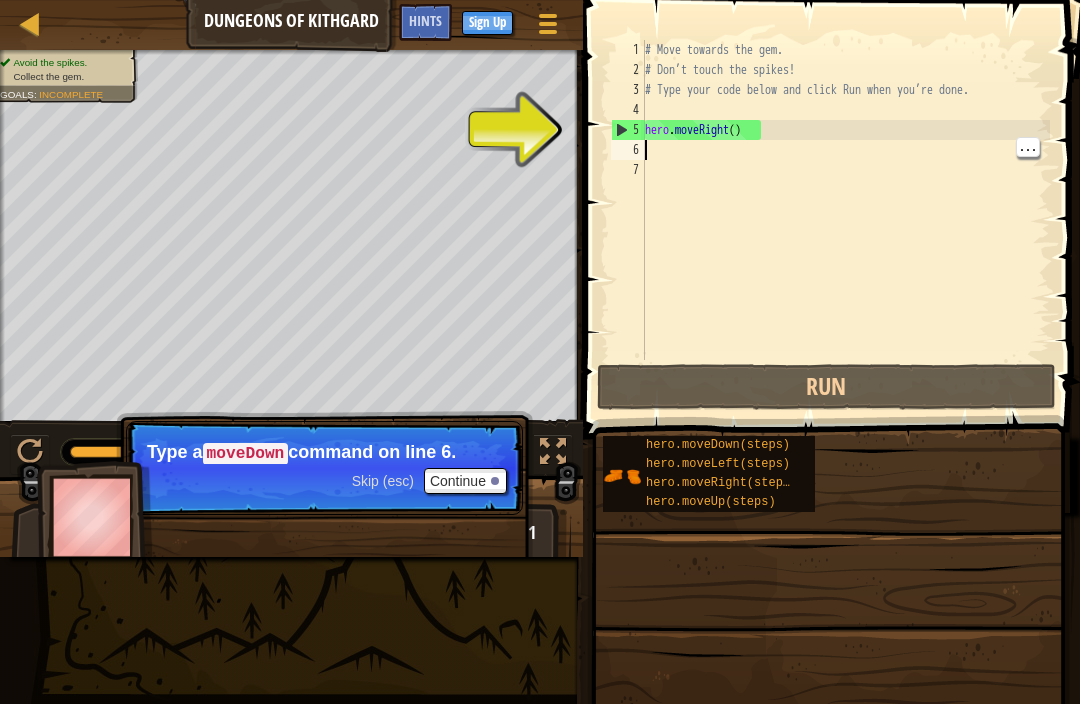 click on "# Move towards the gem. # Don’t touch the spikes! # Type your code below and click Run when you’re done. hero . moveRight ( )" at bounding box center [845, 220] 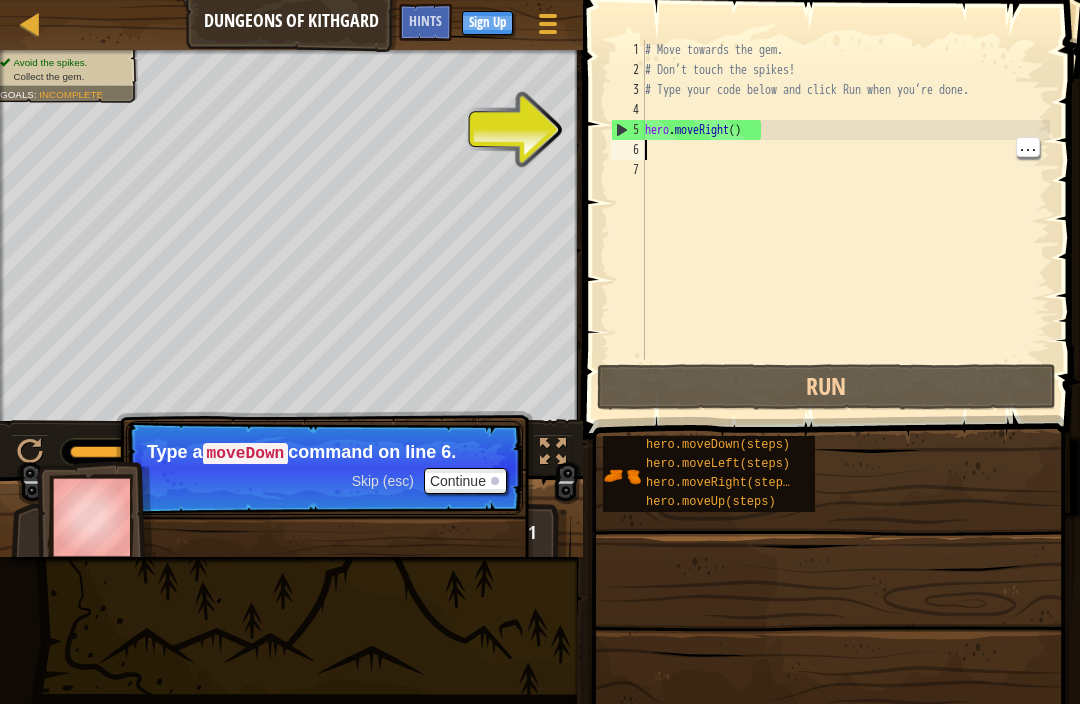 click on "# Move towards the gem. # Don’t touch the spikes! # Type your code below and click Run when you’re done. hero . moveRight ( )" at bounding box center [845, 220] 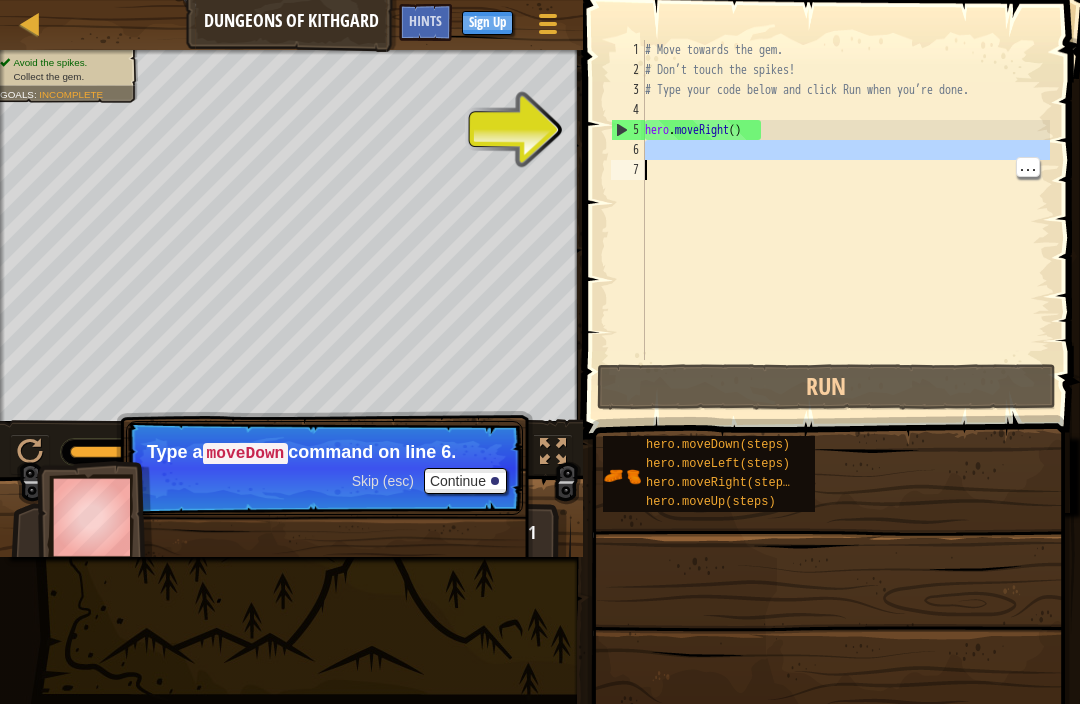 click on "6" at bounding box center (628, 150) 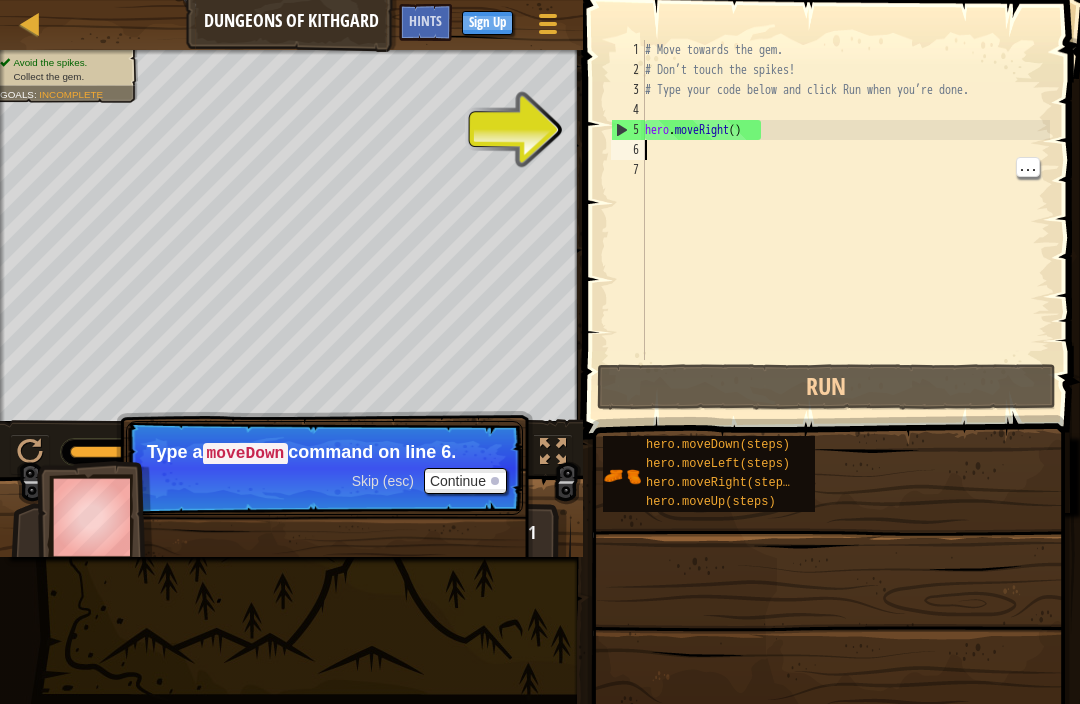 type on "hero.moveRight()" 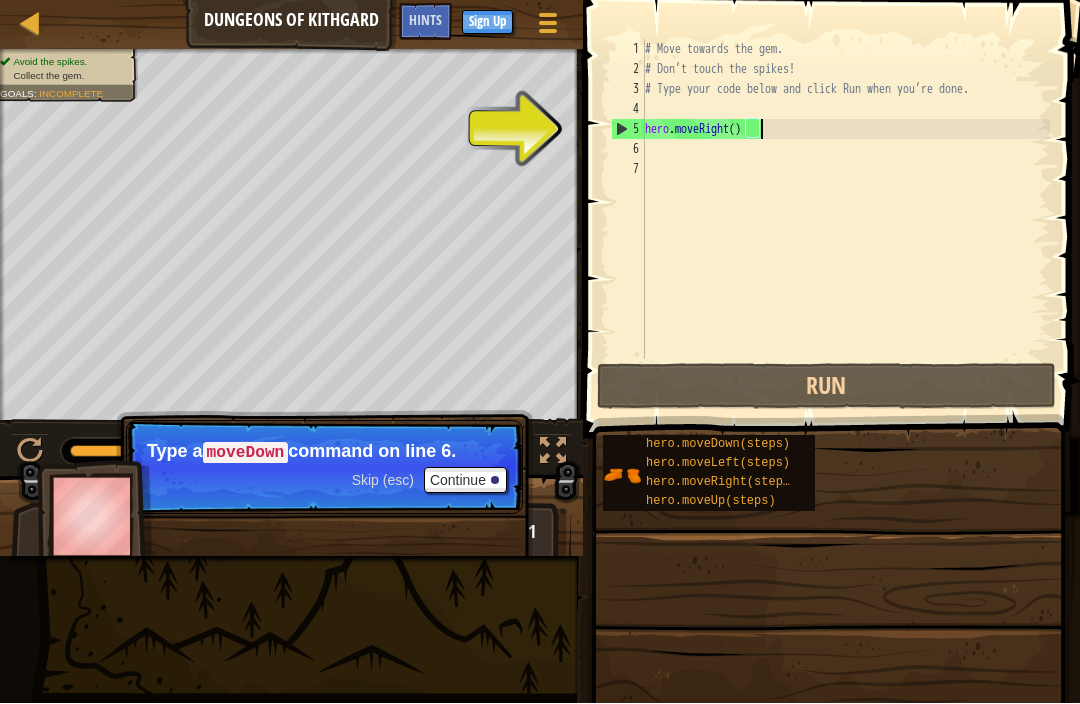 type on "# Type your code below and click Run when you’re done." 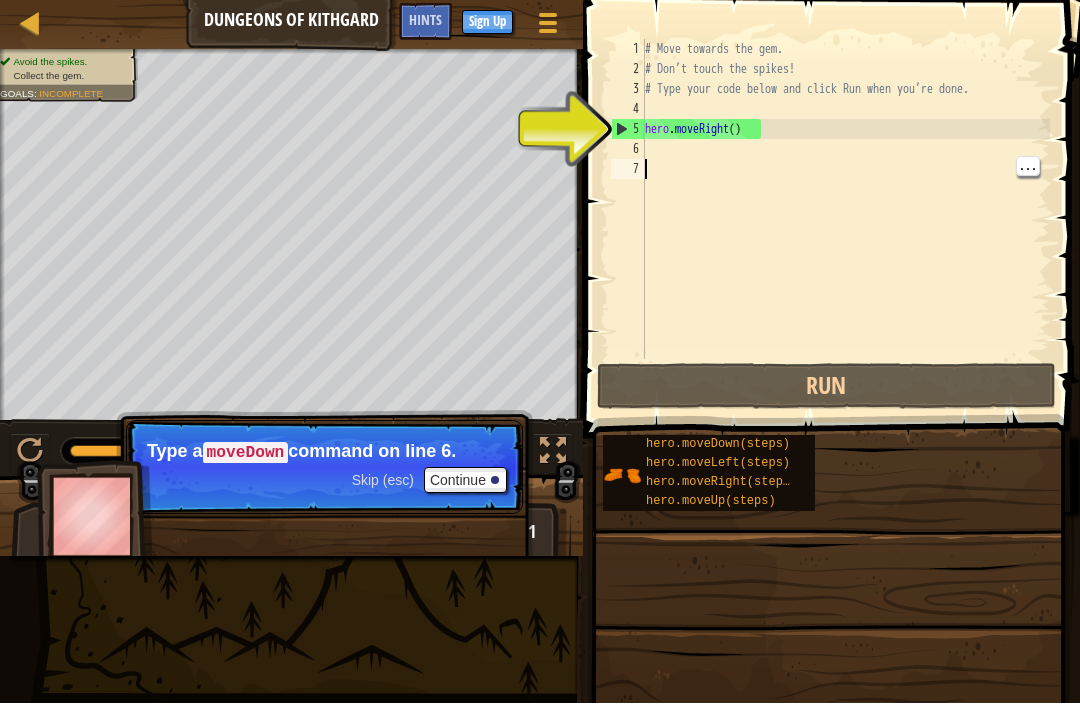 click on "# Move towards the gem. # Don’t touch the spikes! # Type your code below and click Run when you’re done. hero . moveRight ( )" at bounding box center (845, 220) 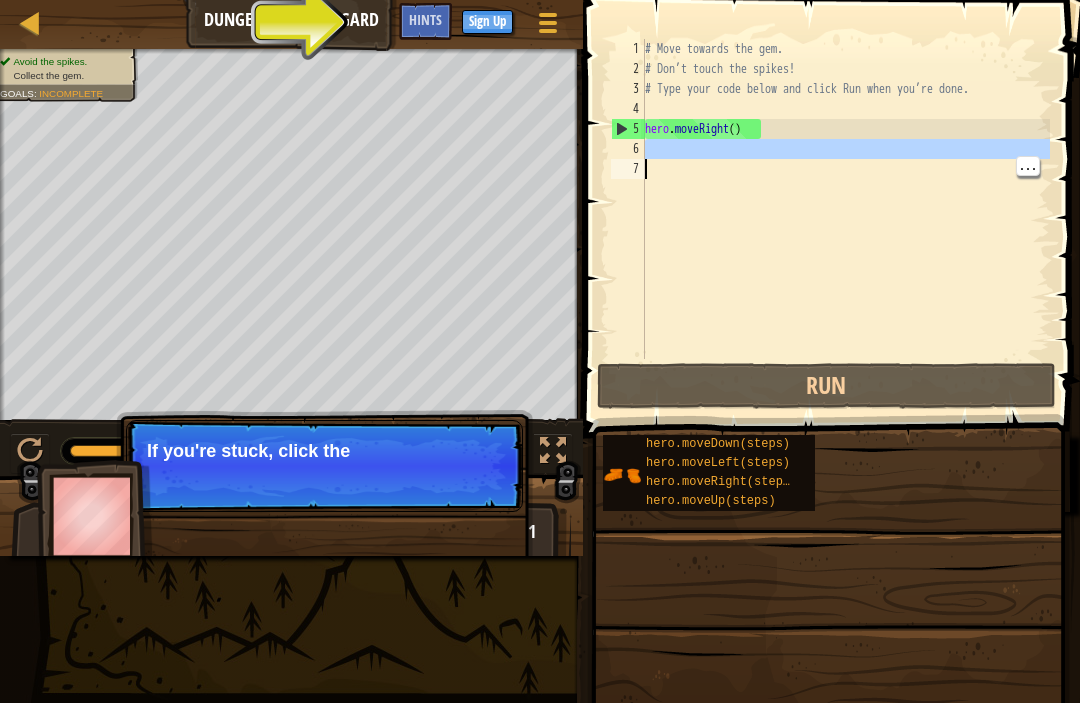 scroll, scrollTop: 0, scrollLeft: 0, axis: both 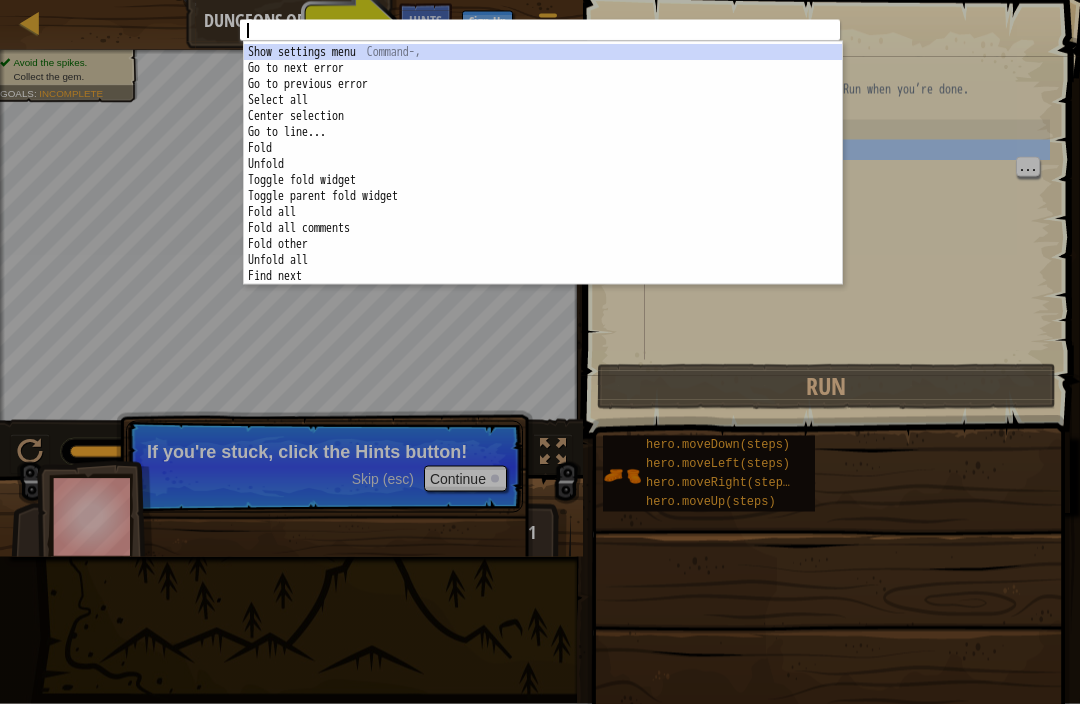 click on "1     הההההההההההההההההההההההההההההההההההההההההההההההההההההההההההההההההההההההההההההההההההההההההההההההההההההההההההההההההההההההההההההההההההההההההההההההההההההההההההההההההההההההההההההההההההההההההההההההההההההההההההההההההההההההההההההההההההההההההההההההההההההההההההההההה XXXXXXXXXXXXXXXXXXXXXXXXXXXXXXXXXXXXXXXXXXXXXXXXXXXXXXXXXXXXXXXXXXXXXXXXXXXXXXXXXXXXXXXXXXXXXXXXXXXXXXXXXXXXXXXXXXXXXXXXXXXXXXXXXXXXXXXXXXXXXXXXXXXXXXXXXXXXXXXXXXXXXXXXXXXXXXXXXXXXXXXXXXXXXXXXXXXXXXXXXXXXXXXXXXXXXXXXXXXXXXXXXXXXXXXXXXXXXXXXXXXXXXXXXXXXXXXX 1 2 3 4 5 6 7 8 9 10 11 12 13 14 15 16 17 Show settings menu Command-,
Go to next error F4
Go to previous error Shift-F4
Select all Command-A
Center selection Ctrl-L
Go to line... Command-L
Fold Command-Alt-L|Command-F1
Unfold Toggle fold widget" at bounding box center (540, 352) 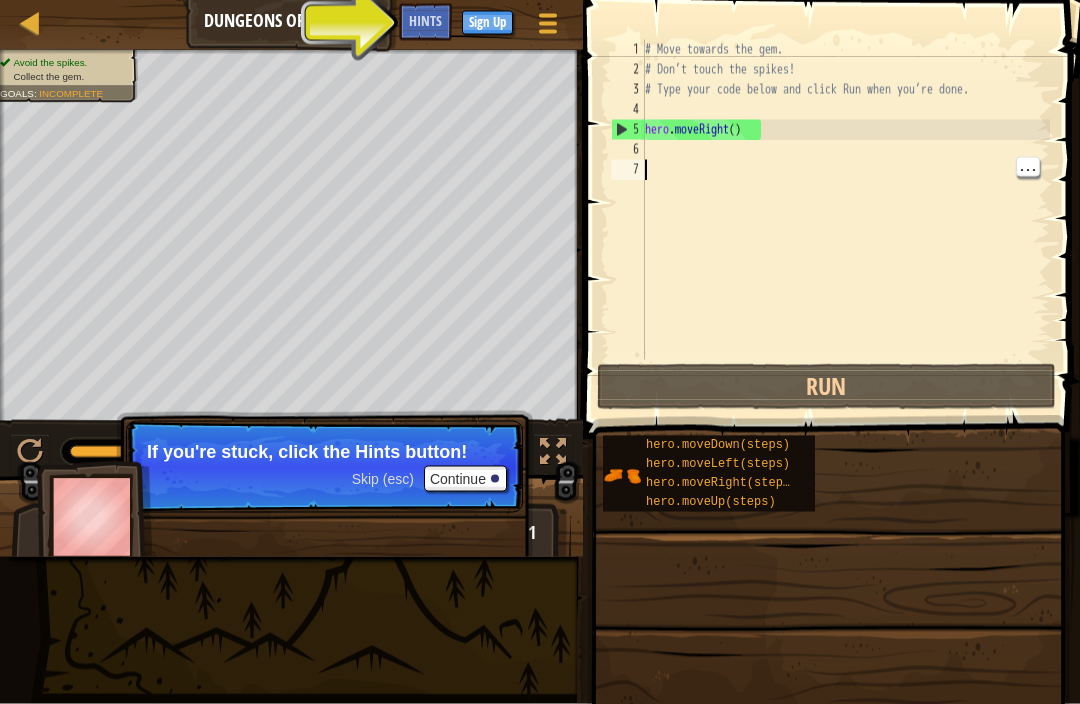 click on "# Move towards the gem. # Don’t touch the spikes! # Type your code below and click Run when you’re done. hero . moveRight ( )" at bounding box center [845, 220] 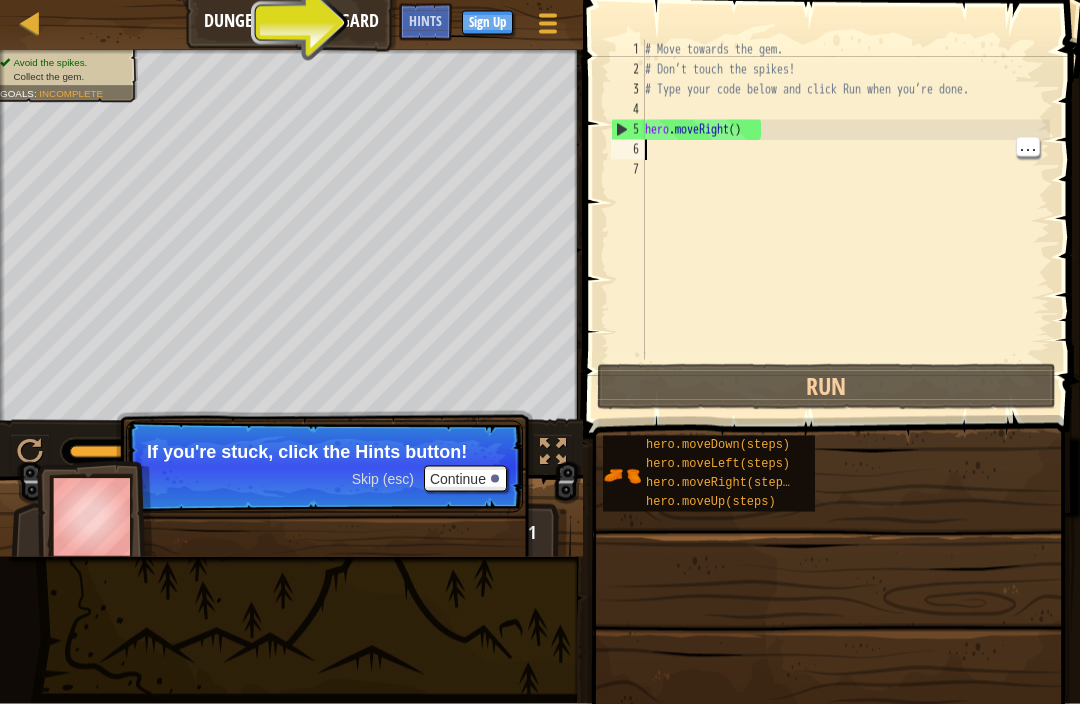 click on "# Move towards the gem. # Don’t touch the spikes! # Type your code below and click Run when you’re done. hero . moveRight ( )" at bounding box center (845, 220) 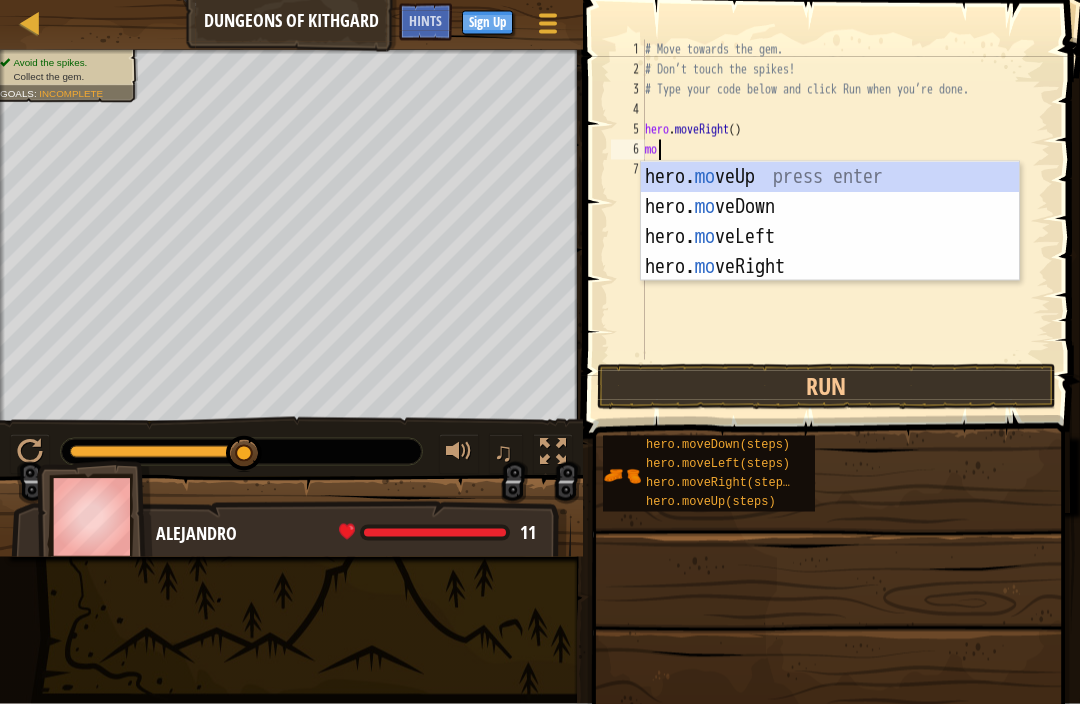 type on "mov" 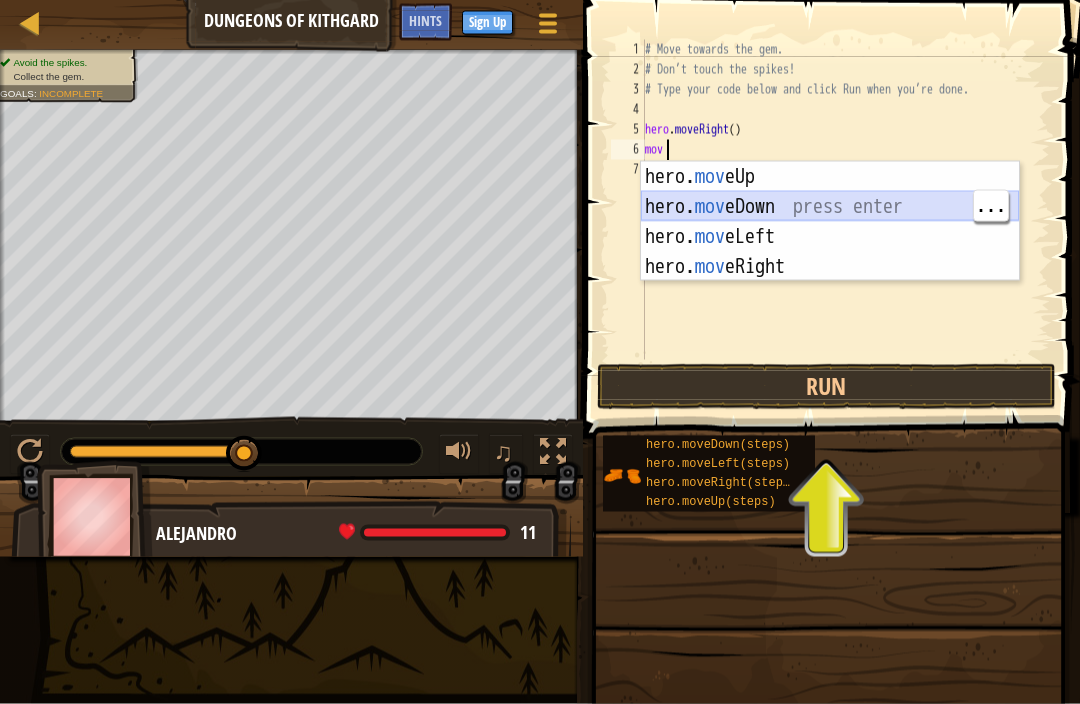 click on "hero. mov eUp press enter hero. mov eDown press enter hero. mov eLeft press enter hero. mov eRight press enter" at bounding box center [830, 252] 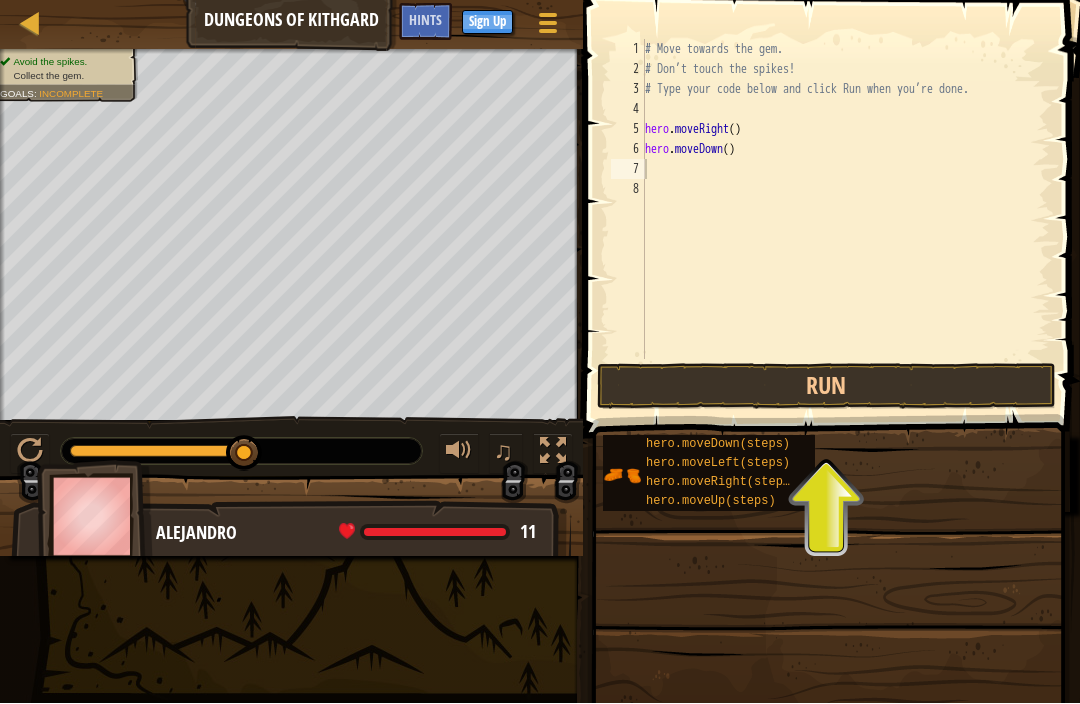 click on "Run" at bounding box center [826, 387] 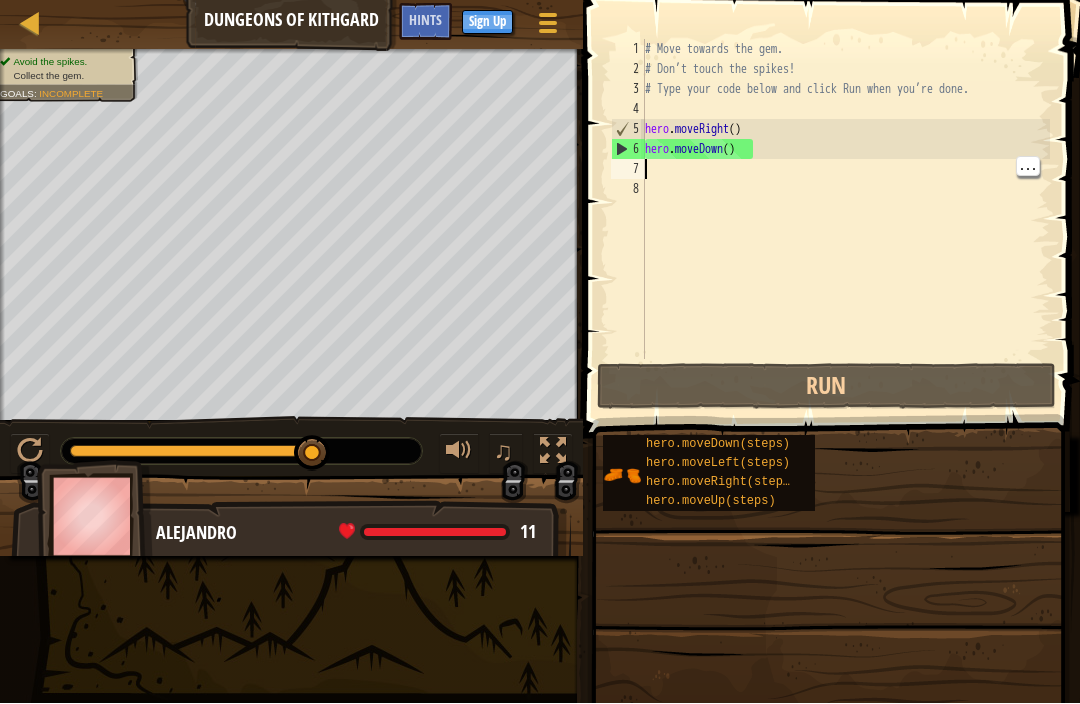 click on "# Move towards the gem. # Don’t touch the spikes! # Type your code below and click Run when you’re done. hero . moveRight ( ) hero . moveDown ( )" at bounding box center [845, 220] 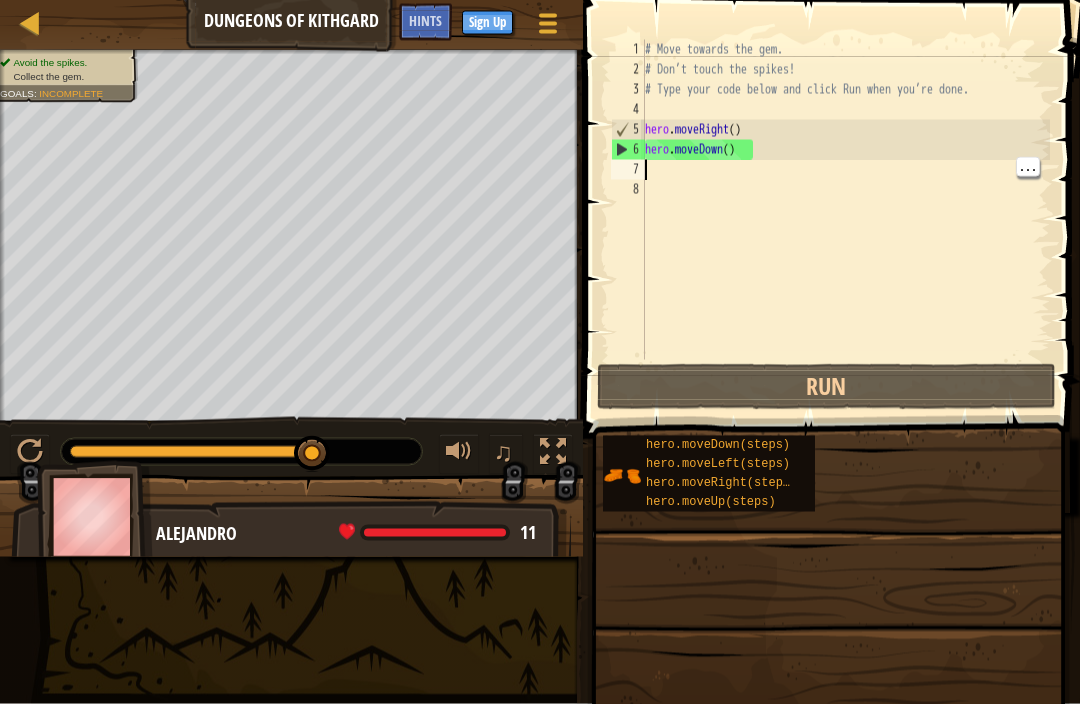 type on "h" 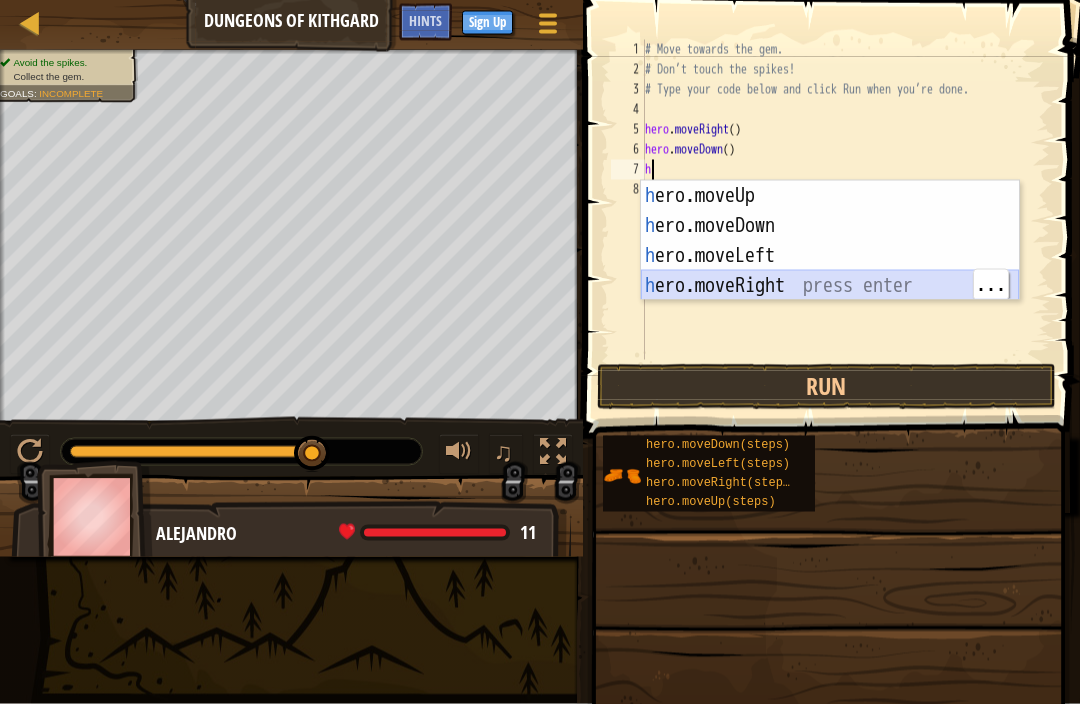 click on "h ero.moveUp press enter h ero.moveDown press enter h ero.moveLeft press enter h ero.moveRight press enter" at bounding box center [830, 271] 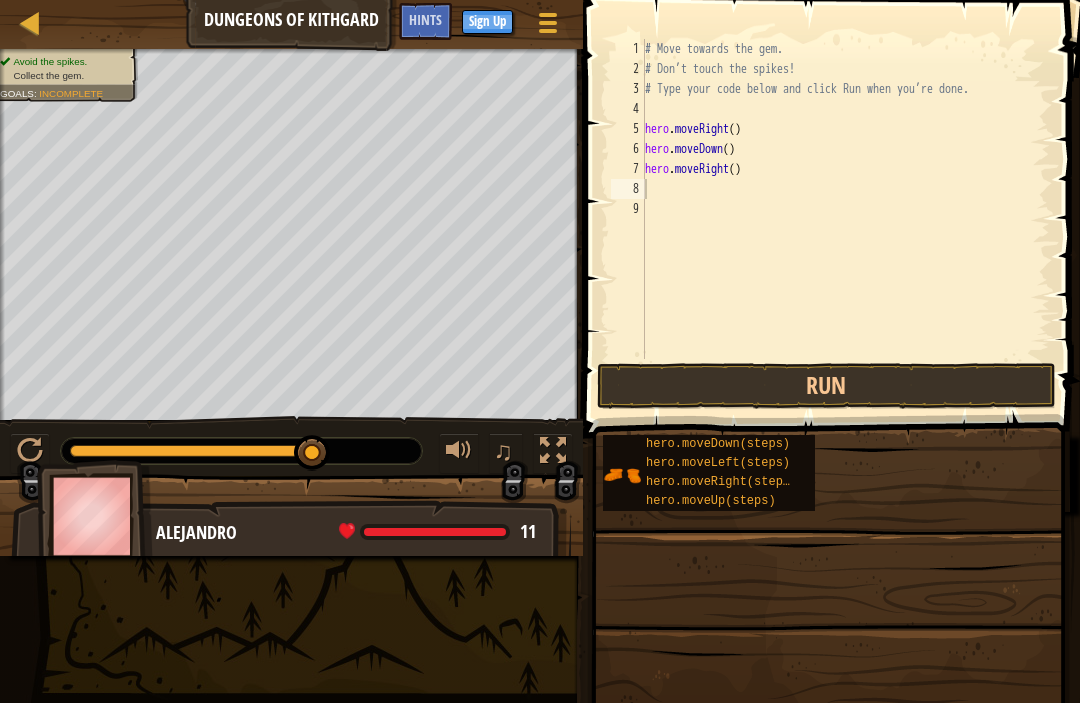 click on "Run" at bounding box center [826, 387] 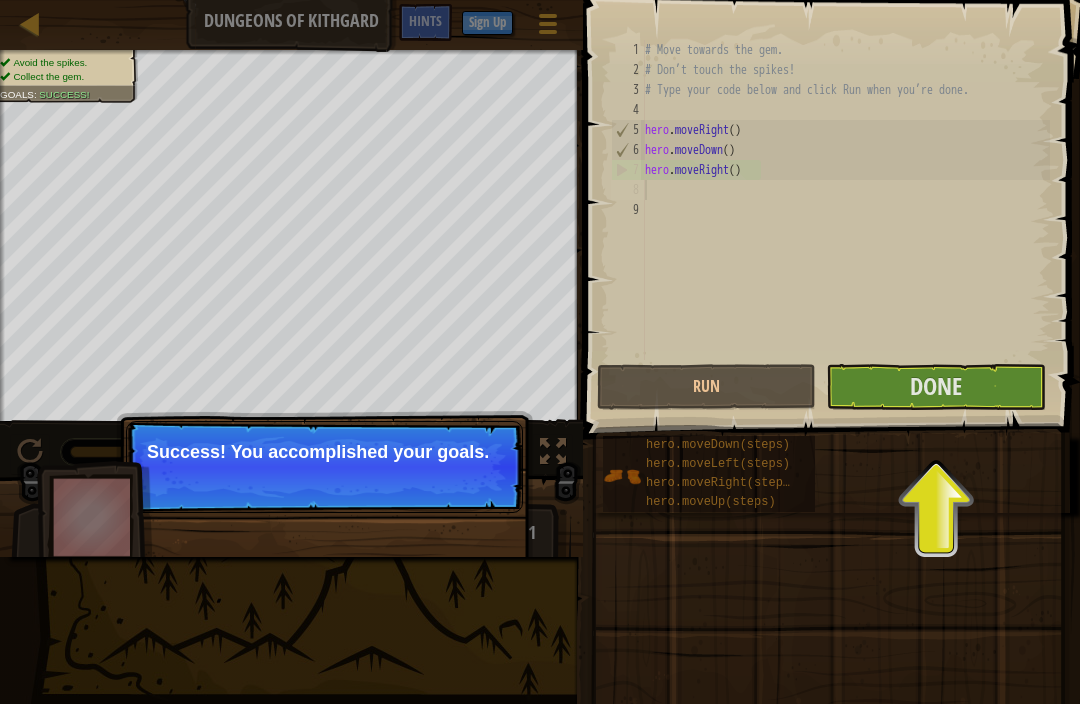 scroll, scrollTop: 0, scrollLeft: 0, axis: both 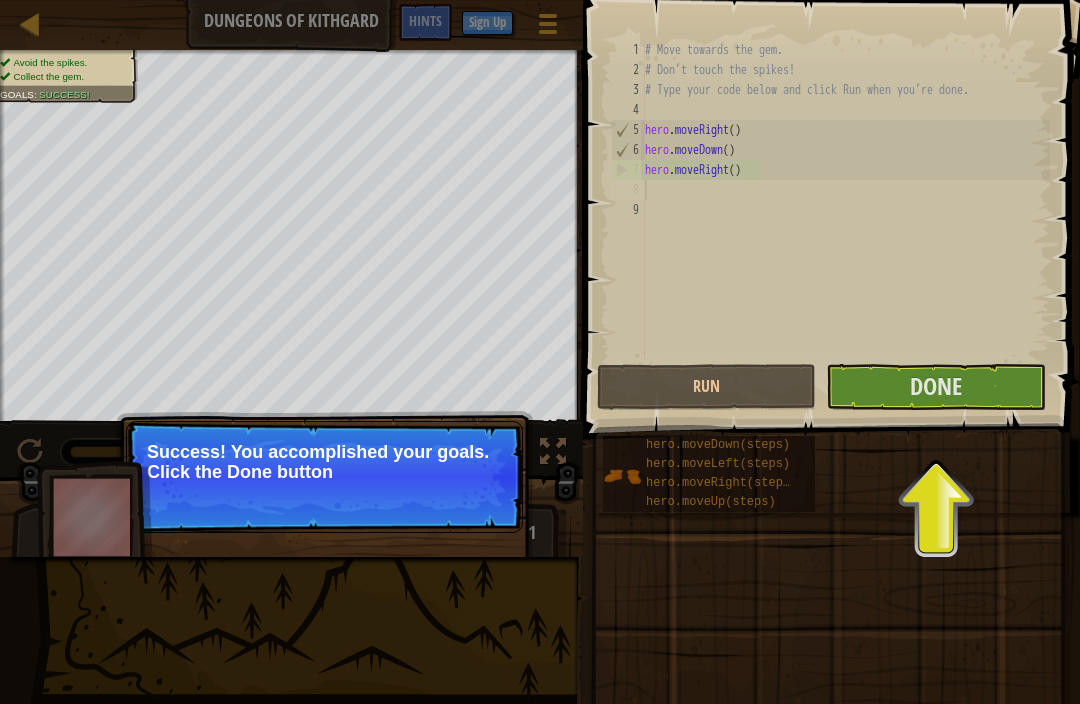 click on "Done" at bounding box center (935, 387) 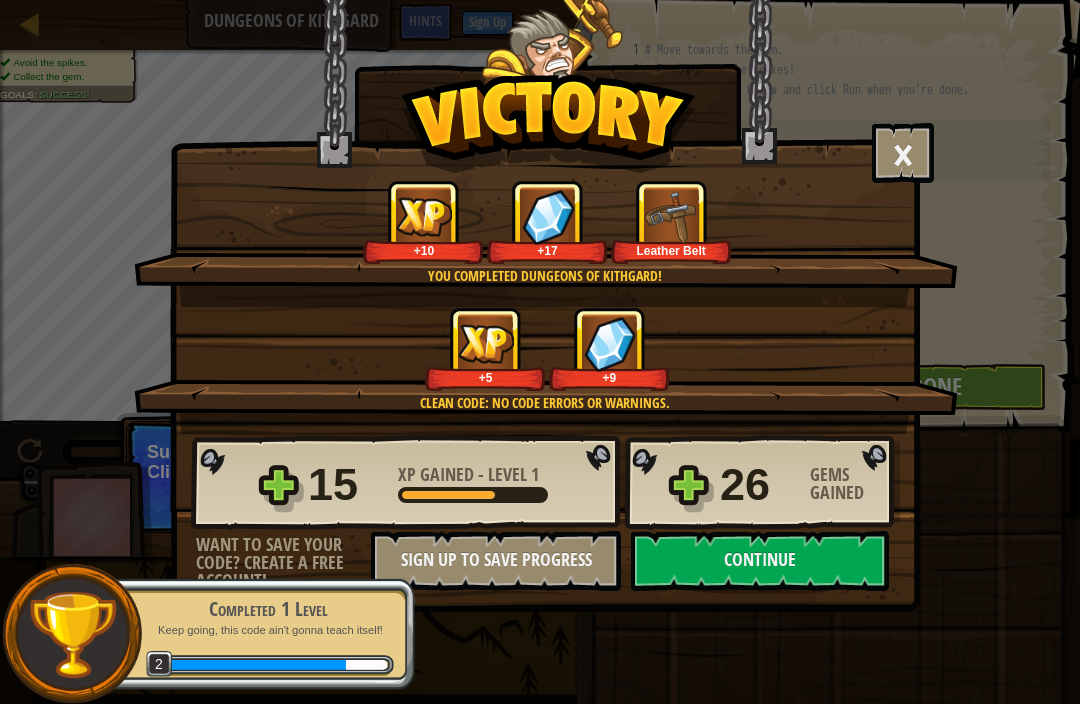 click on "Continue" at bounding box center (760, 561) 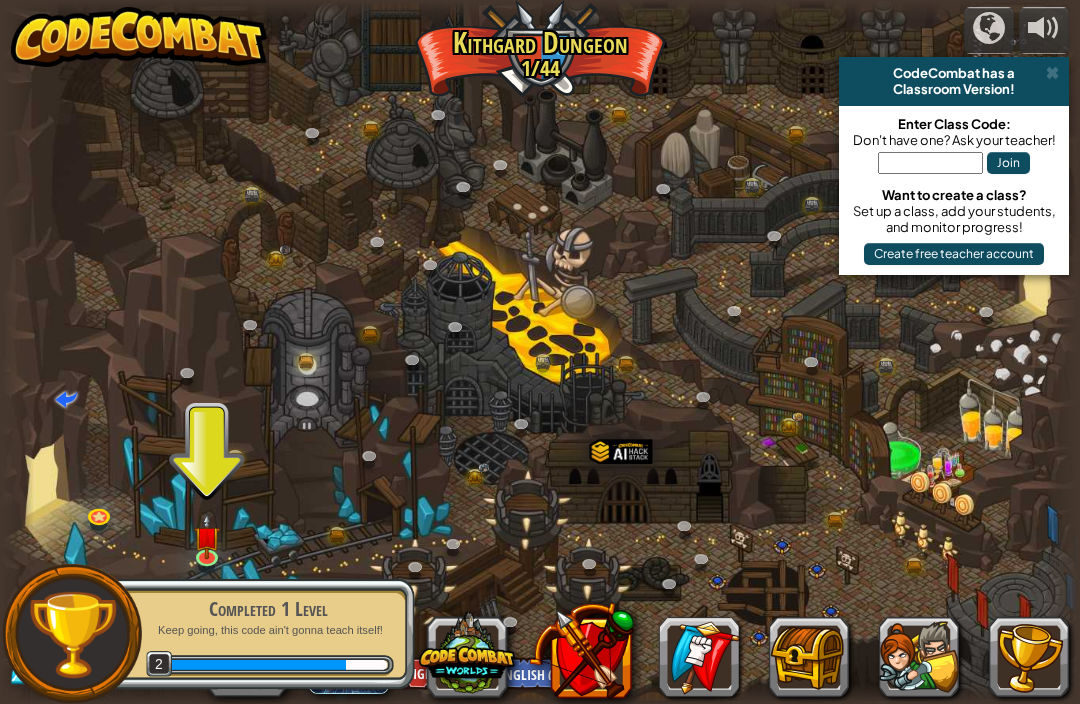 click at bounding box center [206, 536] 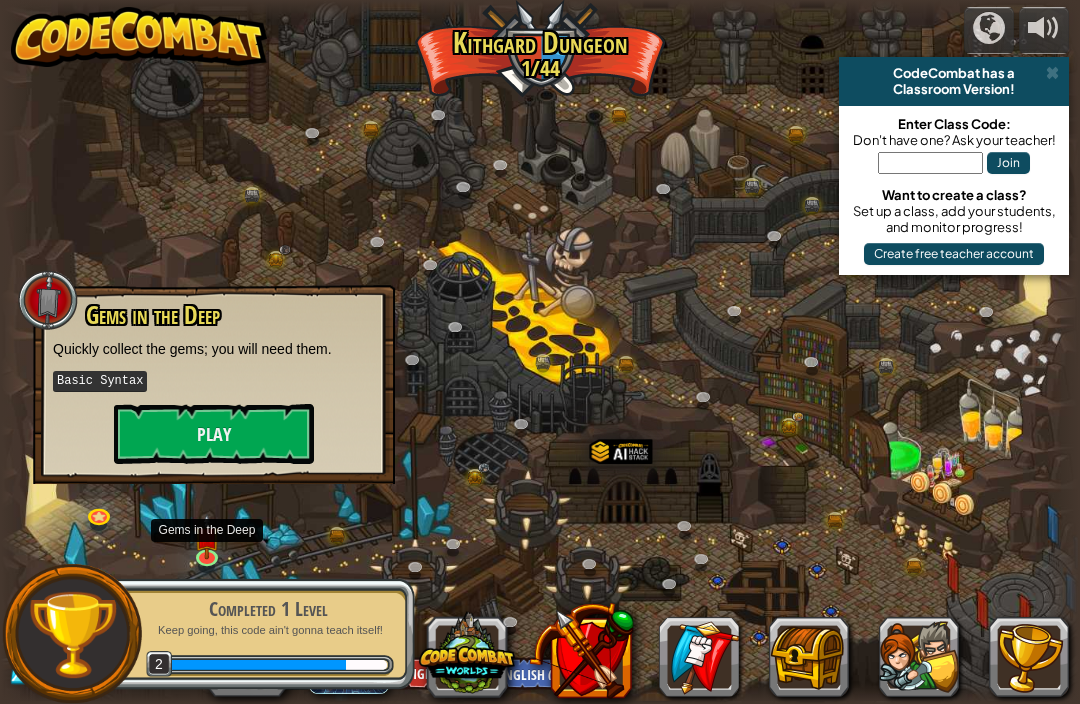 click on "Play" at bounding box center (214, 434) 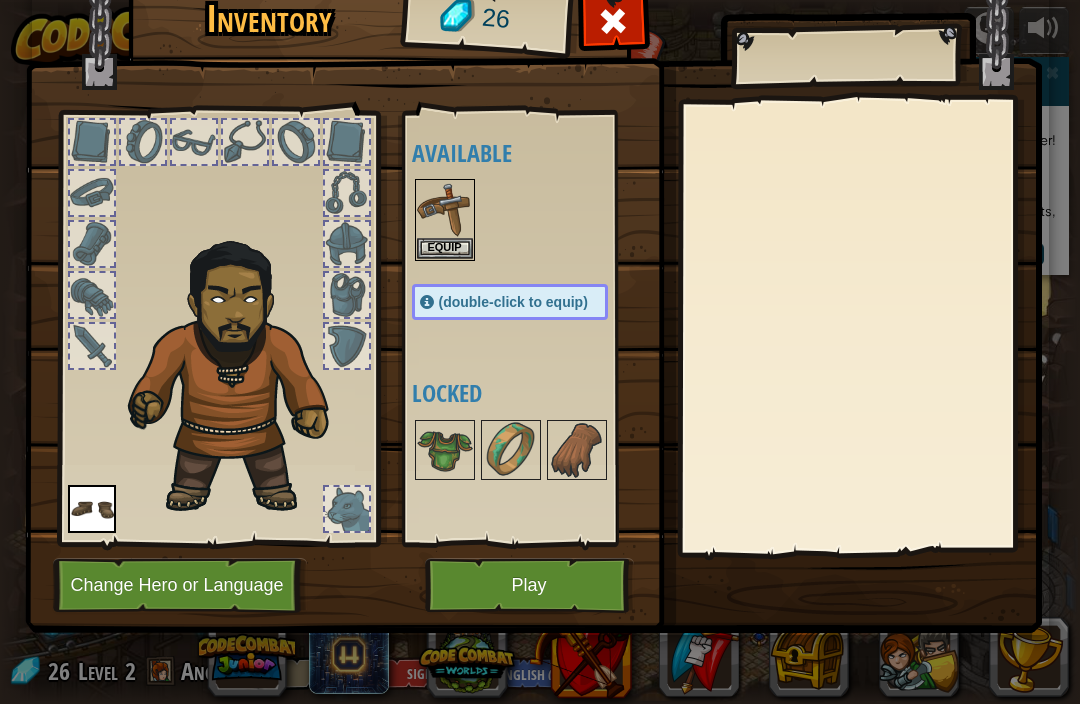 click on "Equip" at bounding box center (445, 248) 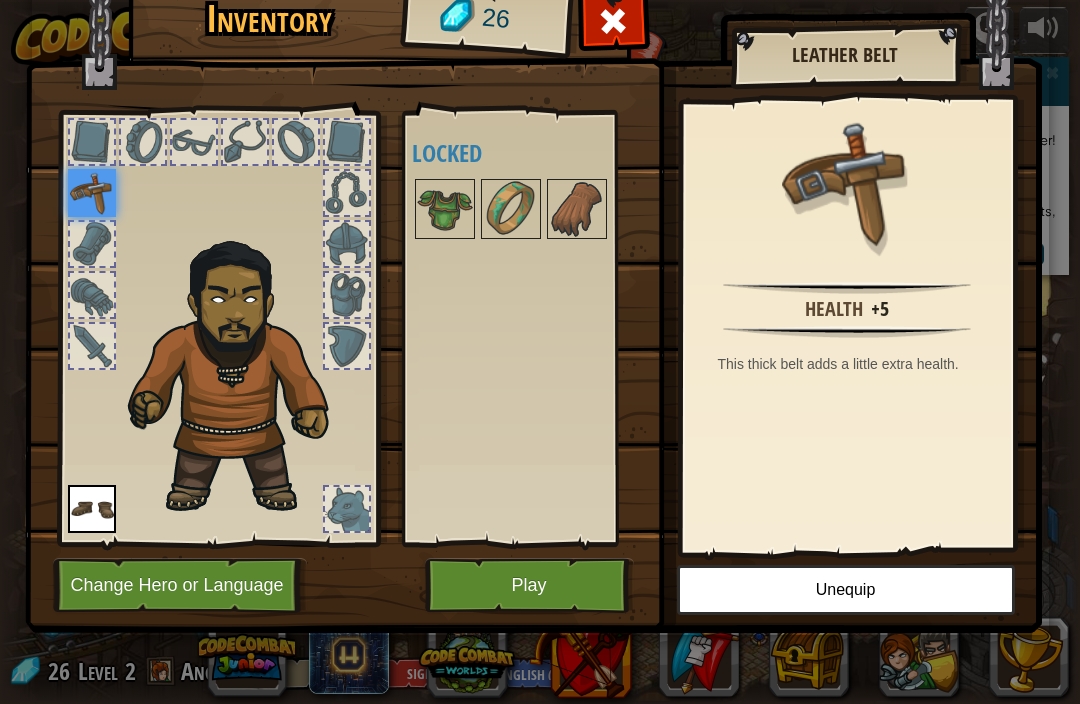 click at bounding box center (511, 209) 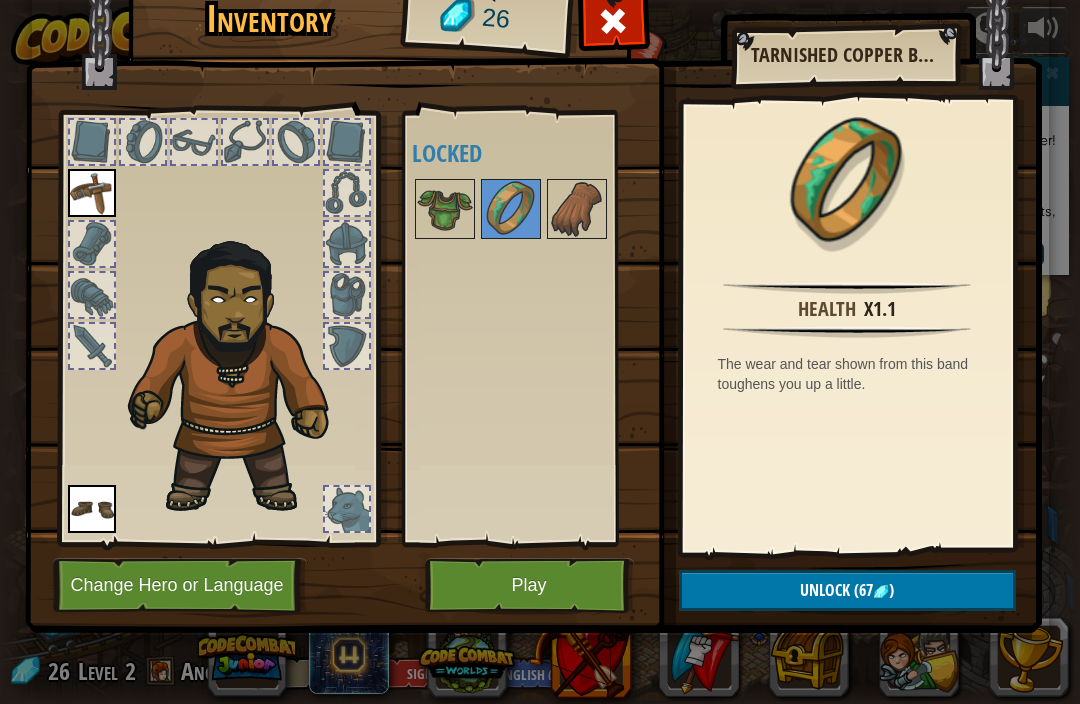 click at bounding box center (445, 209) 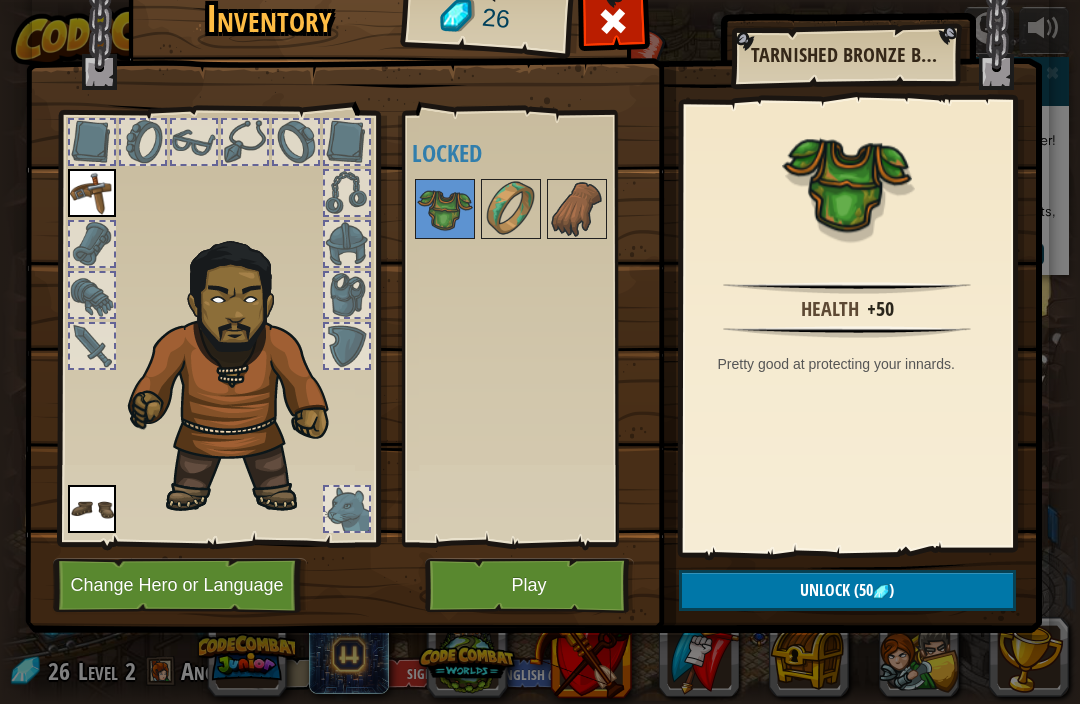 click at bounding box center [577, 209] 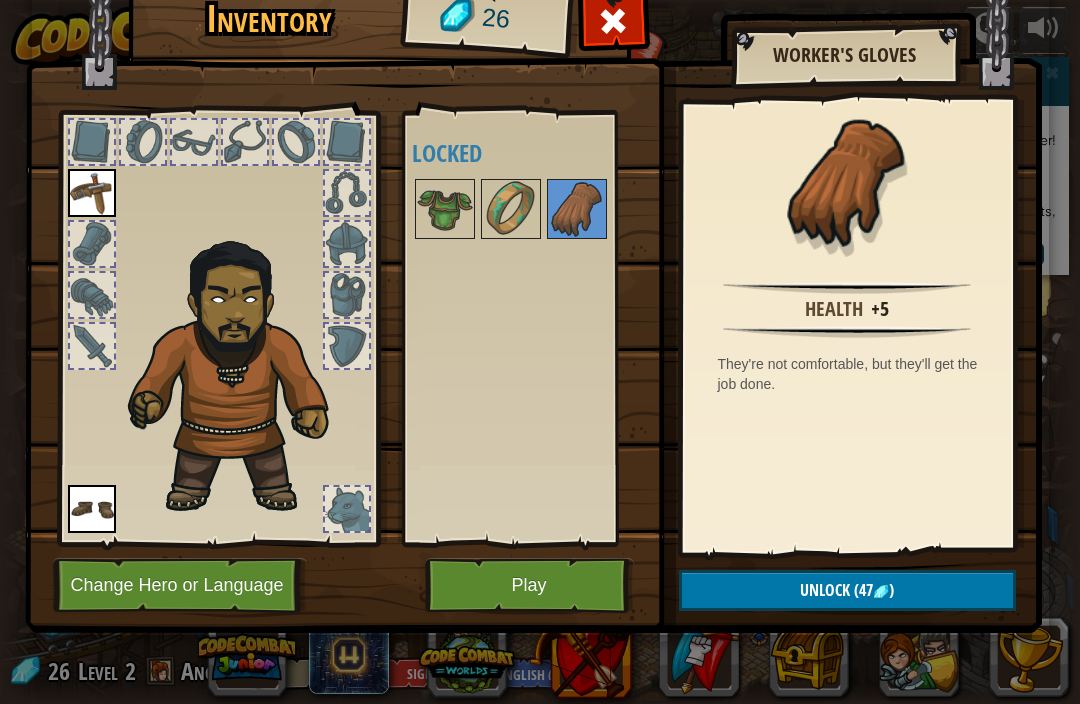 click on "Play" at bounding box center [529, 585] 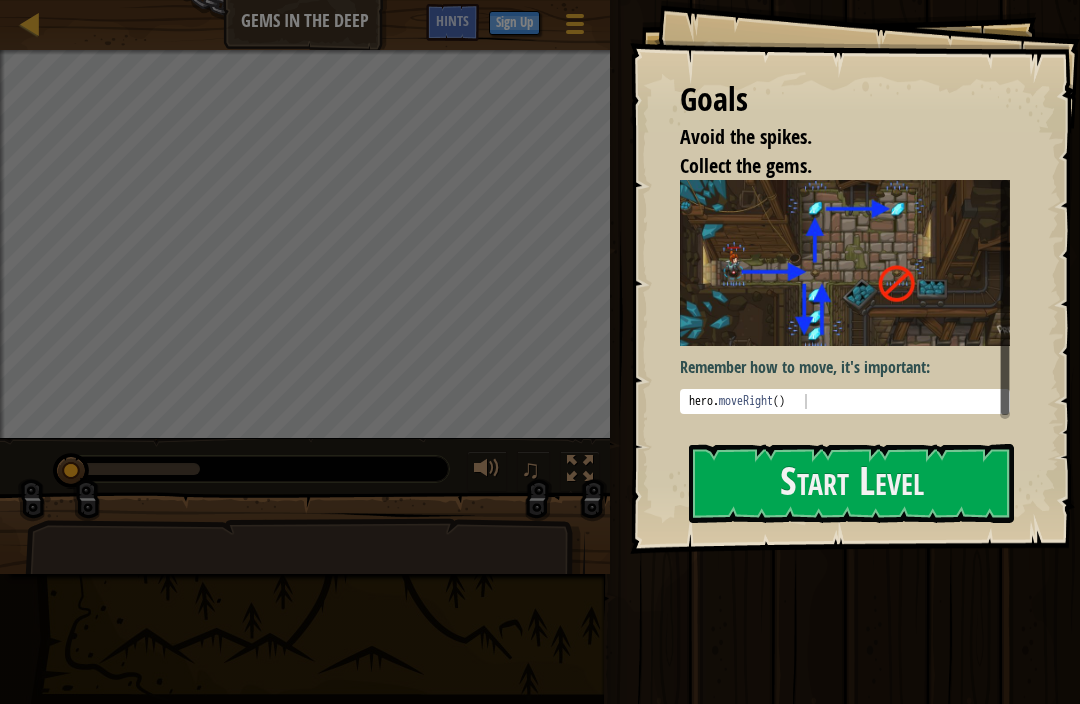 click on "Start Level" at bounding box center (851, 483) 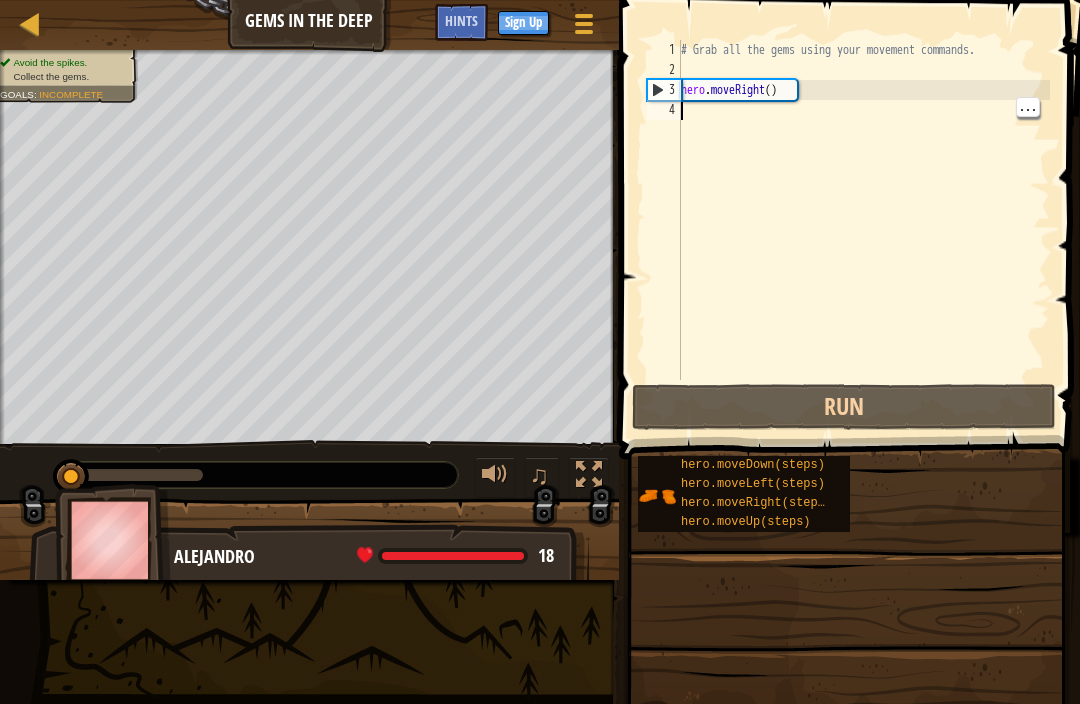 type on "hero.moveRight()" 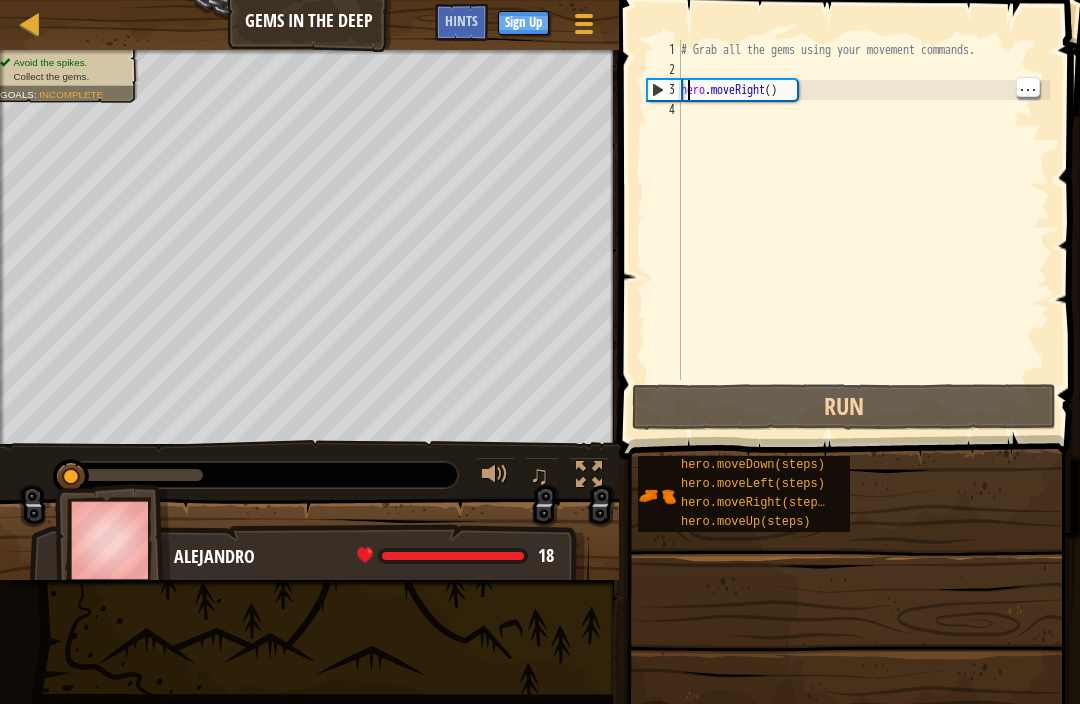 click on "# Grab all the gems using your movement commands. hero . moveRight ( )" at bounding box center (863, 230) 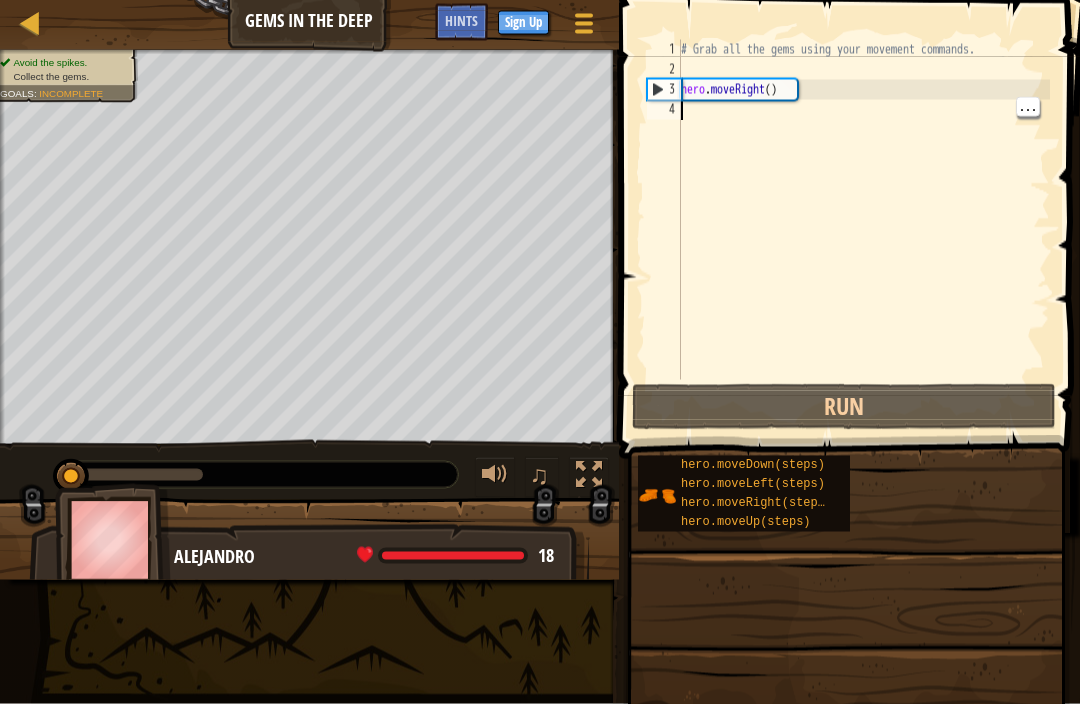 click on "# Grab all the gems using your movement commands. hero . moveRight ( )" at bounding box center (863, 230) 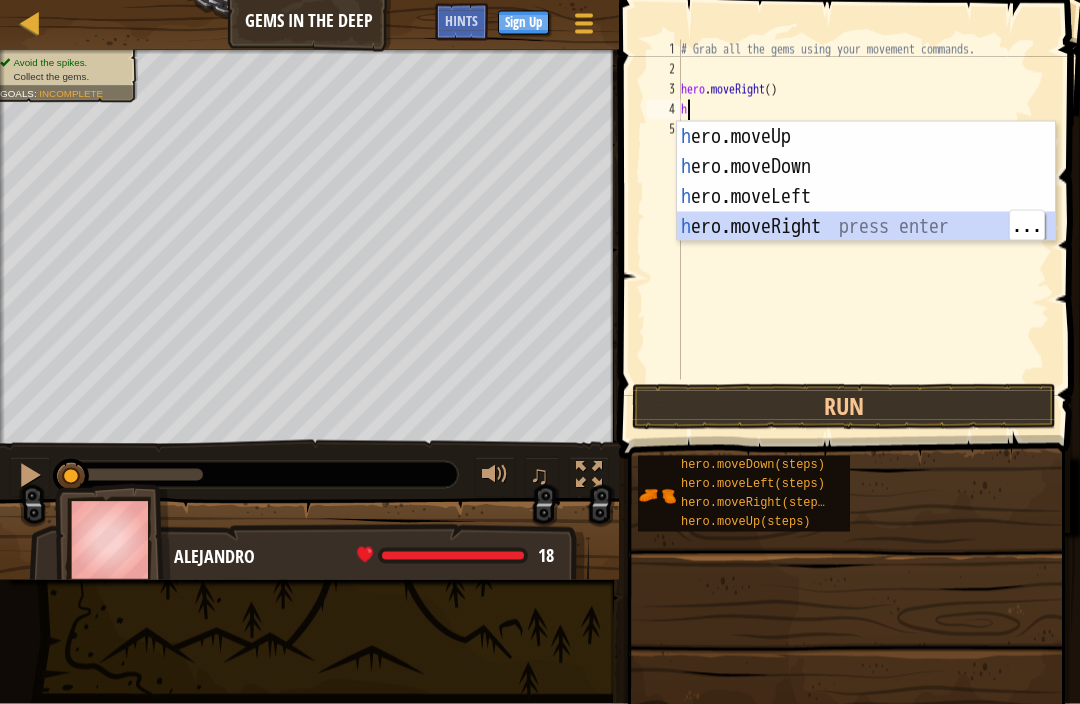click on "h ero.moveUp press enter h ero.moveDown press enter h ero.moveLeft press enter h ero.moveRight press enter" at bounding box center (866, 212) 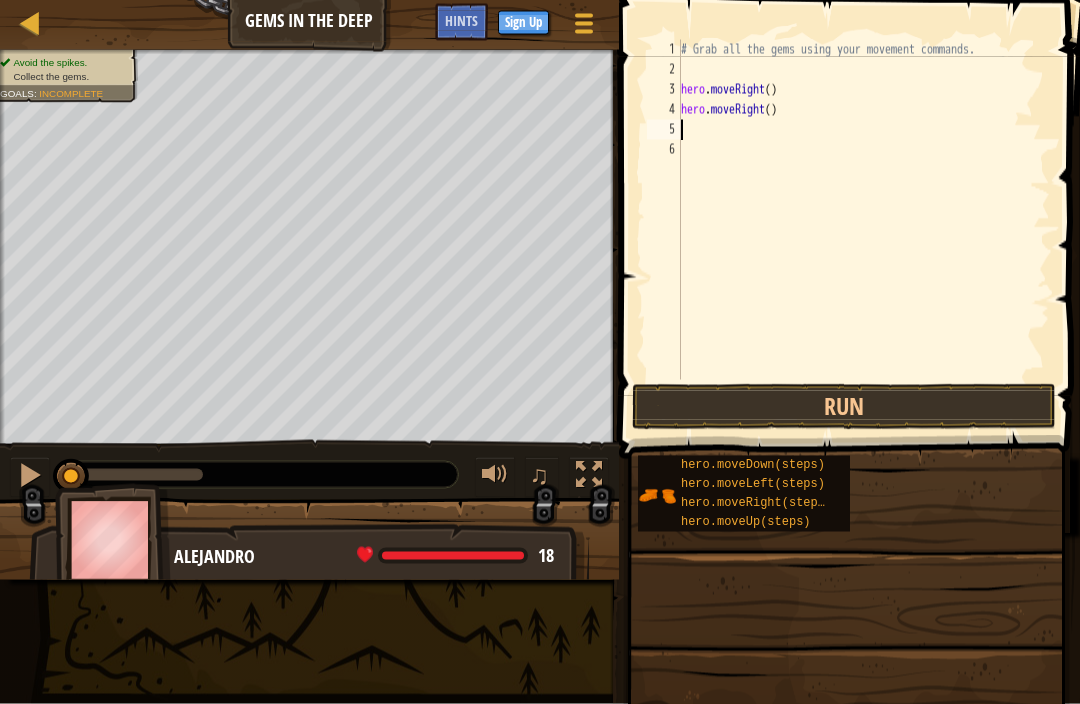 type on "h" 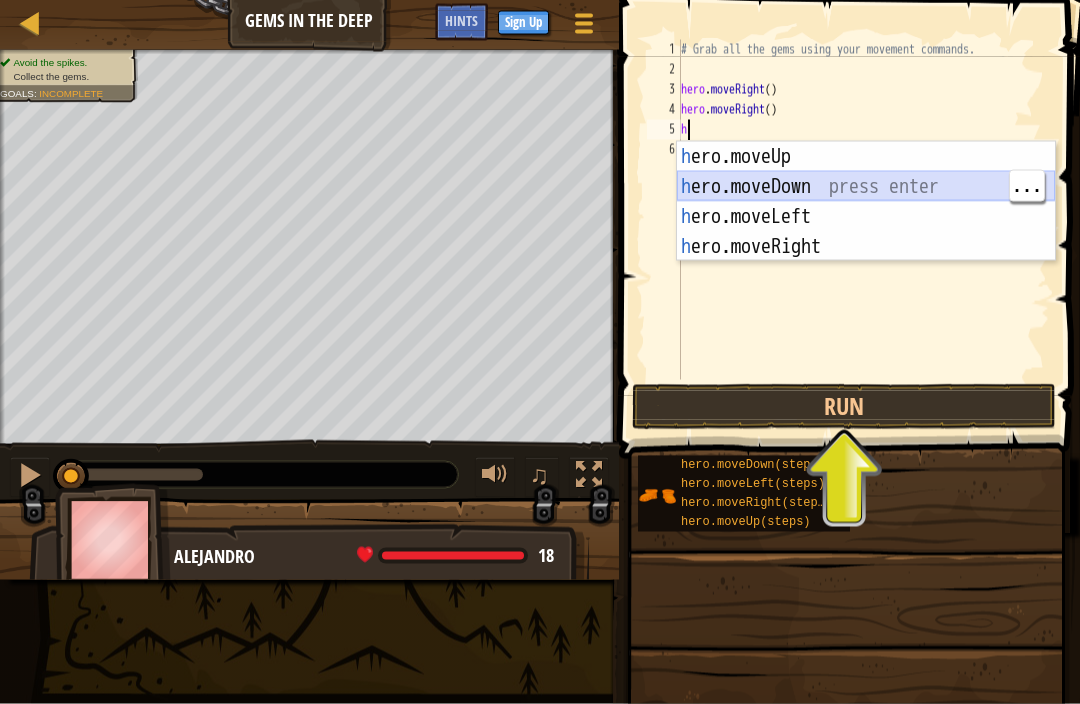 click on "h ero.moveUp press enter h ero.moveDown press enter h ero.moveLeft press enter h ero.moveRight press enter" at bounding box center (866, 232) 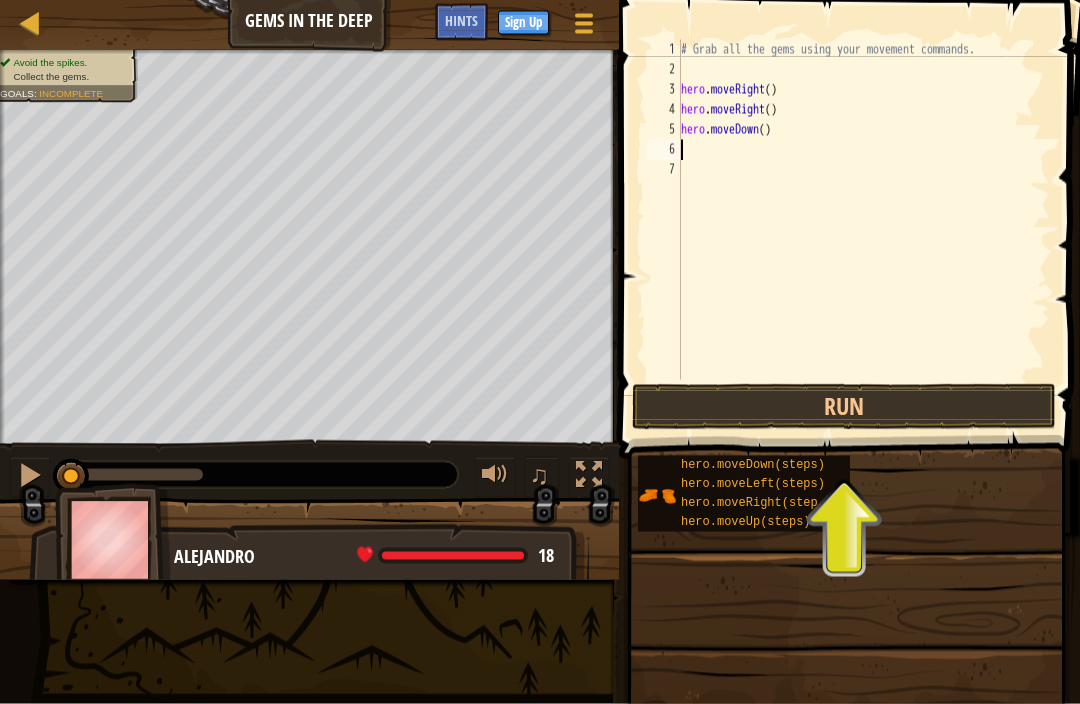 type on "h" 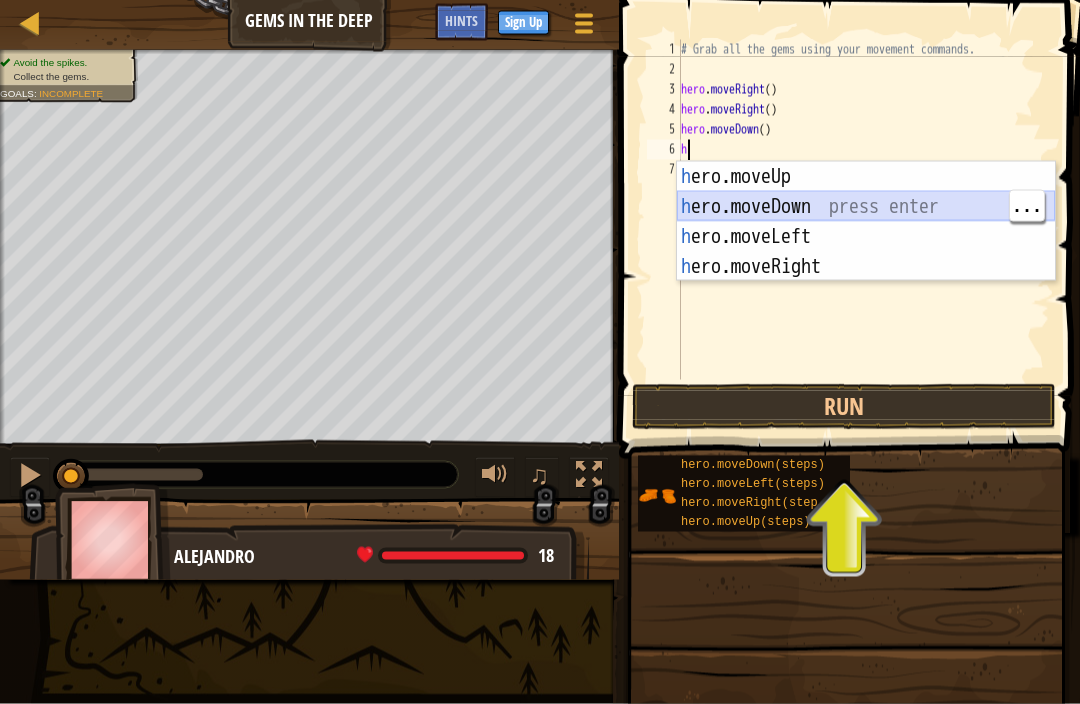 click on "h ero.moveUp press enter h ero.moveDown press enter h ero.moveLeft press enter h ero.moveRight press enter" at bounding box center (866, 252) 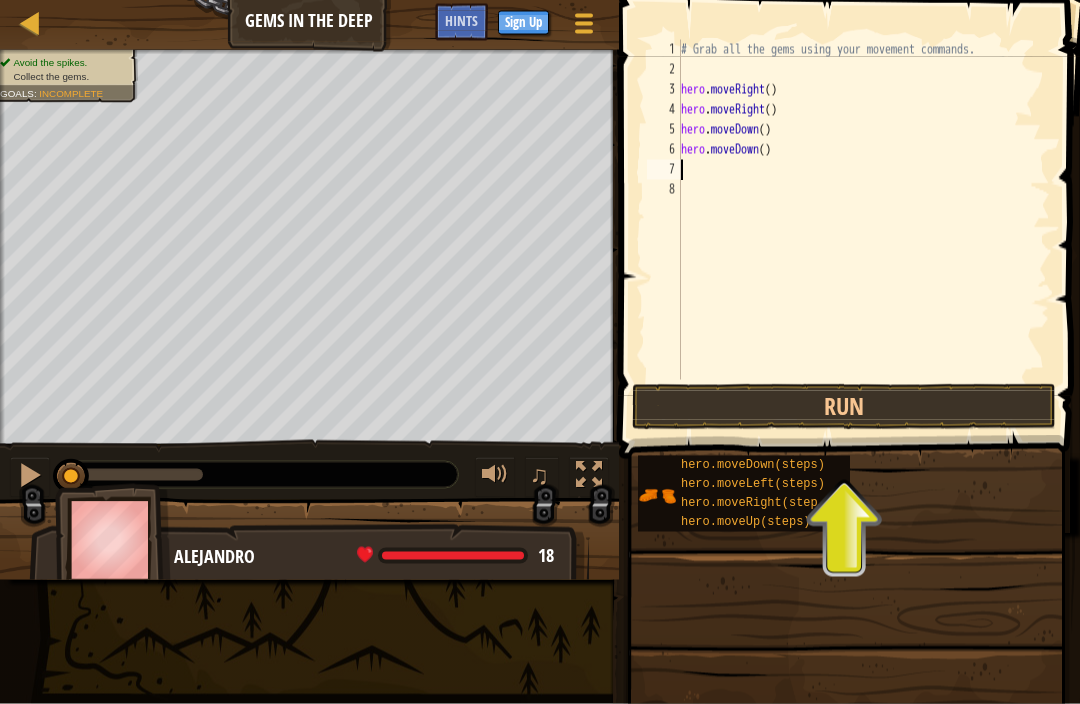 type on "h" 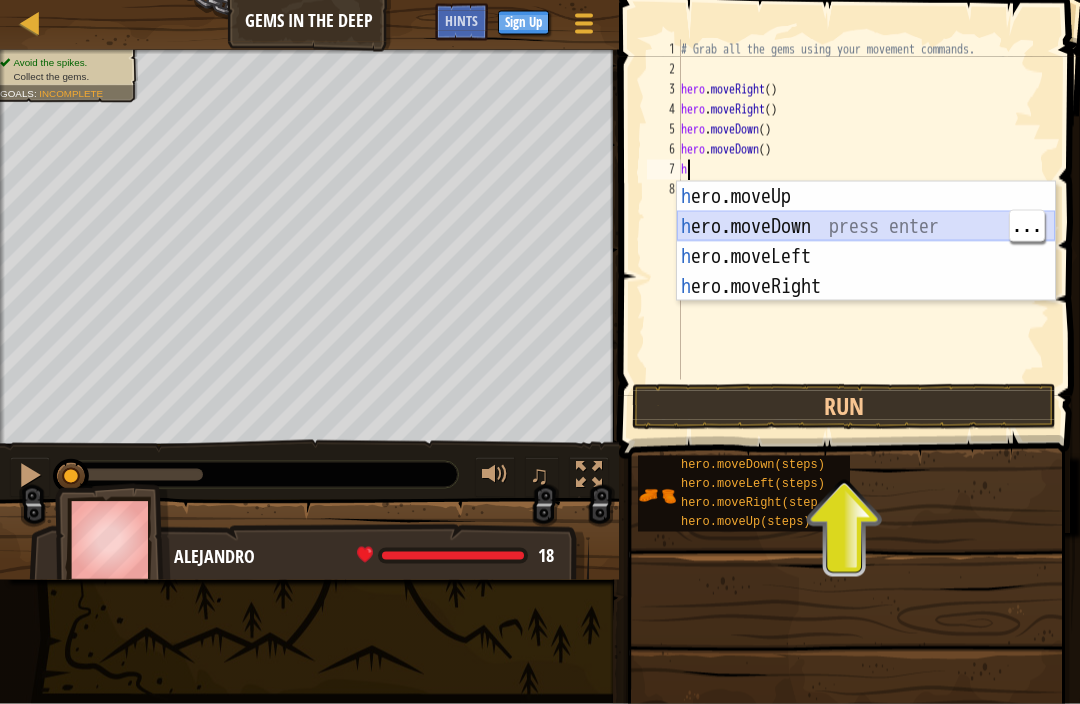 click on "h ero.moveUp press enter h ero.moveDown press enter h ero.moveLeft press enter h ero.moveRight press enter" at bounding box center [866, 272] 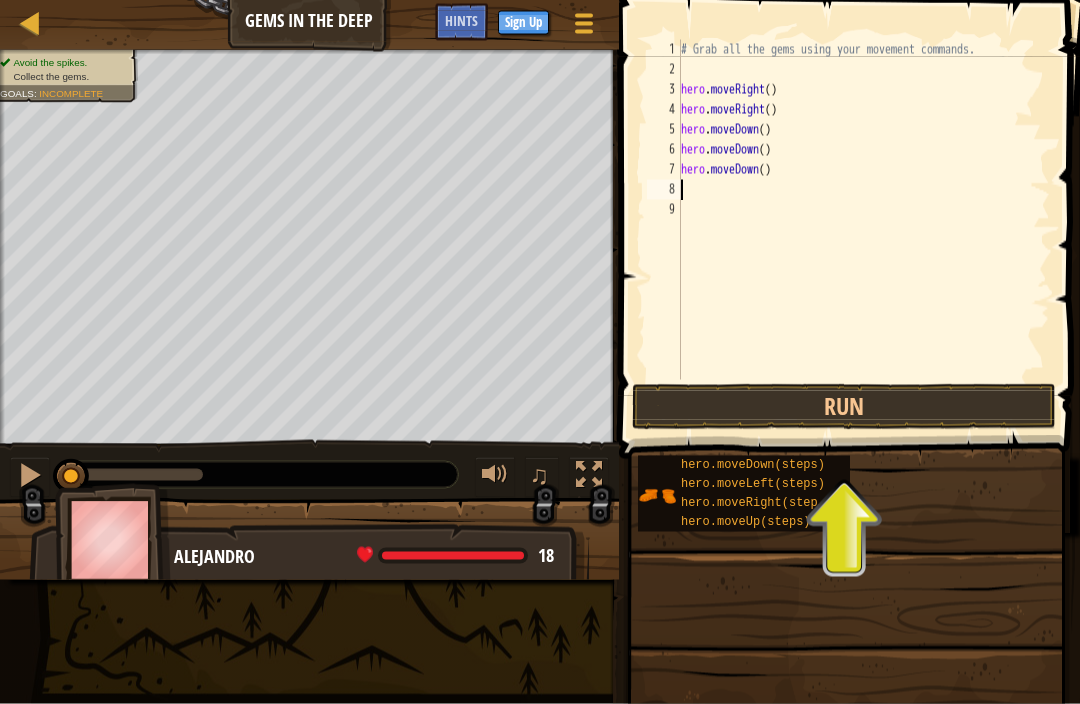 type on "h" 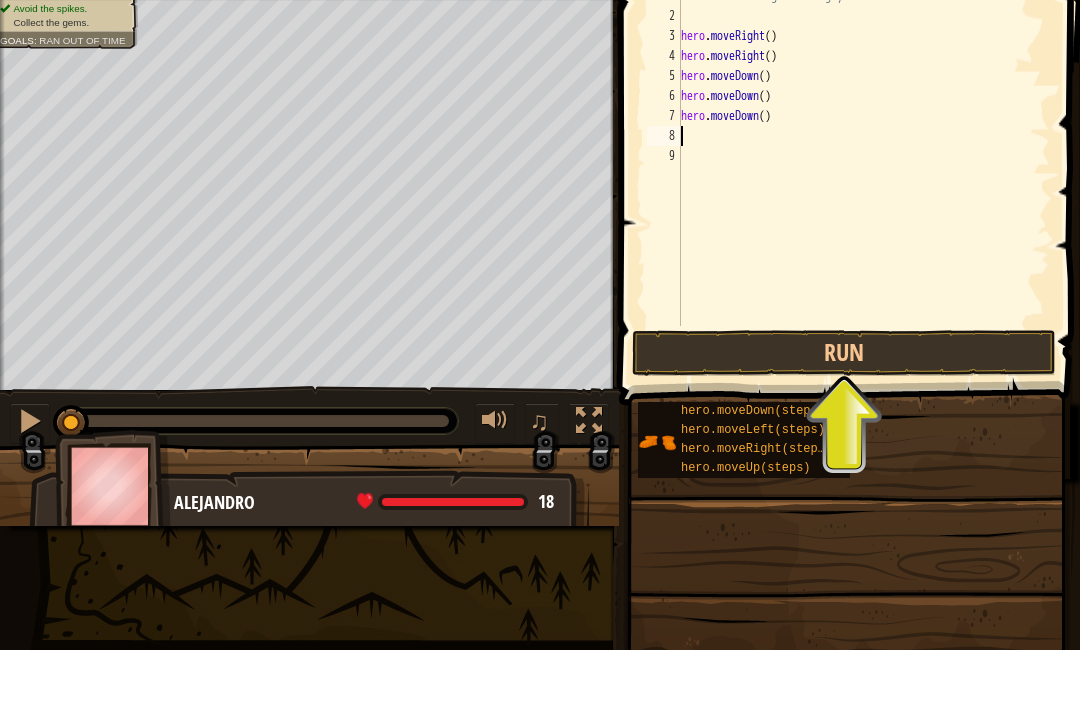 type on "h" 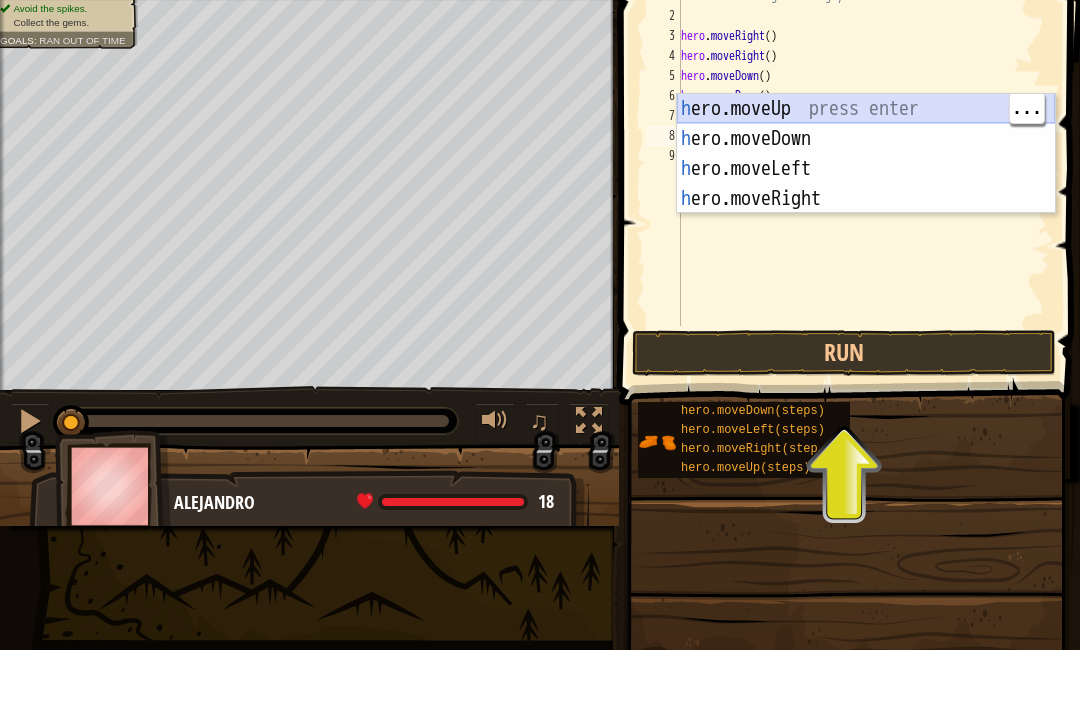 click on "h ero.moveUp press enter h ero.moveDown press enter h ero.moveLeft press enter h ero.moveRight press enter" at bounding box center [866, 238] 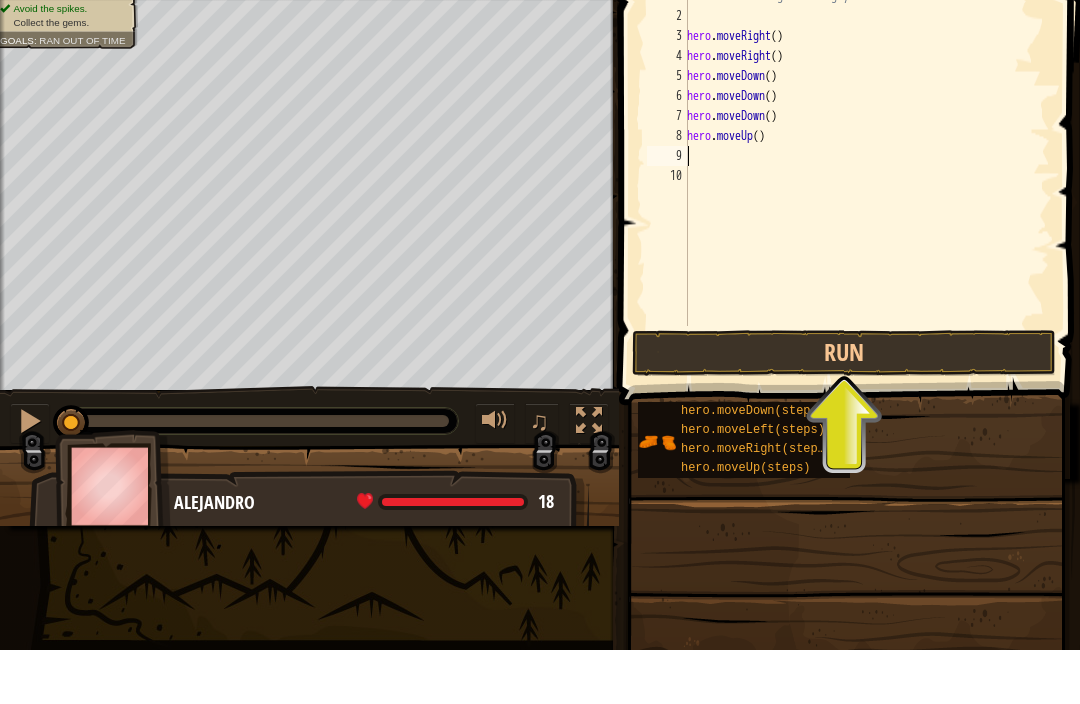type on "h" 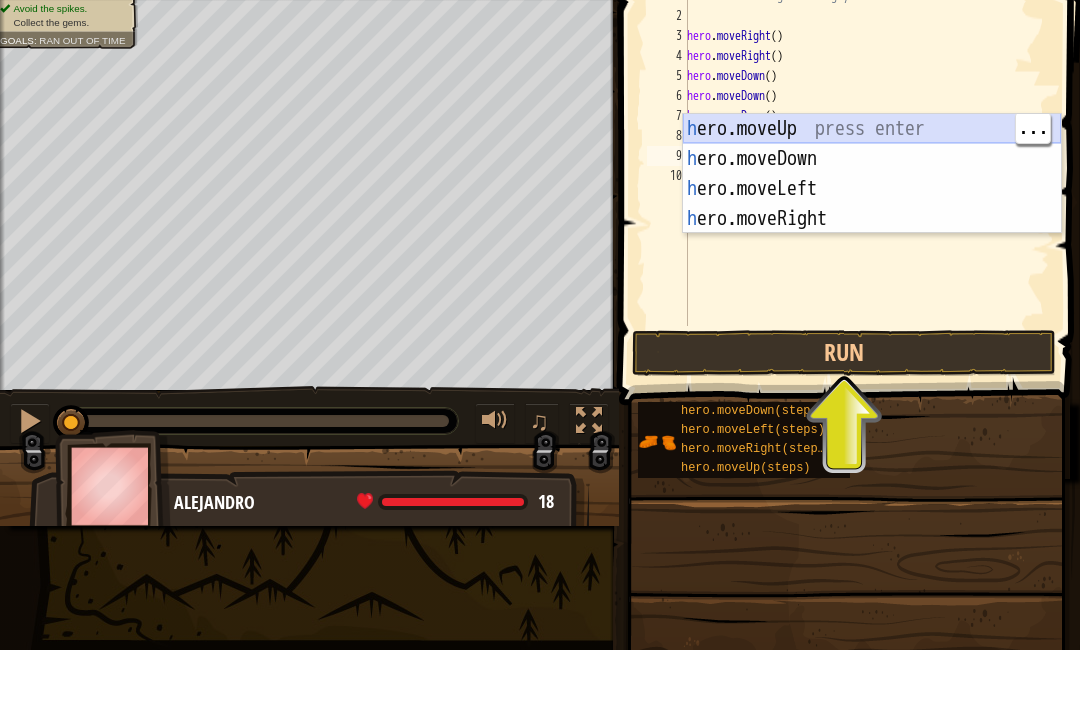 click on "h ero.moveUp press enter h ero.moveDown press enter h ero.moveLeft press enter h ero.moveRight press enter" at bounding box center [872, 258] 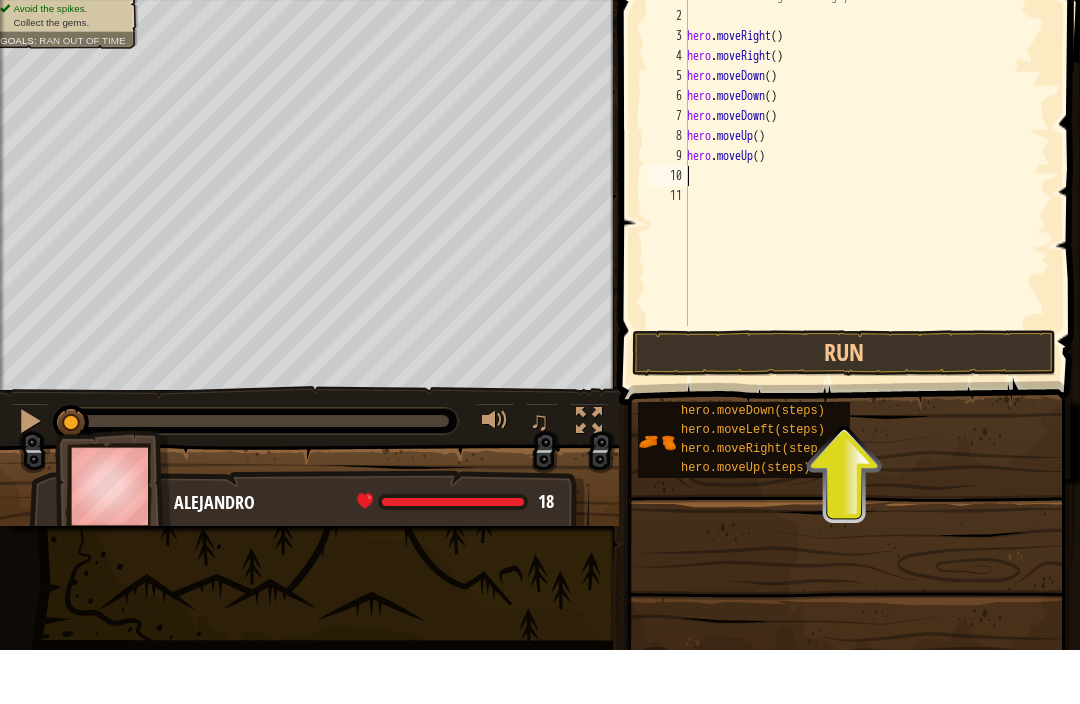 type on "h" 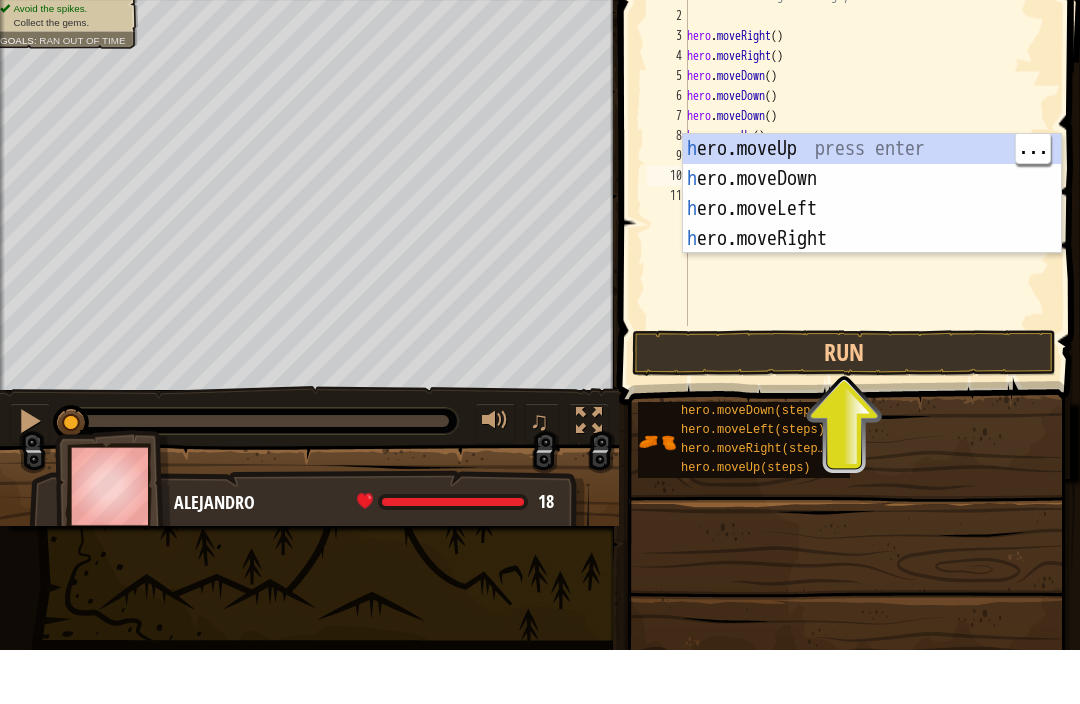 click on "h ero.moveUp press enter h ero.moveDown press enter h ero.moveLeft press enter h ero.moveRight press enter" at bounding box center [872, 278] 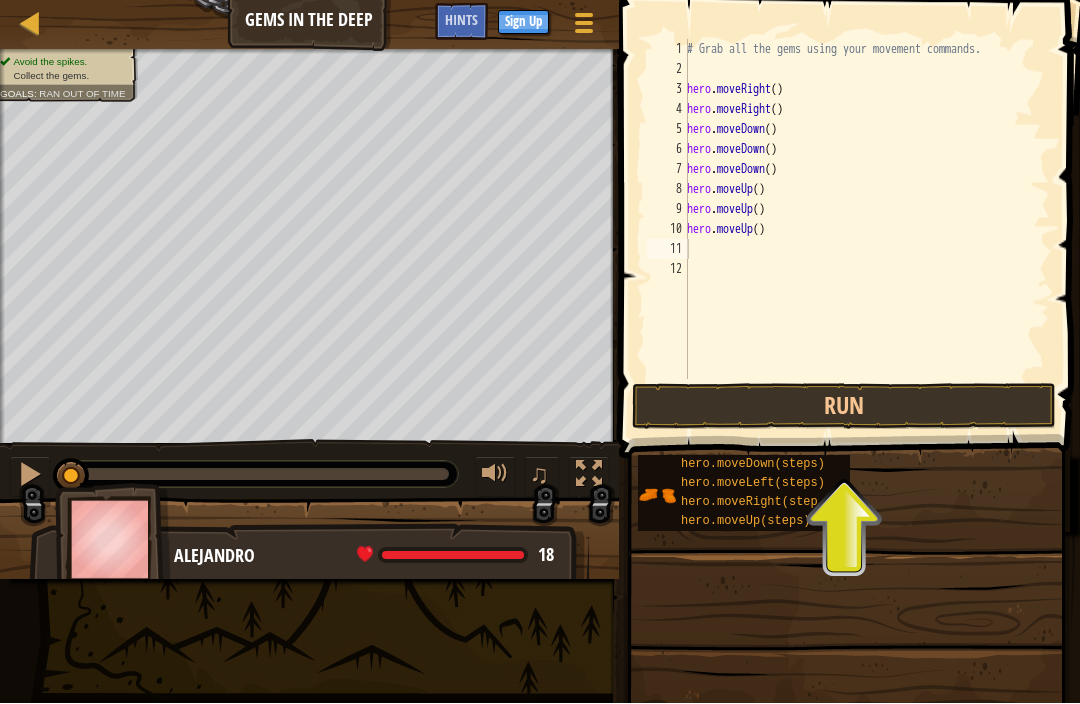 click on "Run" at bounding box center (844, 407) 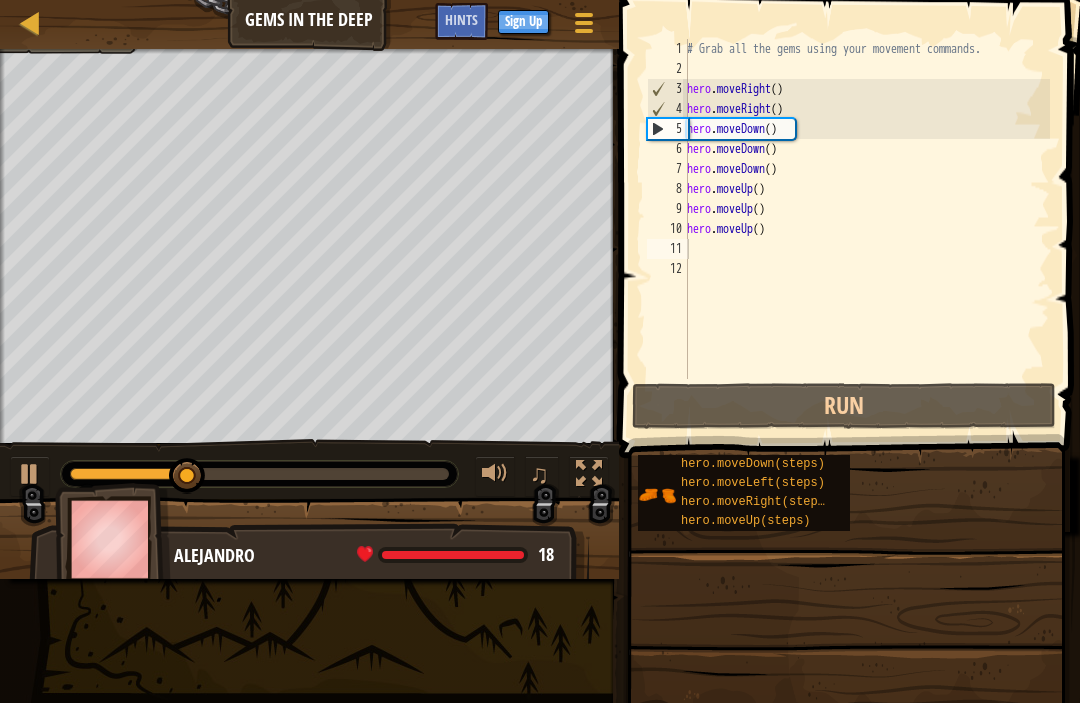 click on "Run" at bounding box center (844, 407) 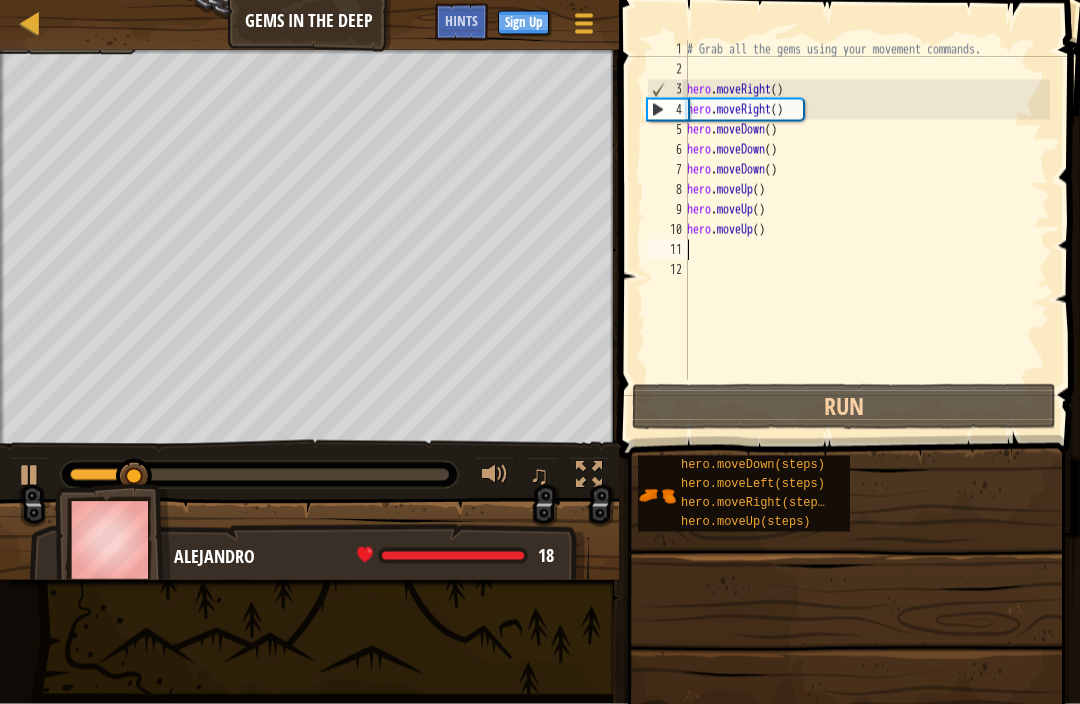 type on "hero.moveUp()" 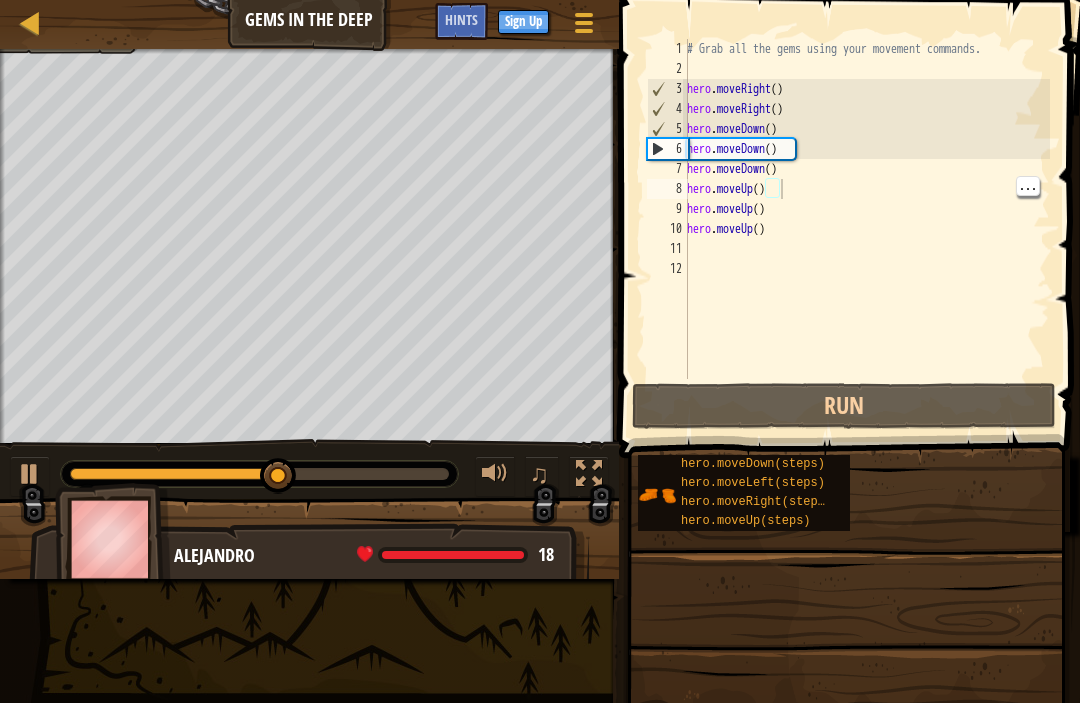 click on "# Grab all the gems using your movement commands. hero . moveRight ( ) hero . moveRight ( ) hero . moveDown ( ) hero . moveDown ( ) hero . moveDown ( ) hero . moveUp ( ) hero . moveUp ( ) hero . moveUp ( )" at bounding box center (866, 230) 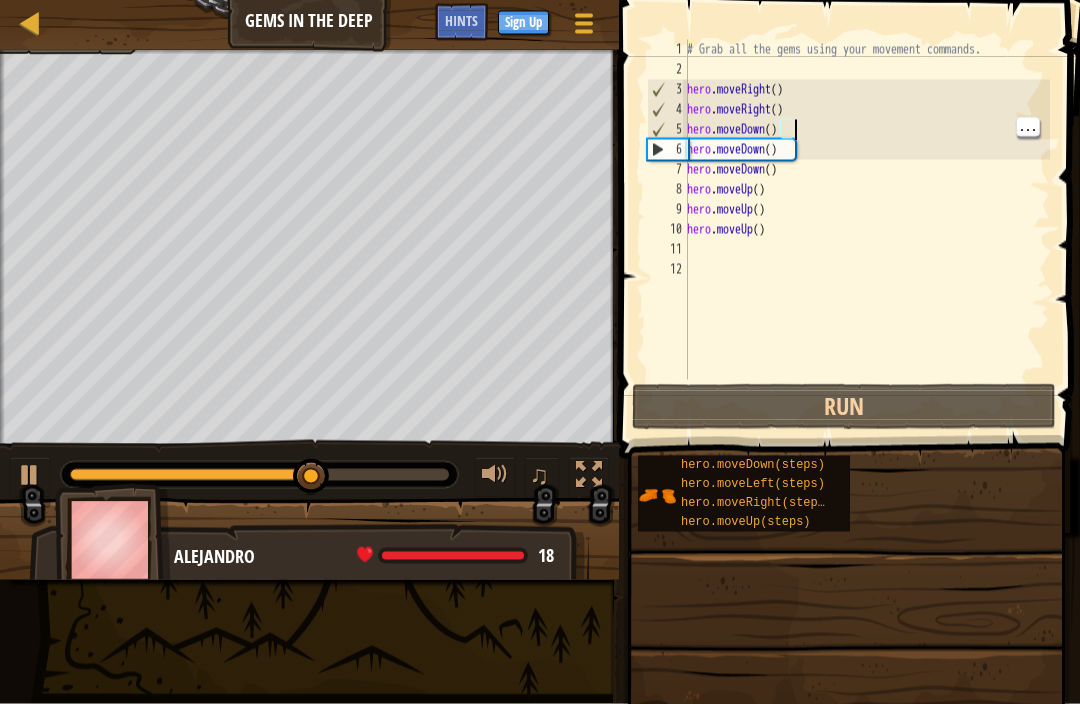 click on "# Grab all the gems using your movement commands. hero . moveRight ( ) hero . moveRight ( ) hero . moveDown ( ) hero . moveDown ( ) hero . moveDown ( ) hero . moveUp ( ) hero . moveUp ( ) hero . moveUp ( )" at bounding box center (866, 230) 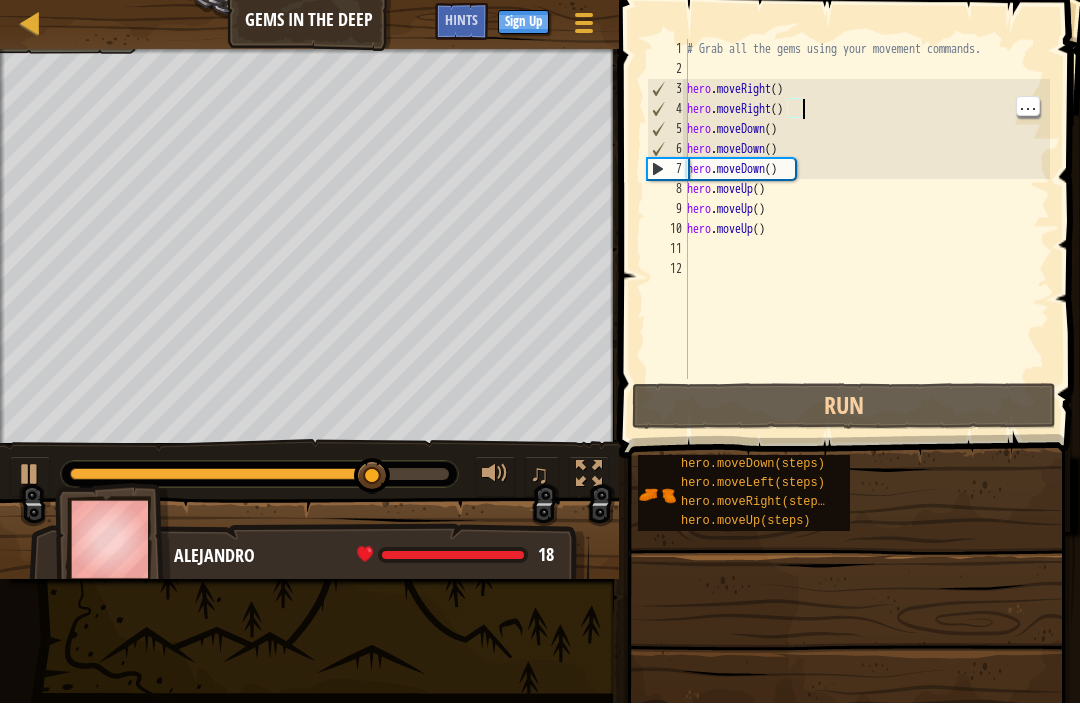 click on "# Grab all the gems using your movement commands. hero . moveRight ( ) hero . moveRight ( ) hero . moveDown ( ) hero . moveDown ( ) hero . moveDown ( ) hero . moveUp ( ) hero . moveUp ( ) hero . moveUp ( )" at bounding box center [866, 230] 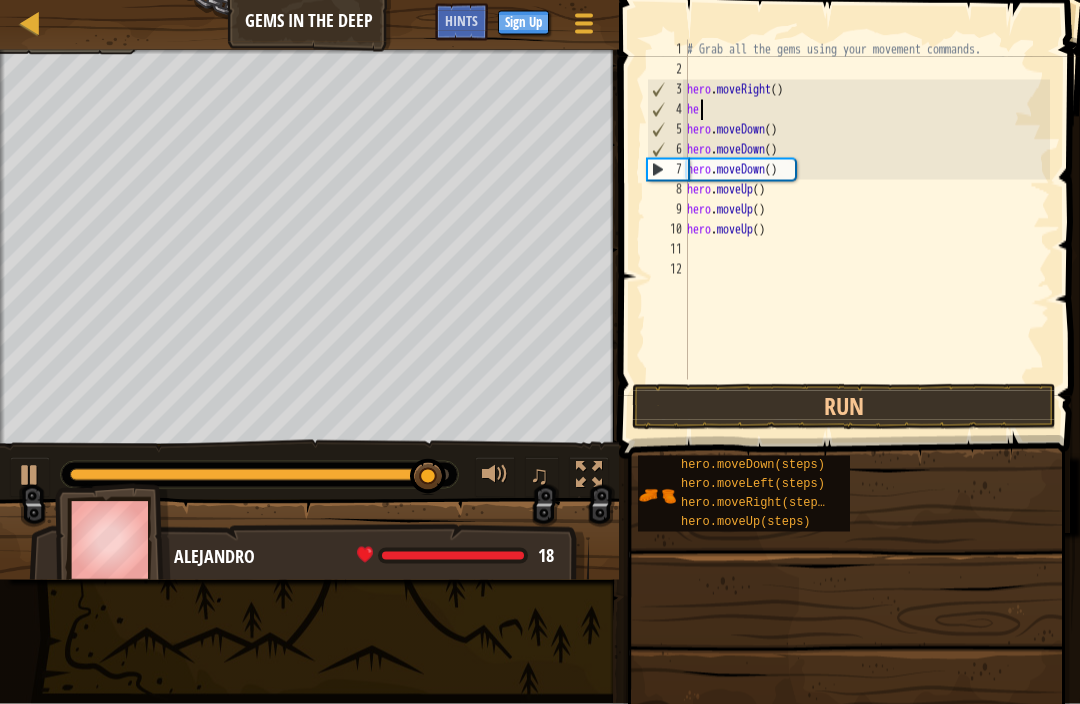 type on "h" 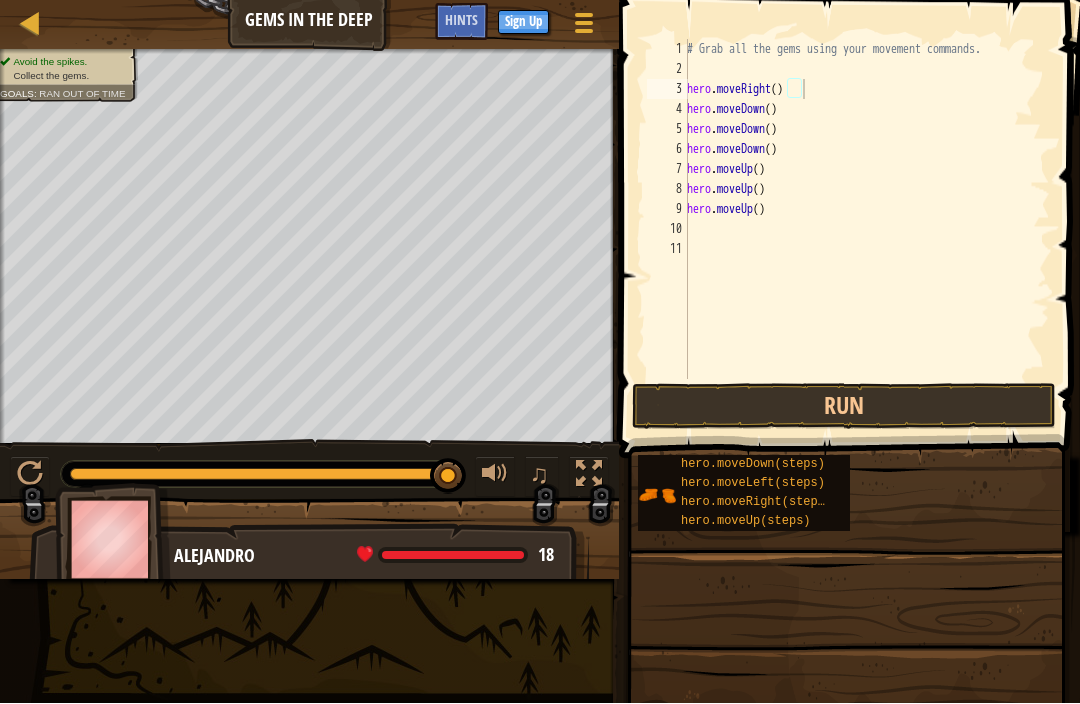 click on "Run" at bounding box center [844, 407] 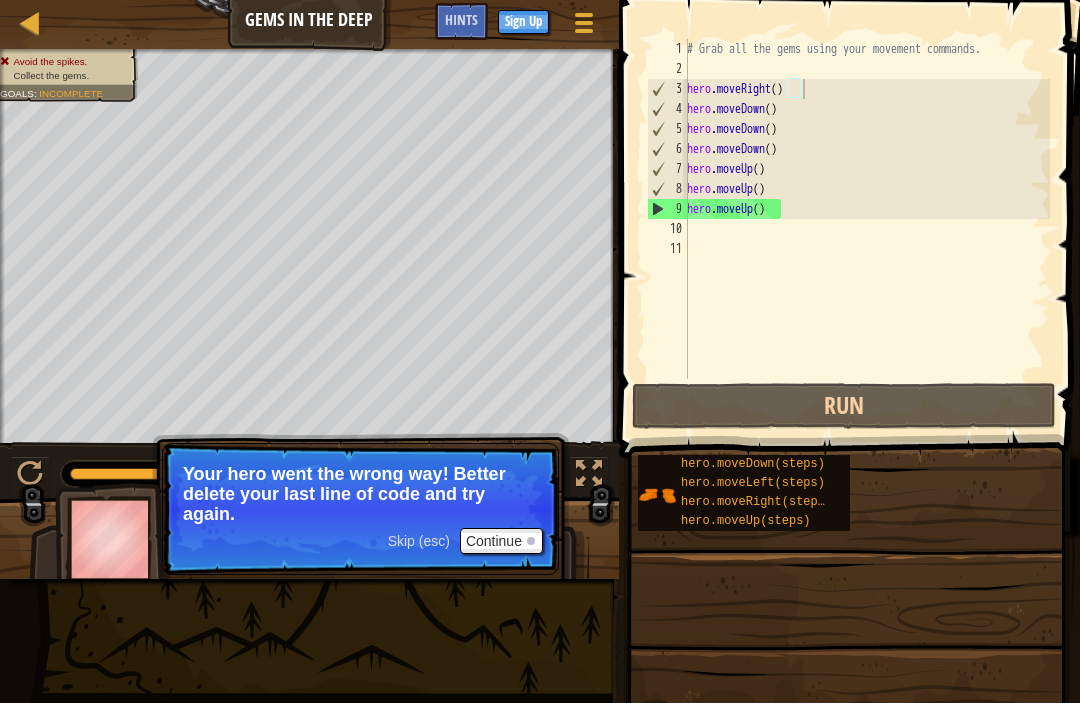 click on "Continue" at bounding box center [501, 542] 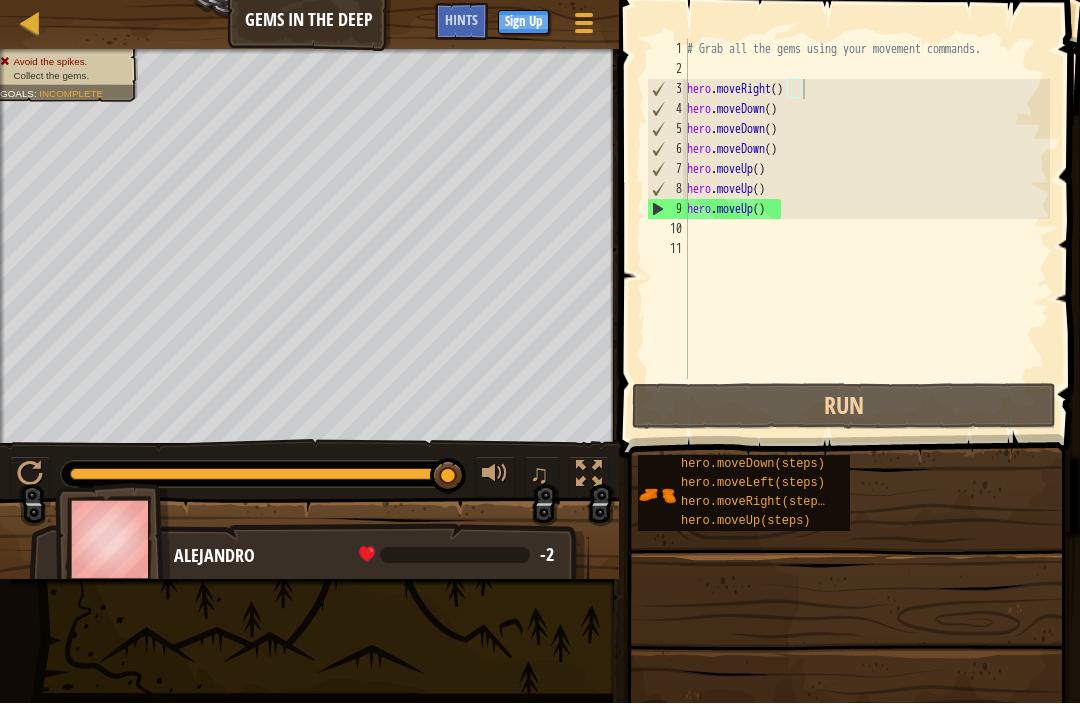 click on "Run" at bounding box center [844, 407] 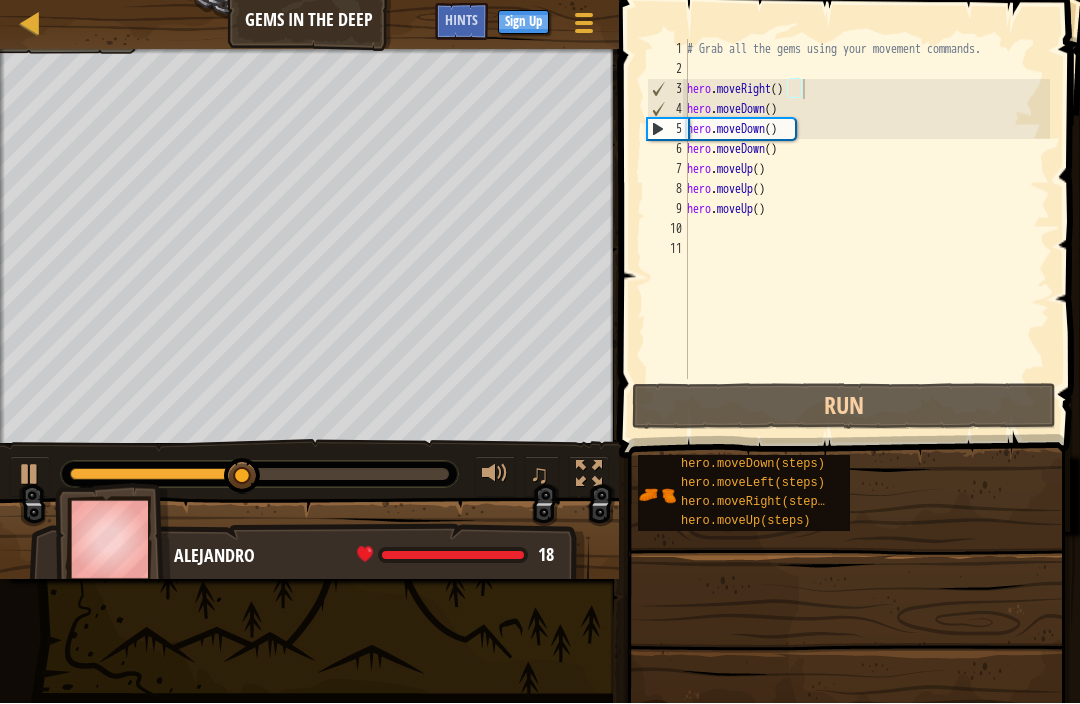 click on "Run" at bounding box center [844, 407] 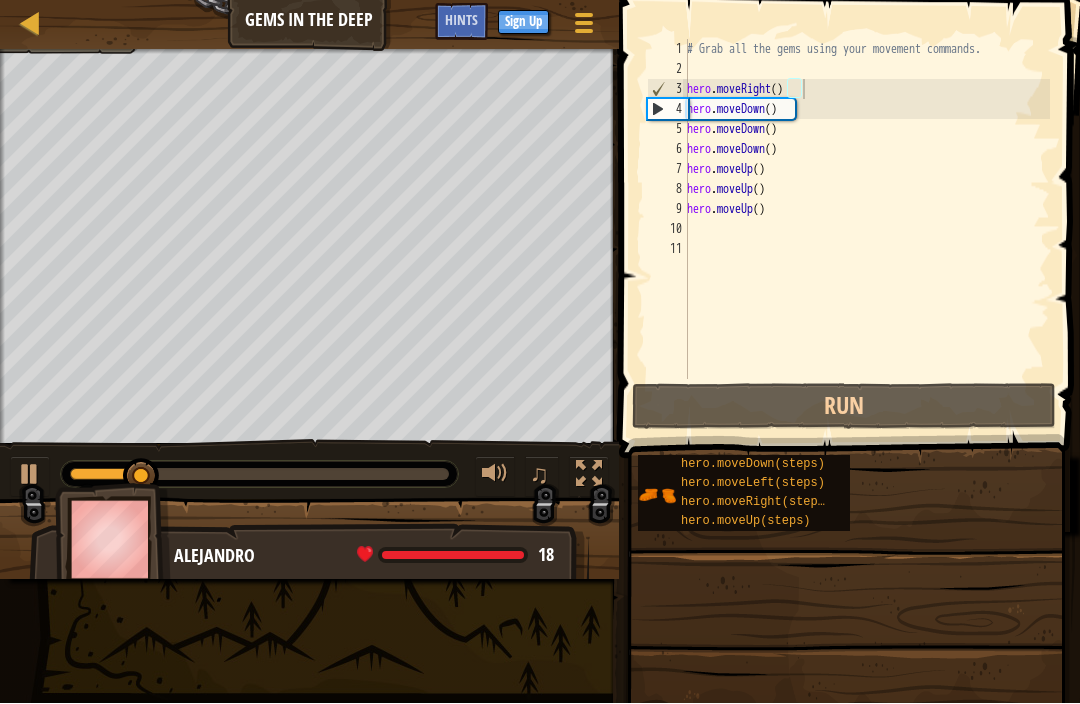 click on "Run" at bounding box center (844, 407) 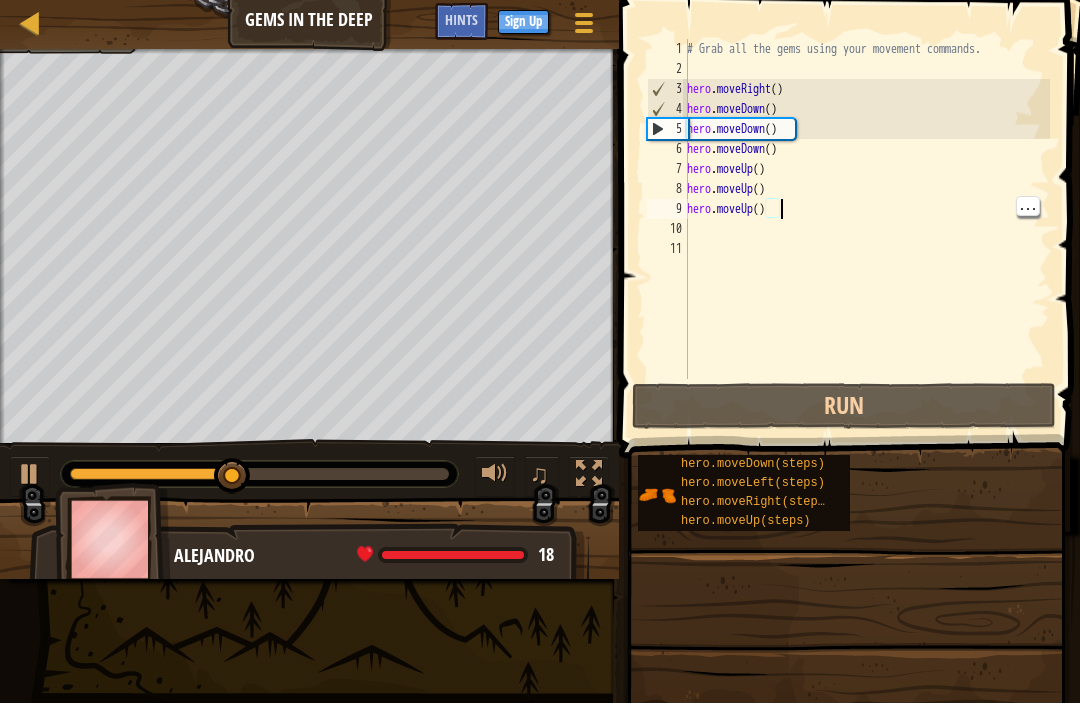 click on "# Grab all the gems using your movement commands. hero . moveRight ( ) hero . moveDown ( ) hero . moveDown ( ) hero . moveDown ( ) hero . moveUp ( ) hero . moveUp ( ) hero . moveUp ( )" at bounding box center (866, 230) 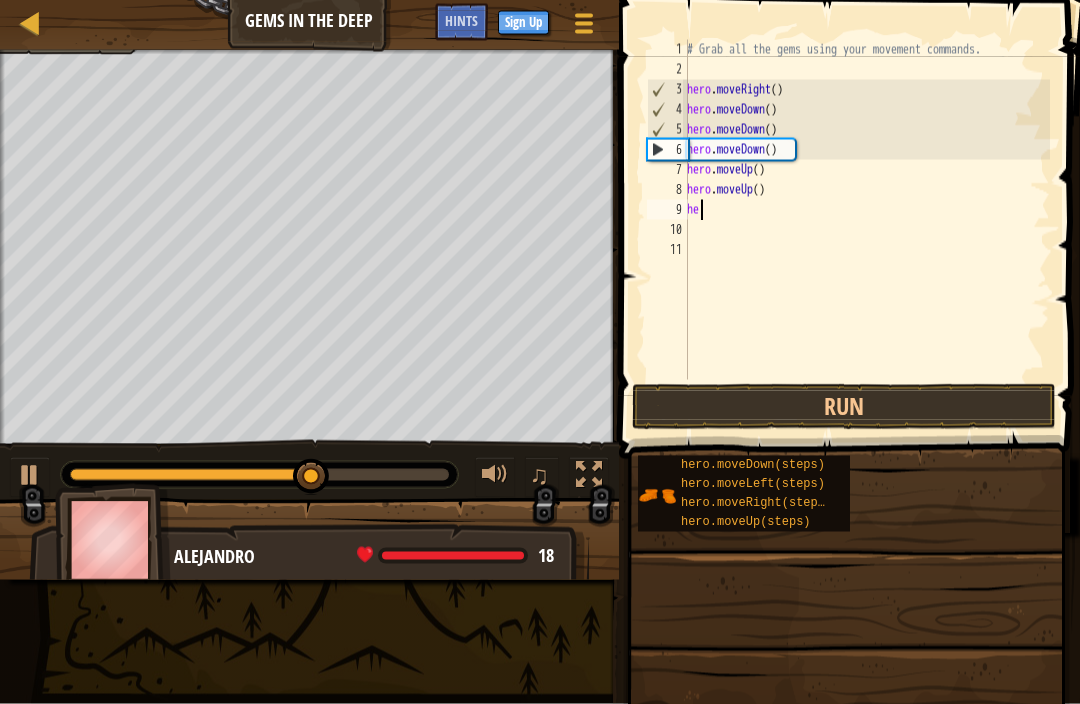 type on "h" 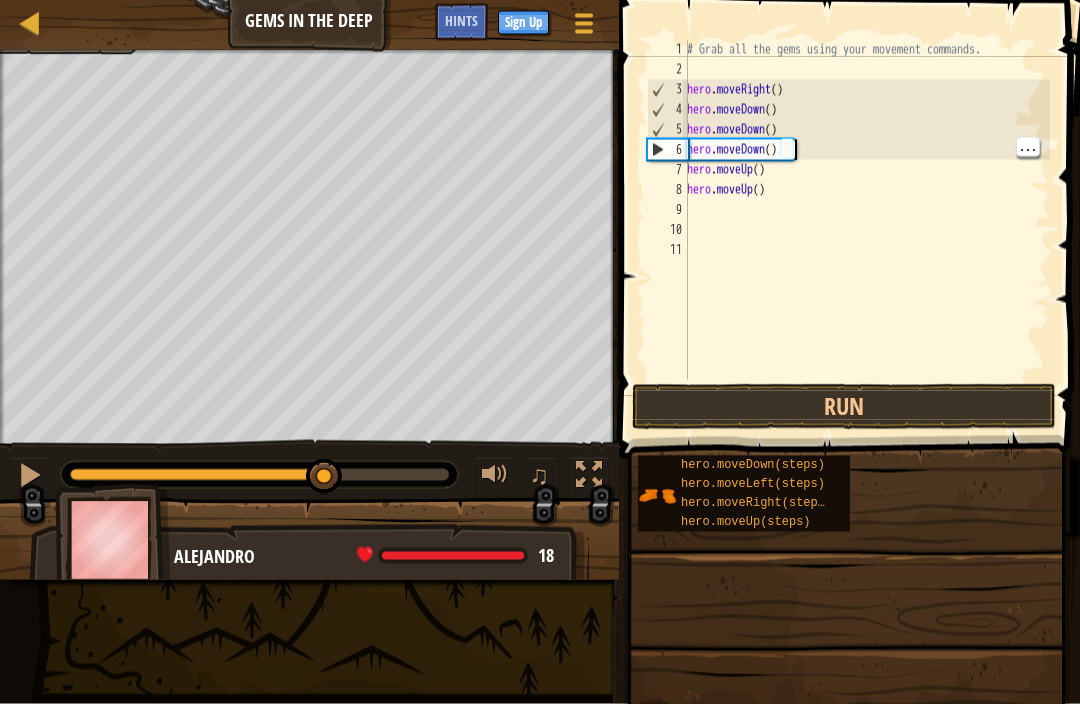 click on "# Grab all the gems using your movement commands. hero . moveRight ( ) hero . moveDown ( ) hero . moveDown ( ) hero . moveDown ( ) hero . moveUp ( ) hero . moveUp ( )" at bounding box center [866, 230] 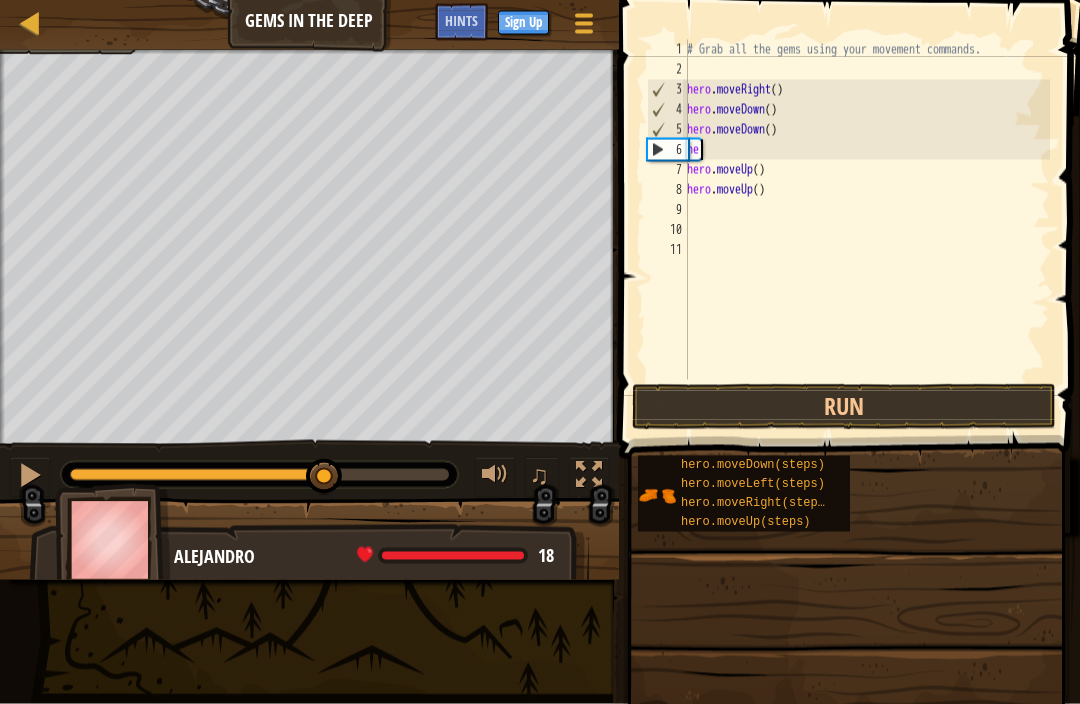 type on "h" 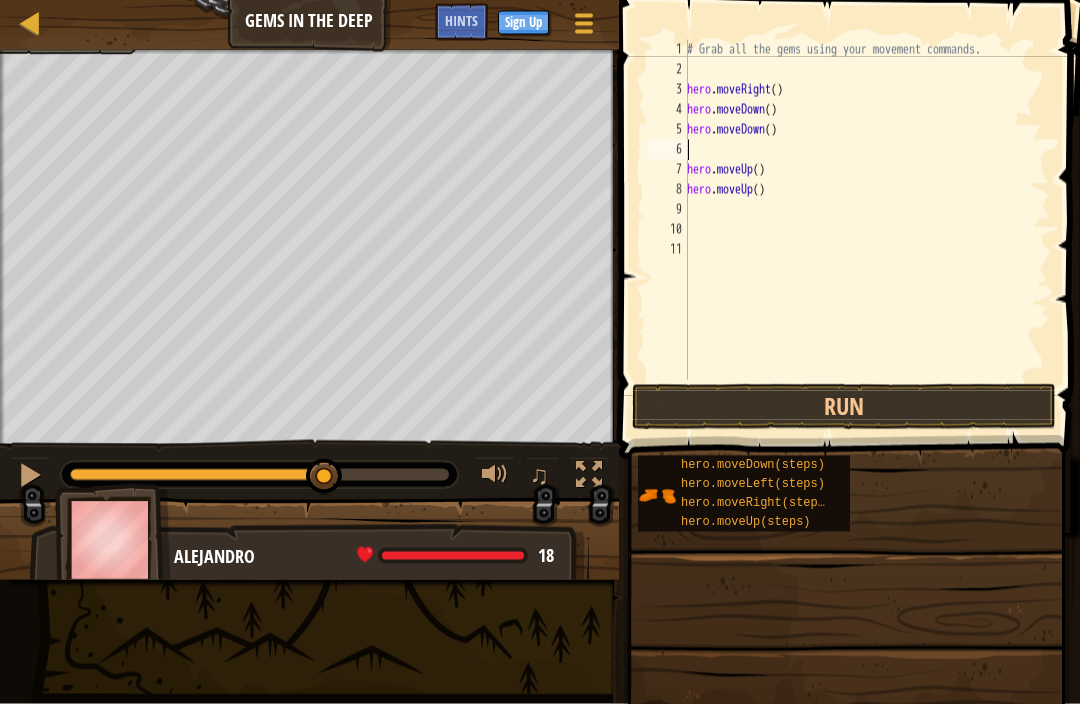 type on "hero.moveDown()" 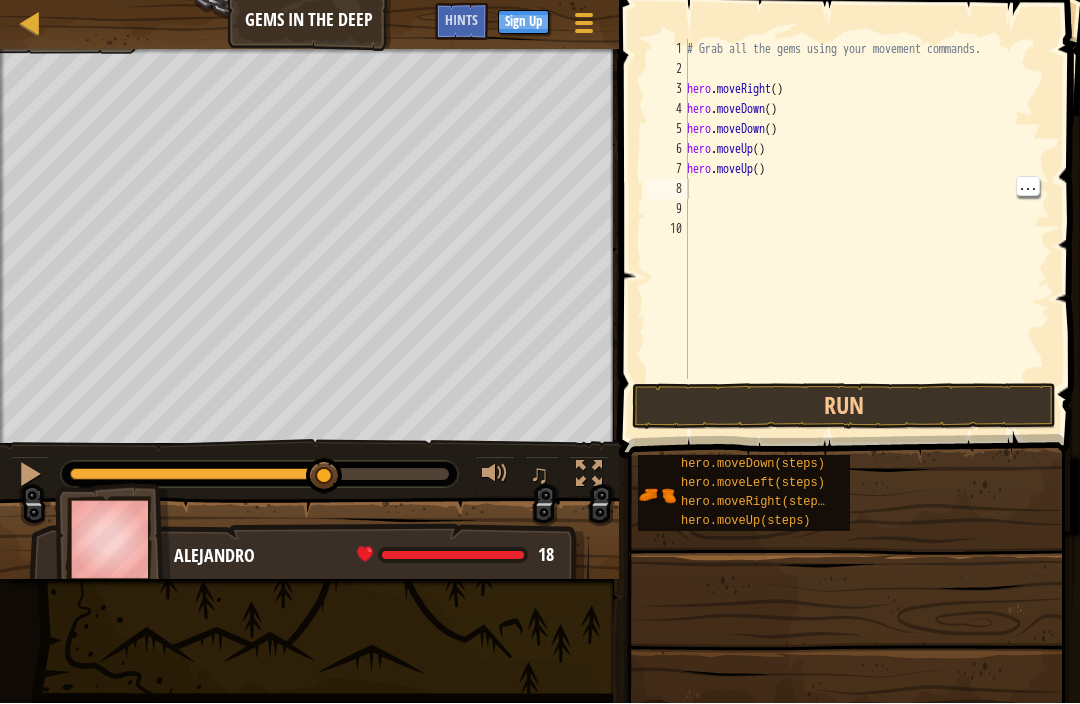 click on "Run" at bounding box center [844, 407] 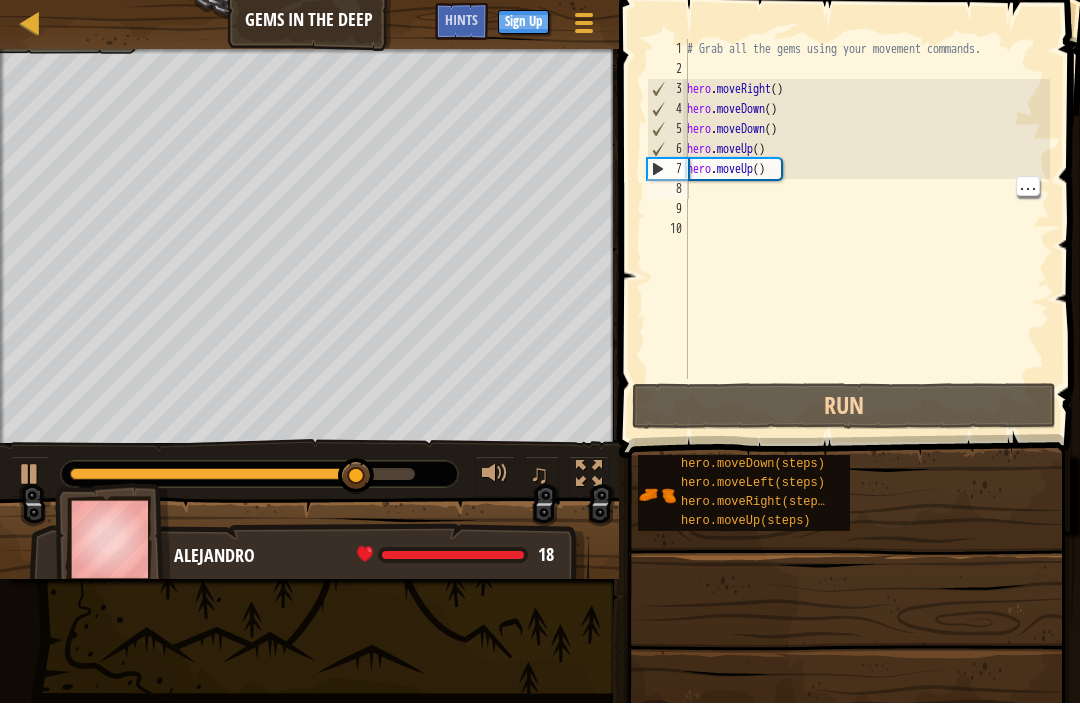 click on "# Grab all the gems using your movement commands. hero . moveRight ( ) hero . moveDown ( ) hero . moveDown ( ) hero . moveUp ( ) hero . moveUp ( )" at bounding box center [866, 230] 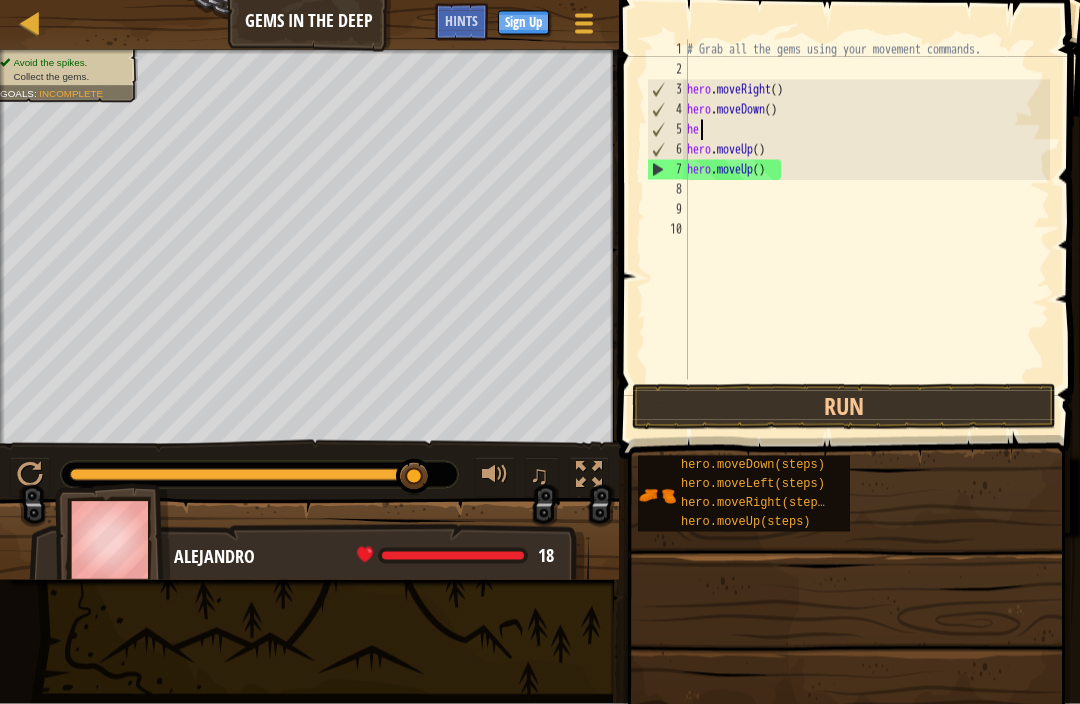 type on "h" 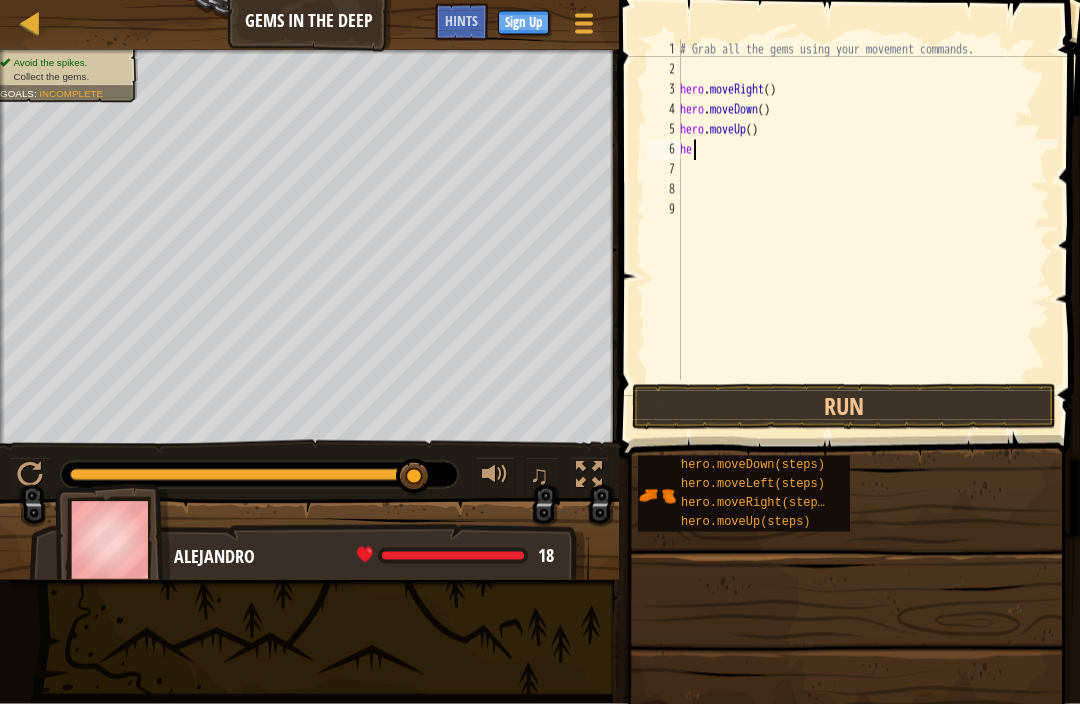 type on "h" 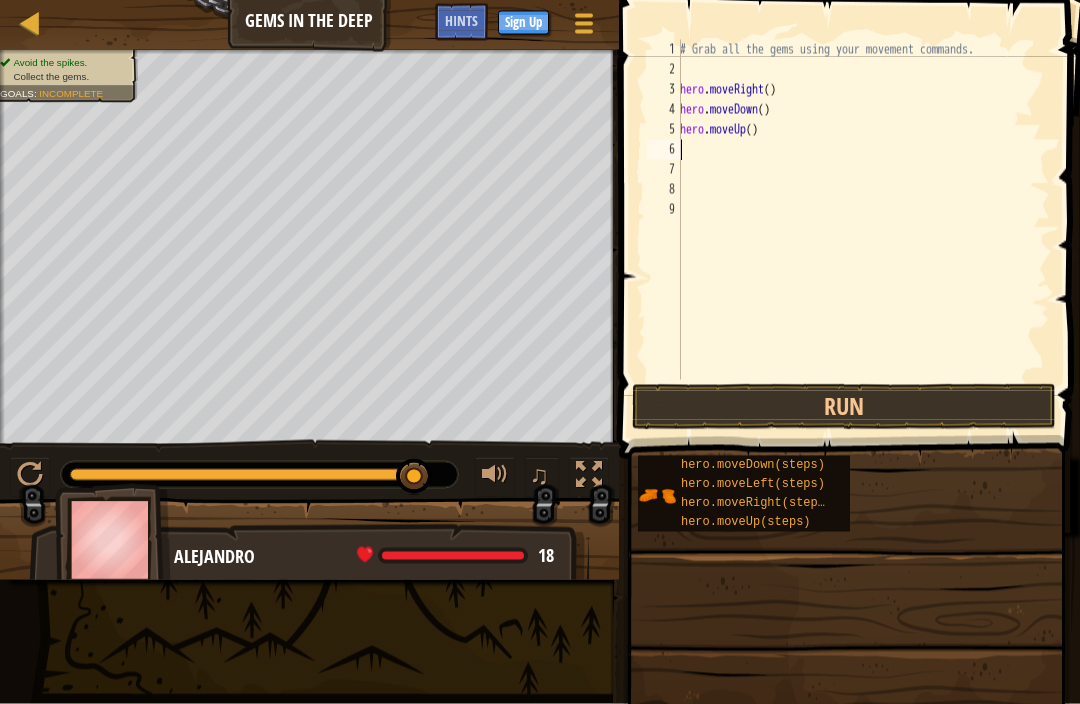 type on "h" 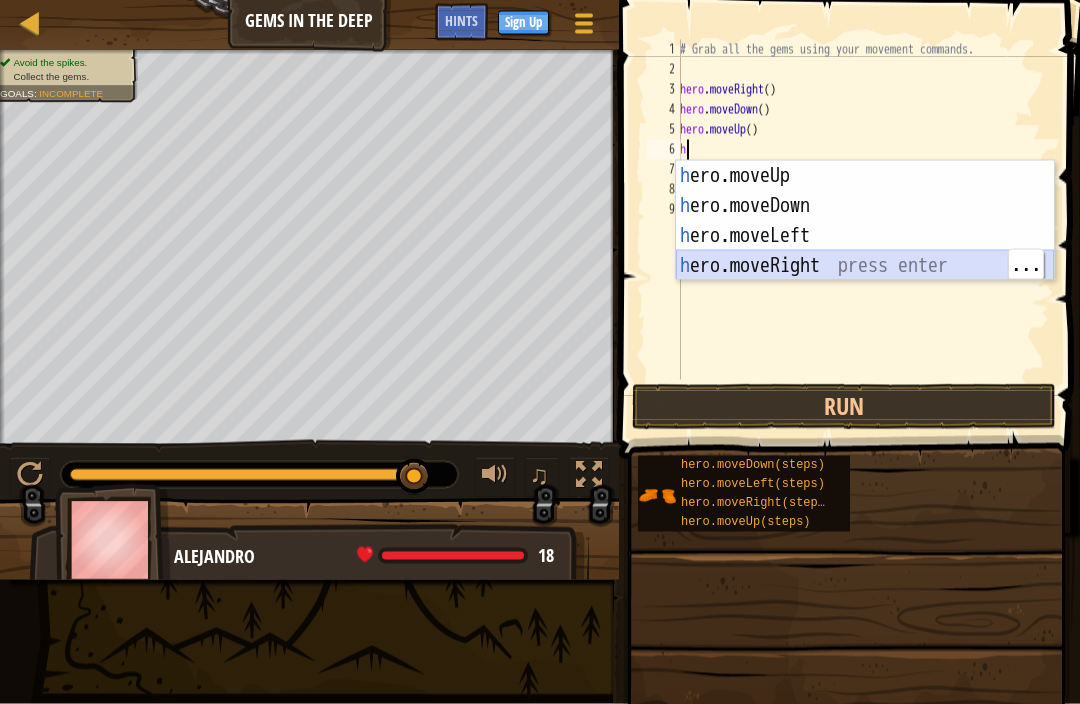 click on "h ero.moveUp press enter h ero.moveDown press enter h ero.moveLeft press enter h ero.moveRight press enter" at bounding box center [865, 251] 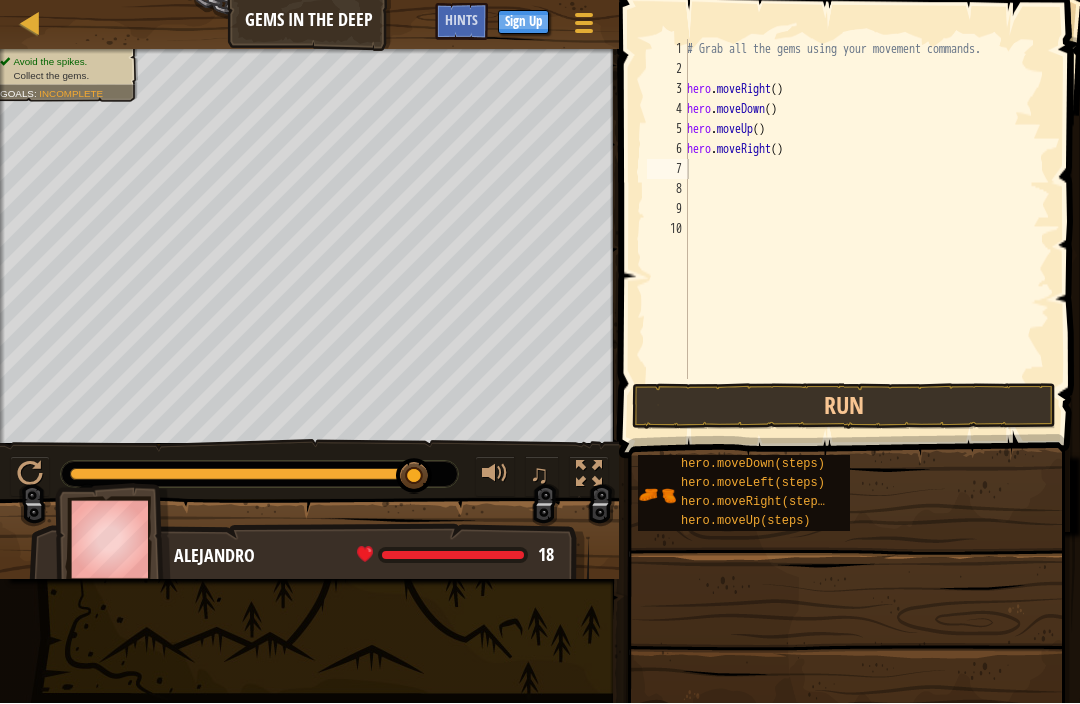 click on "Run" at bounding box center (844, 407) 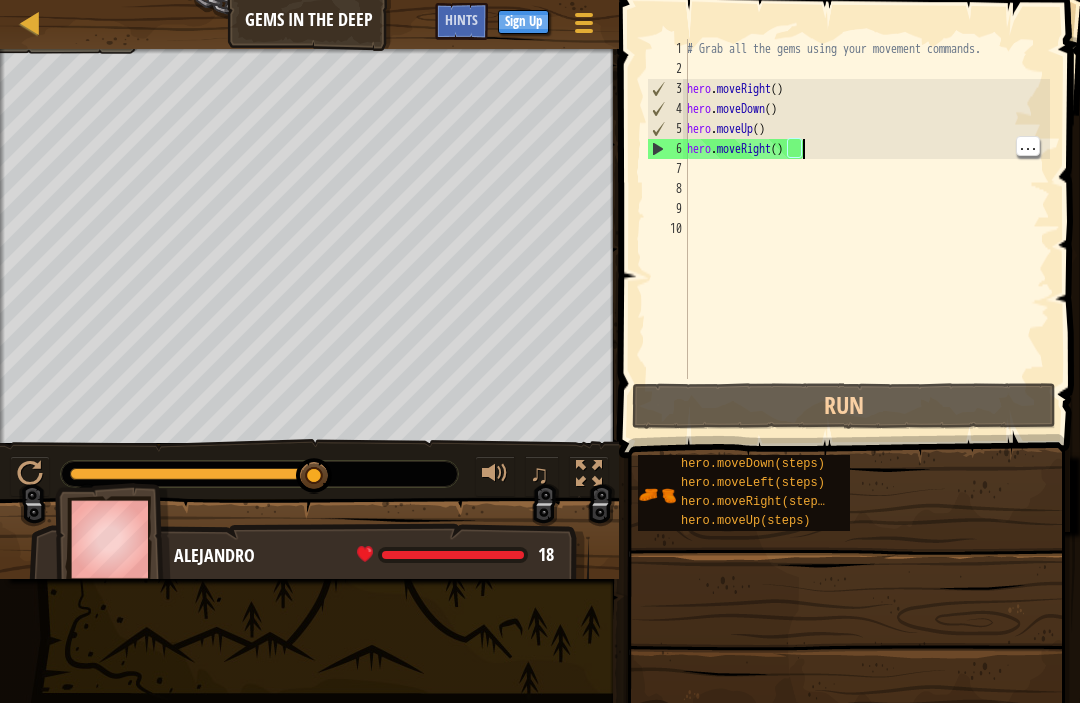 type on "hero.moveUp()" 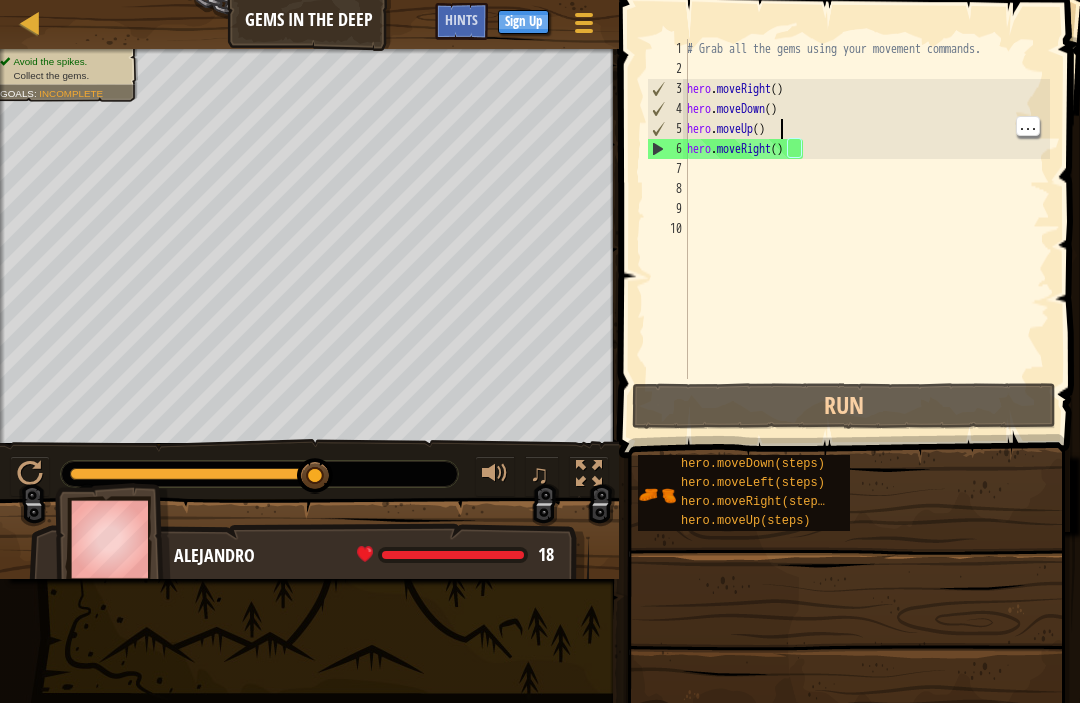 click on "# Grab all the gems using your movement commands. hero . moveRight ( ) hero . moveDown ( ) hero . moveUp ( ) hero . moveRight ( )" at bounding box center [866, 230] 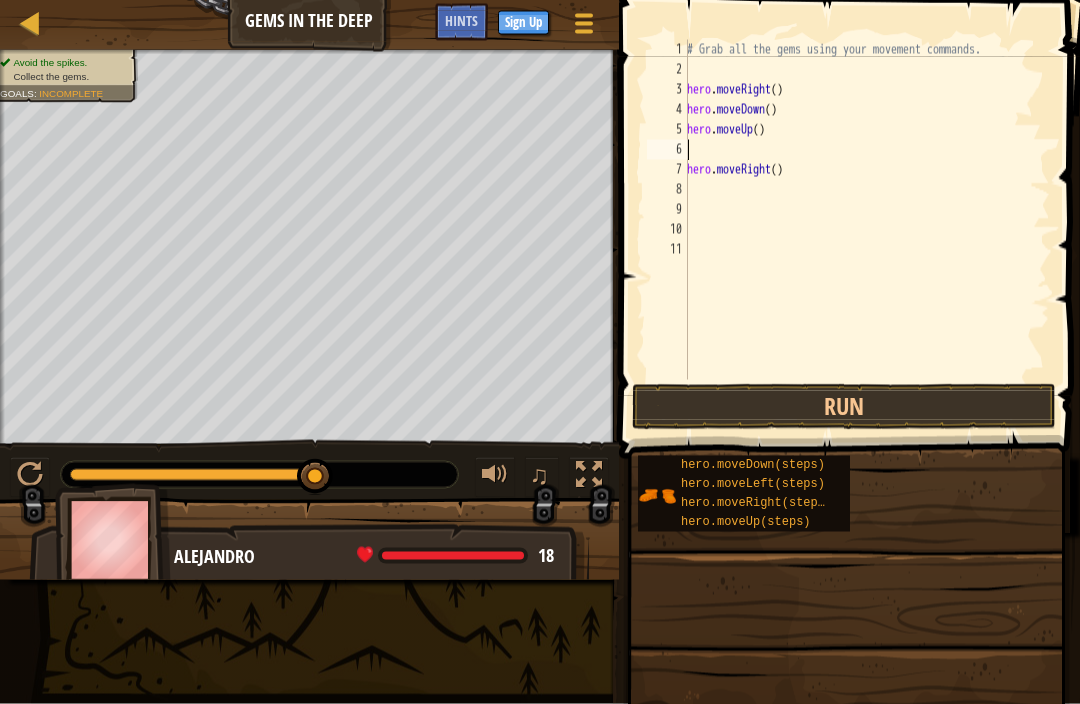 type on "h" 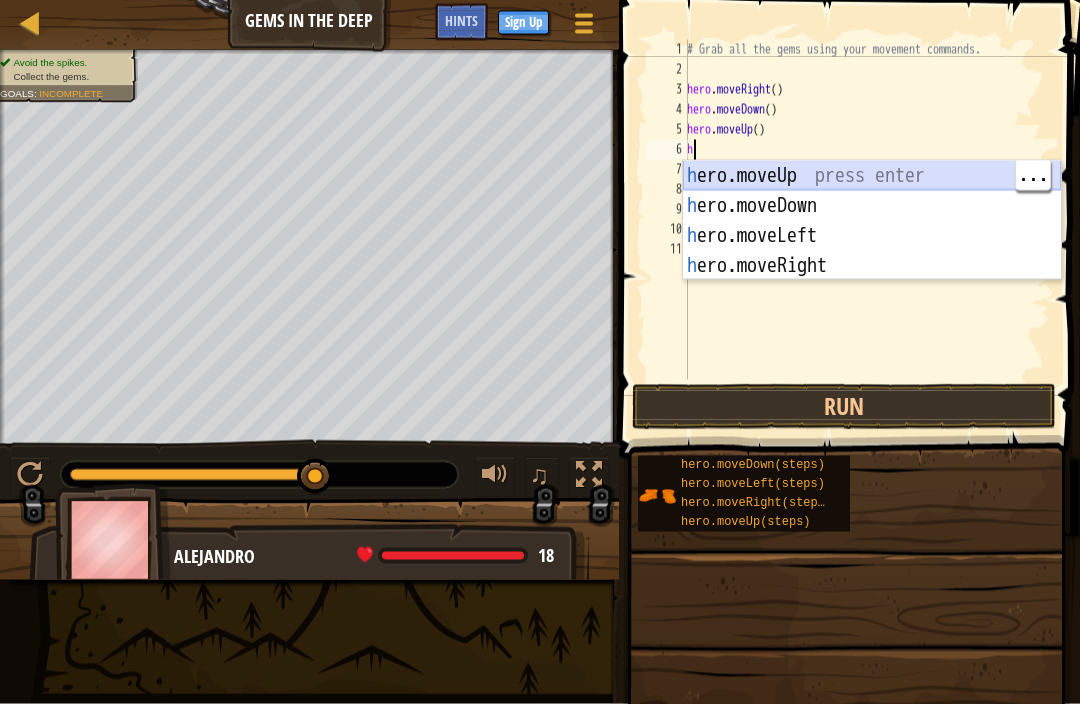 click on "h ero.moveUp press enter h ero.moveDown press enter h ero.moveLeft press enter h ero.moveRight press enter" at bounding box center [872, 251] 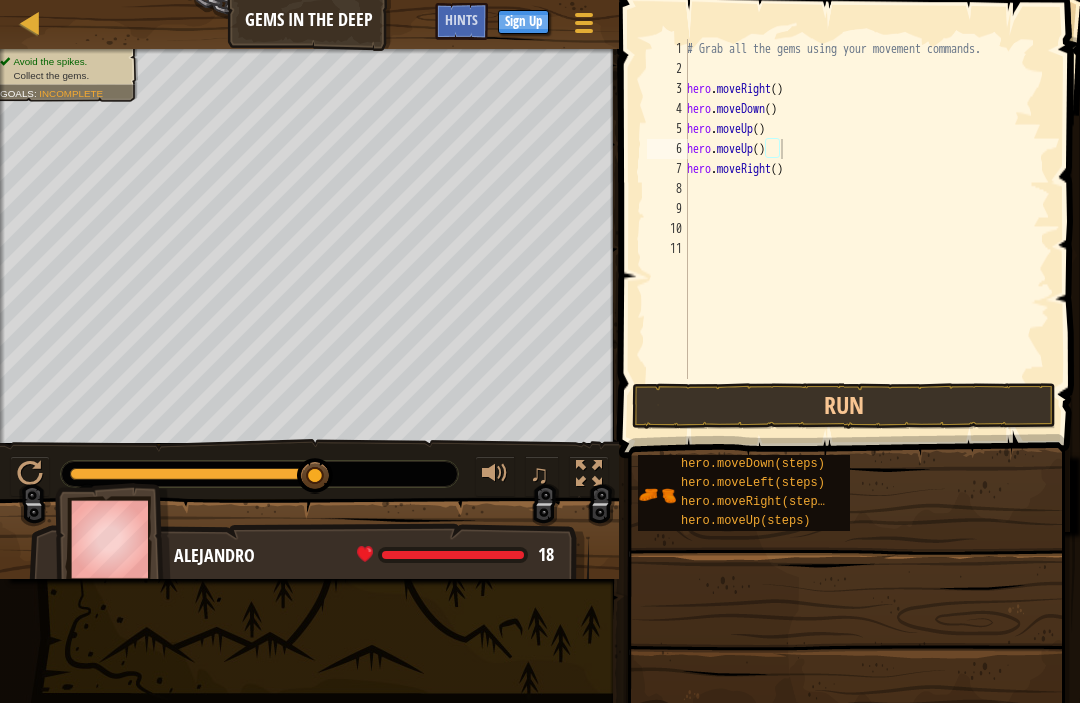 click on "Run" at bounding box center [844, 407] 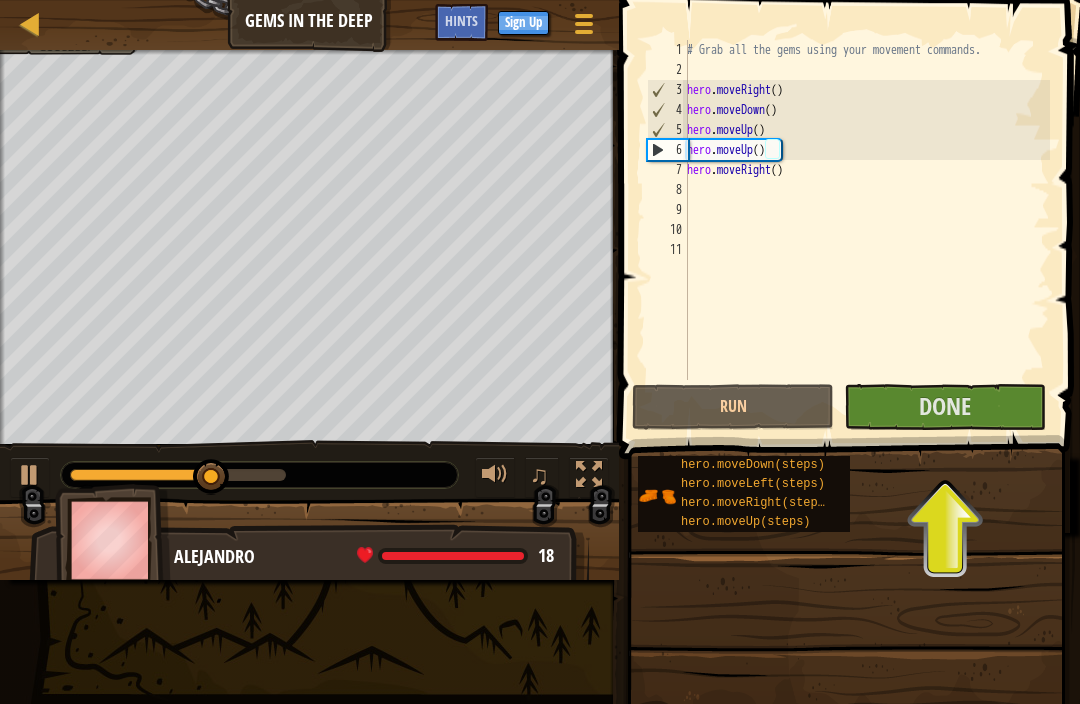 scroll, scrollTop: 0, scrollLeft: 0, axis: both 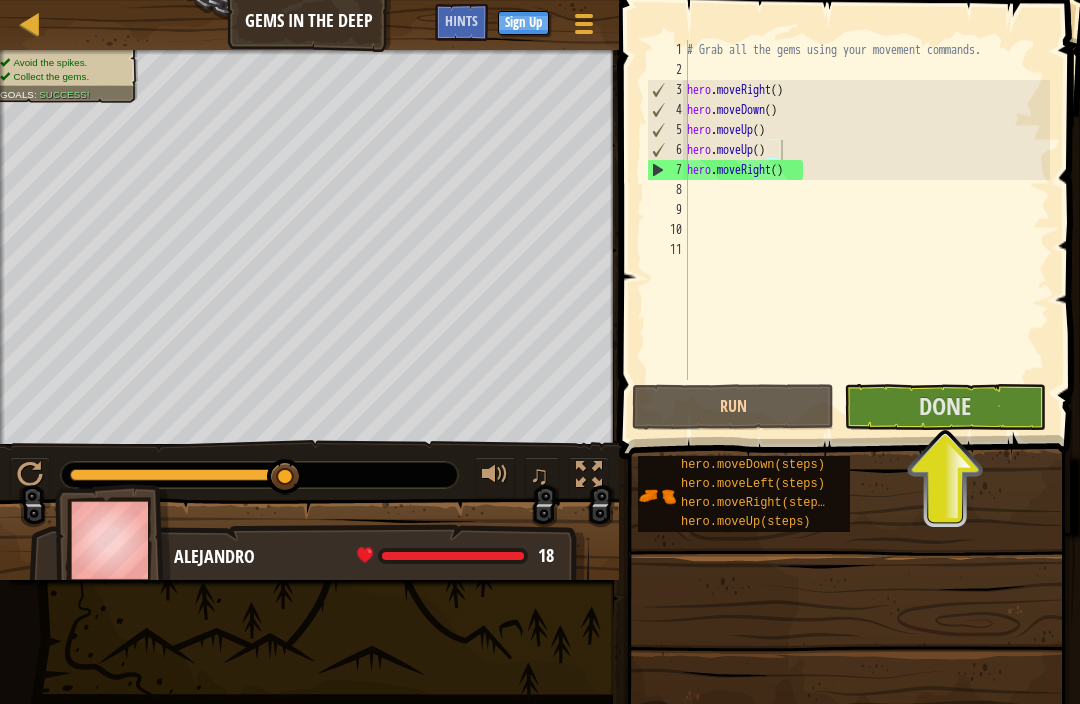 type on "hero.moveRight()" 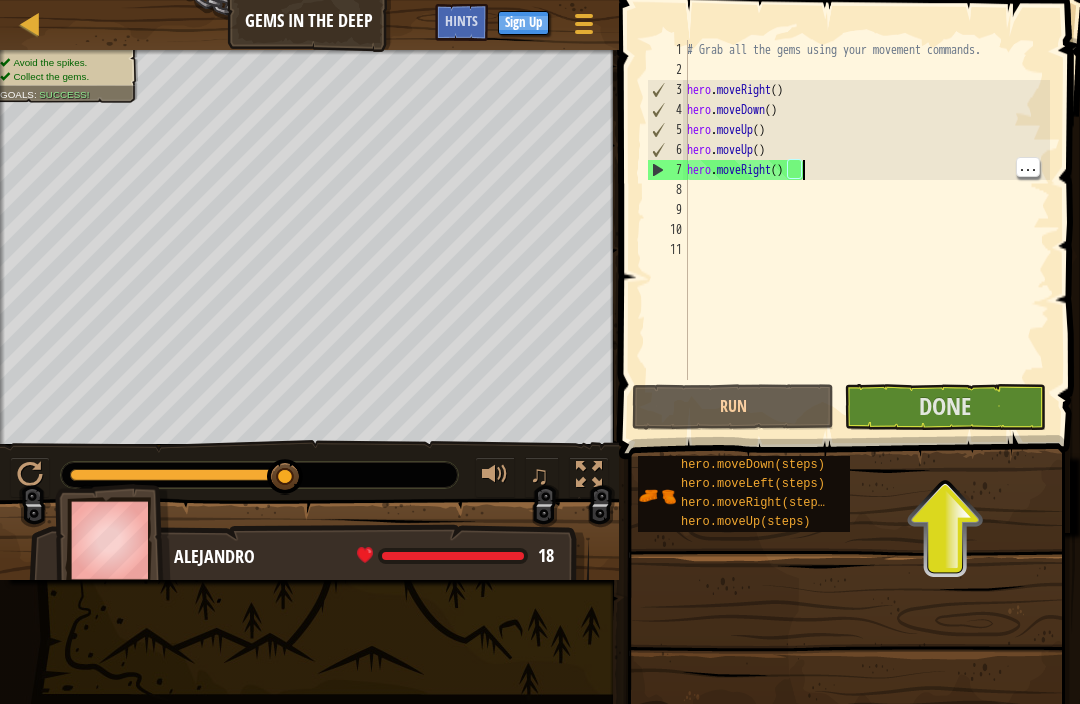click on "# Grab all the gems using your movement commands. hero . moveRight ( ) hero . moveDown ( ) hero . moveUp ( ) hero . moveUp ( ) hero . moveRight ( )" at bounding box center (866, 230) 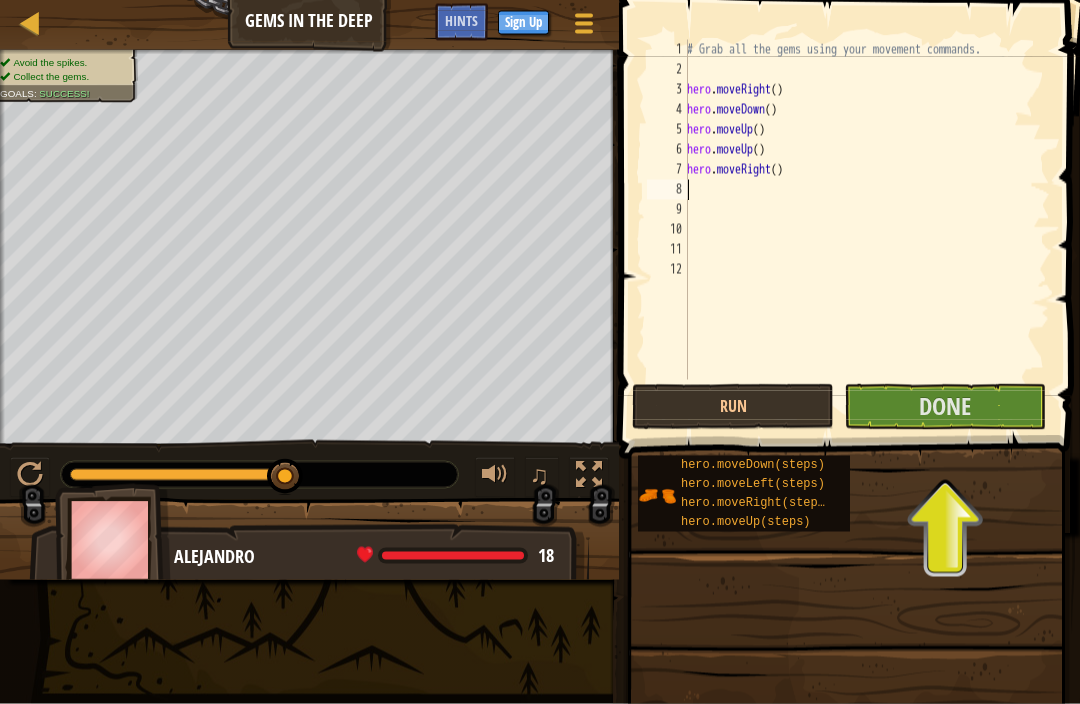 type on "h" 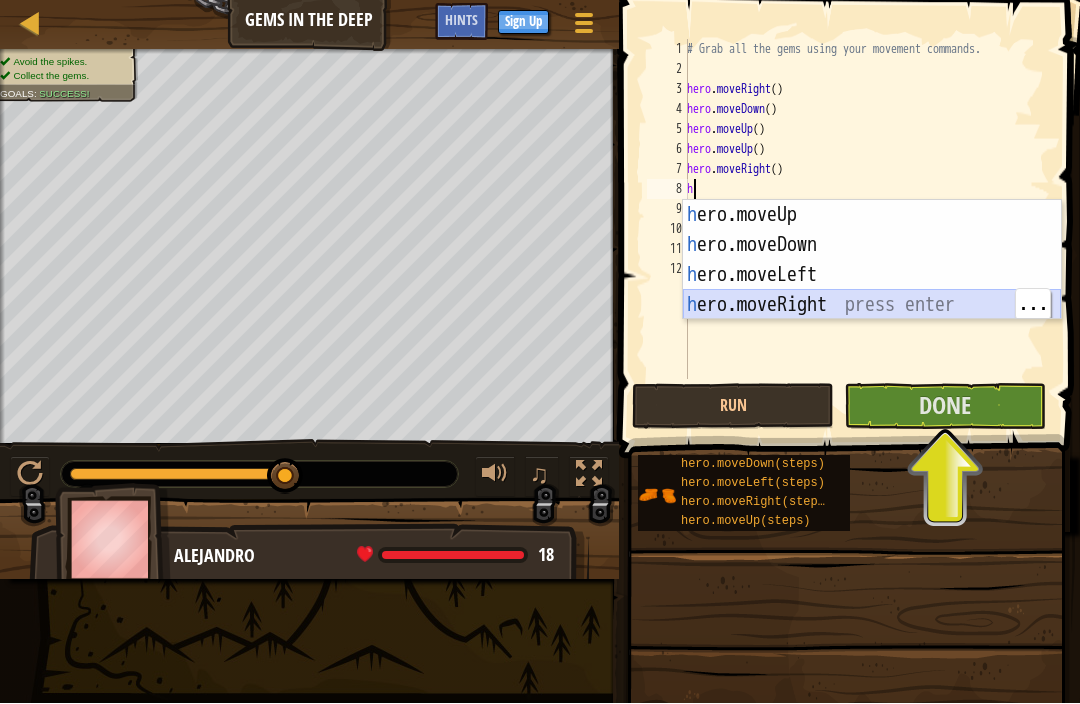 click on "h ero.moveUp press enter h ero.moveDown press enter h ero.moveLeft press enter h ero.moveRight press enter" at bounding box center (872, 291) 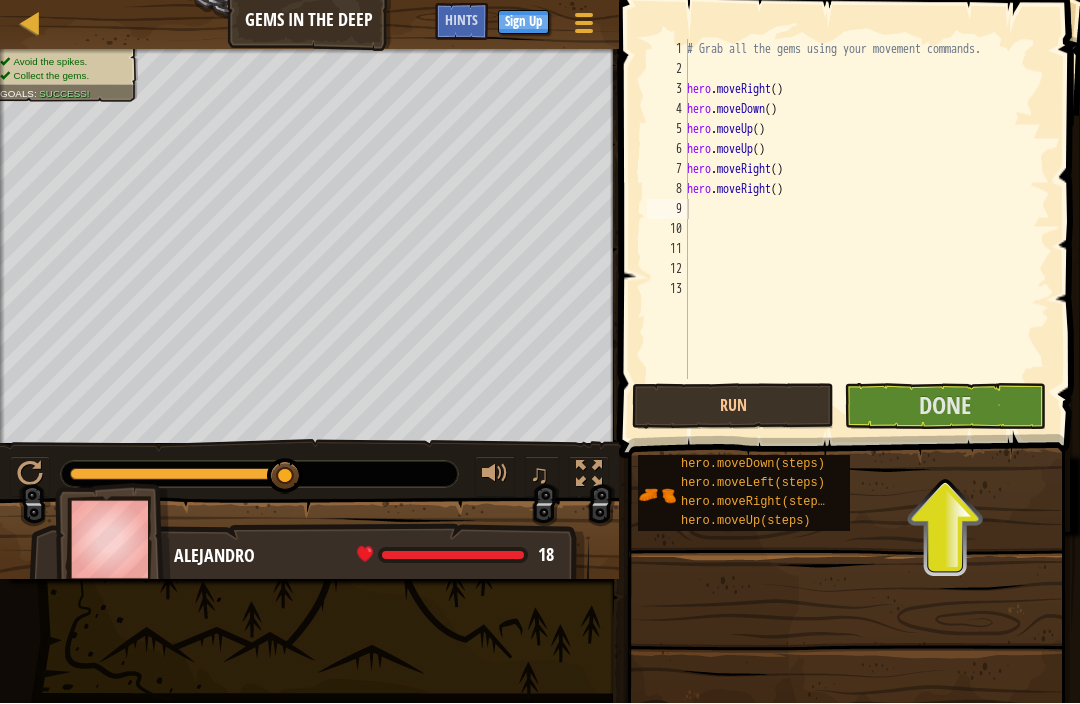 click on "Run" at bounding box center [733, 407] 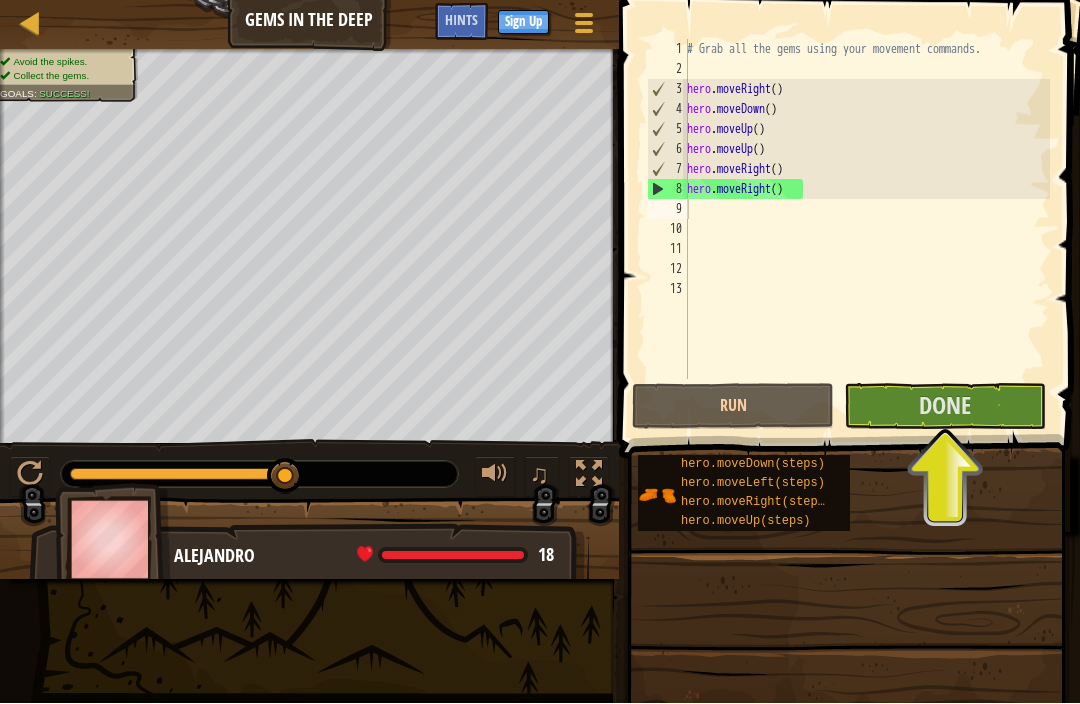 click on "Done" at bounding box center [945, 407] 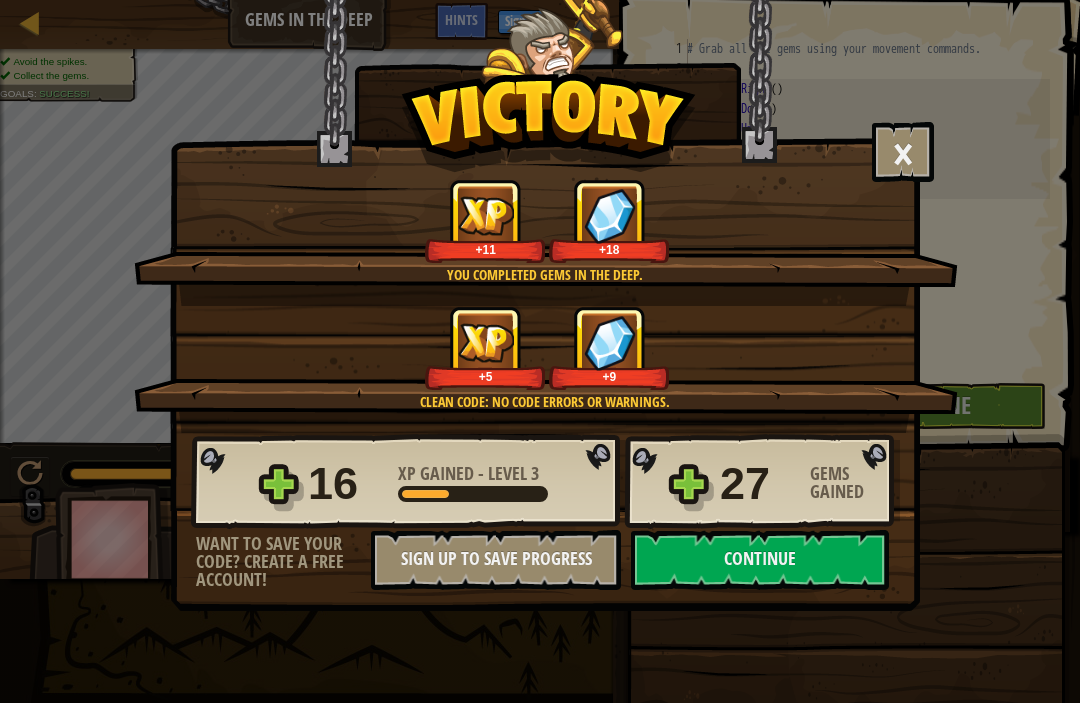 click on "Continue" at bounding box center (760, 561) 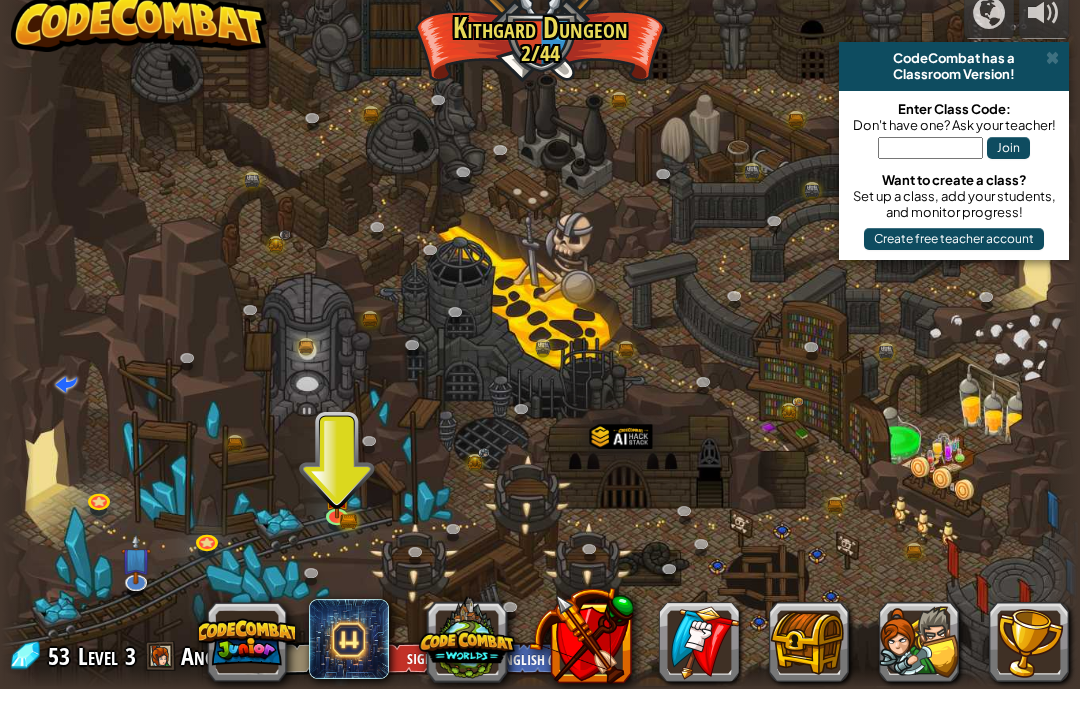 scroll, scrollTop: 1, scrollLeft: 0, axis: vertical 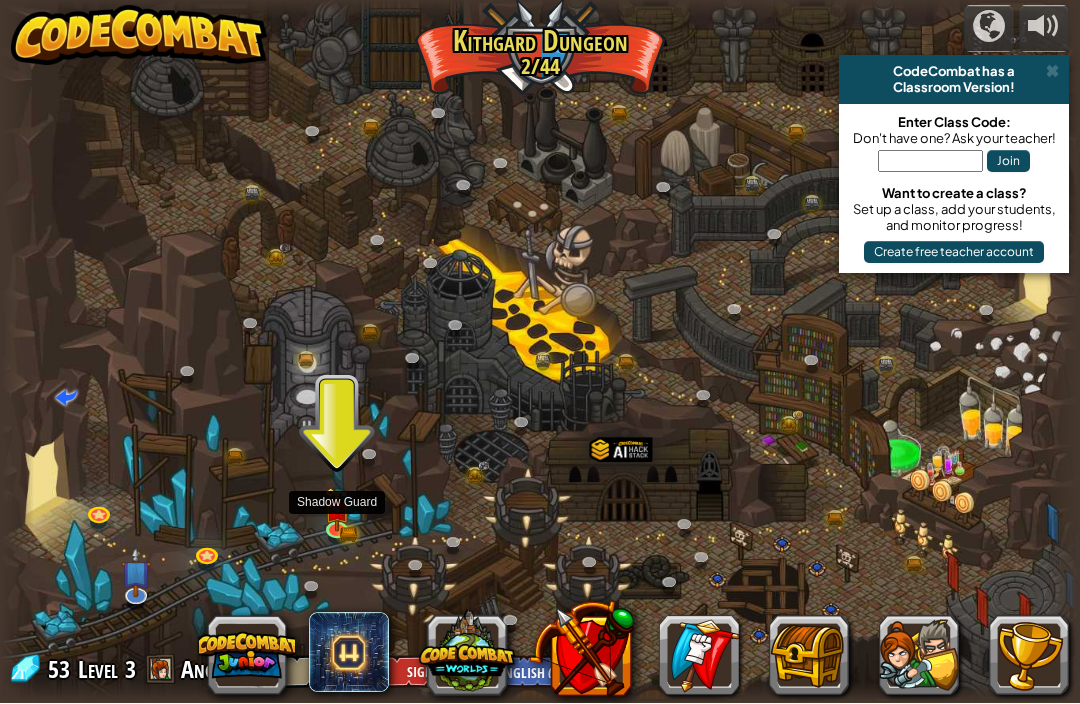 click at bounding box center (339, 532) 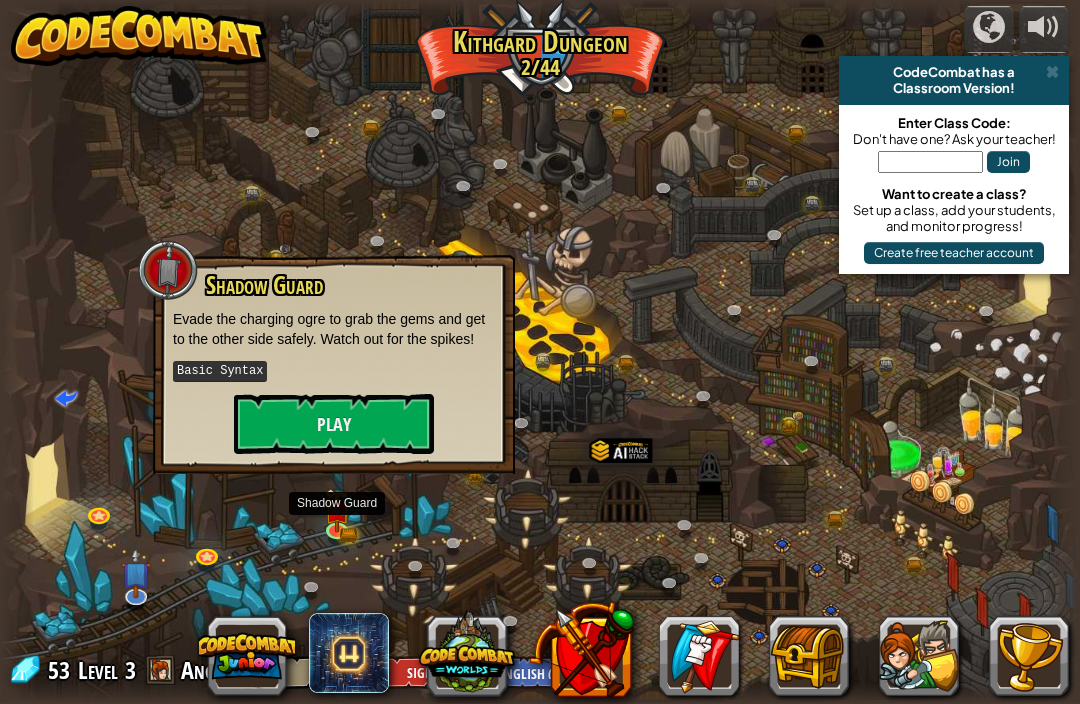 click on "Play" at bounding box center [334, 424] 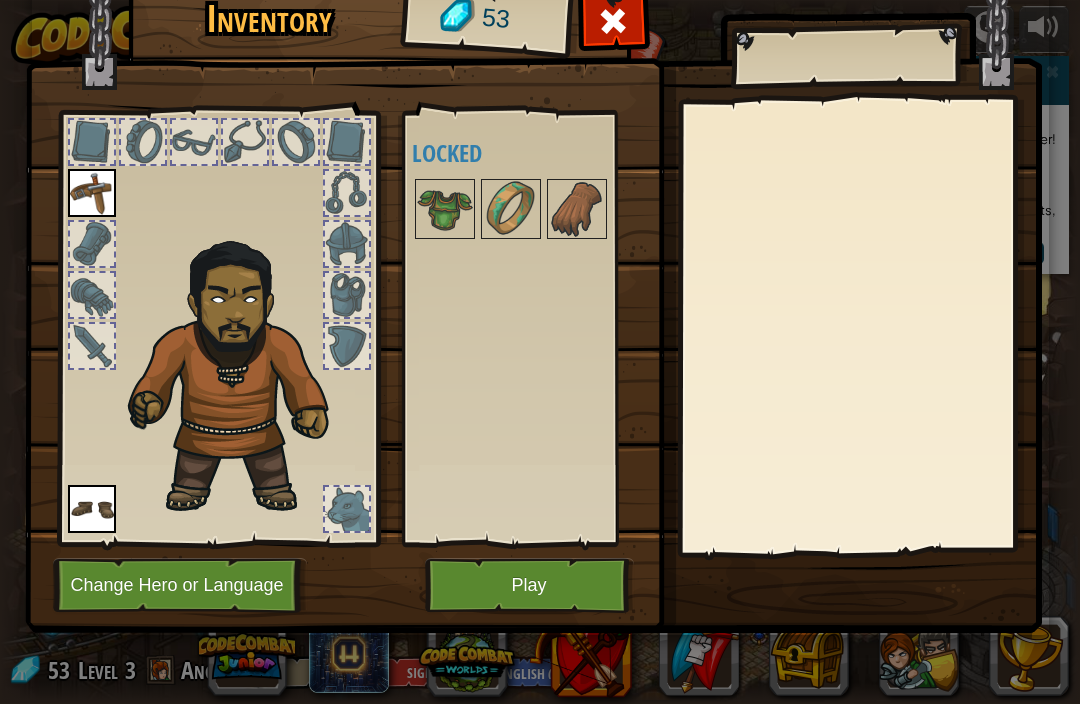 click on "Play" at bounding box center [529, 585] 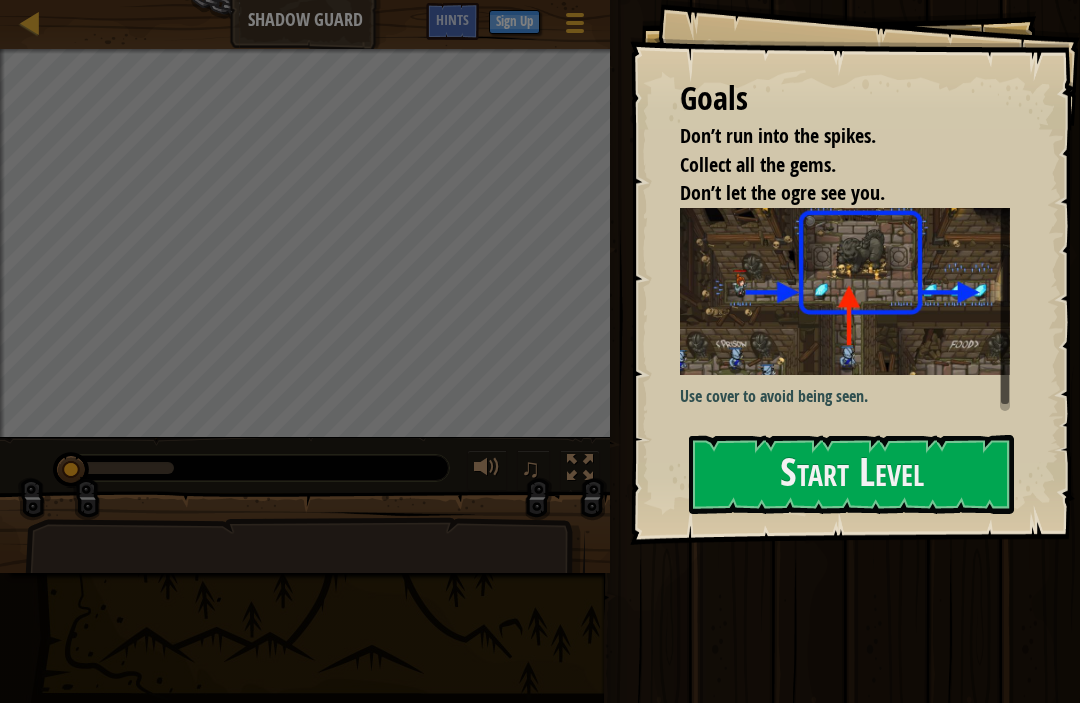 click on "Start Level" at bounding box center [851, 475] 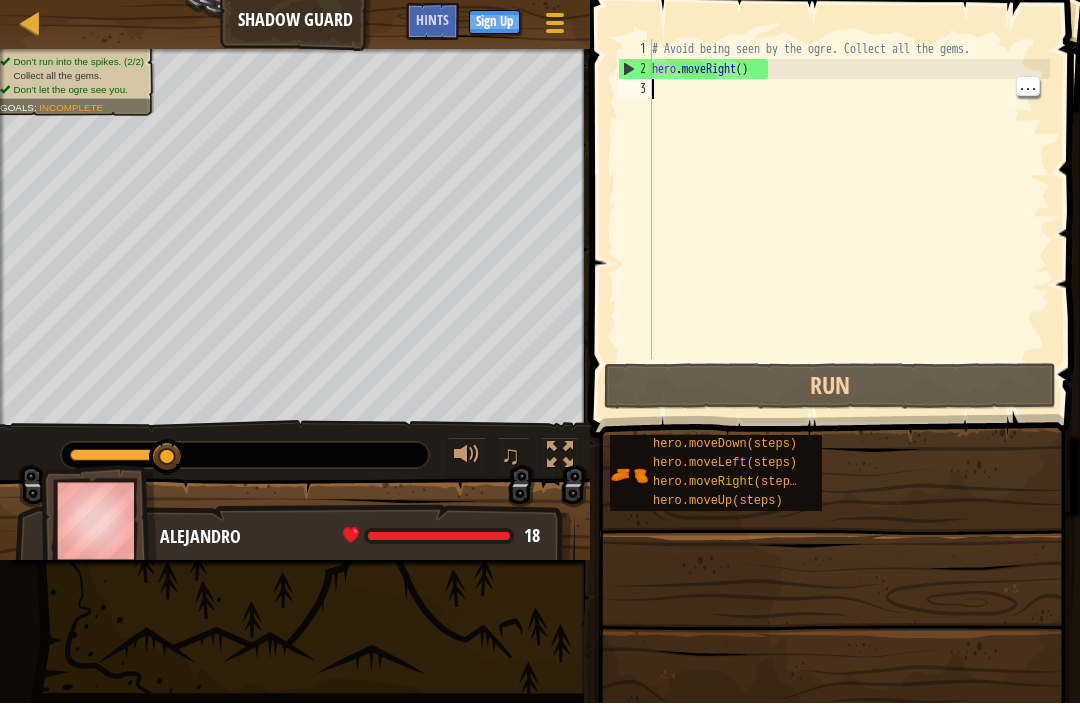 click on "# Avoid being seen by the ogre. Collect all the gems. hero . moveRight ( )" at bounding box center [849, 220] 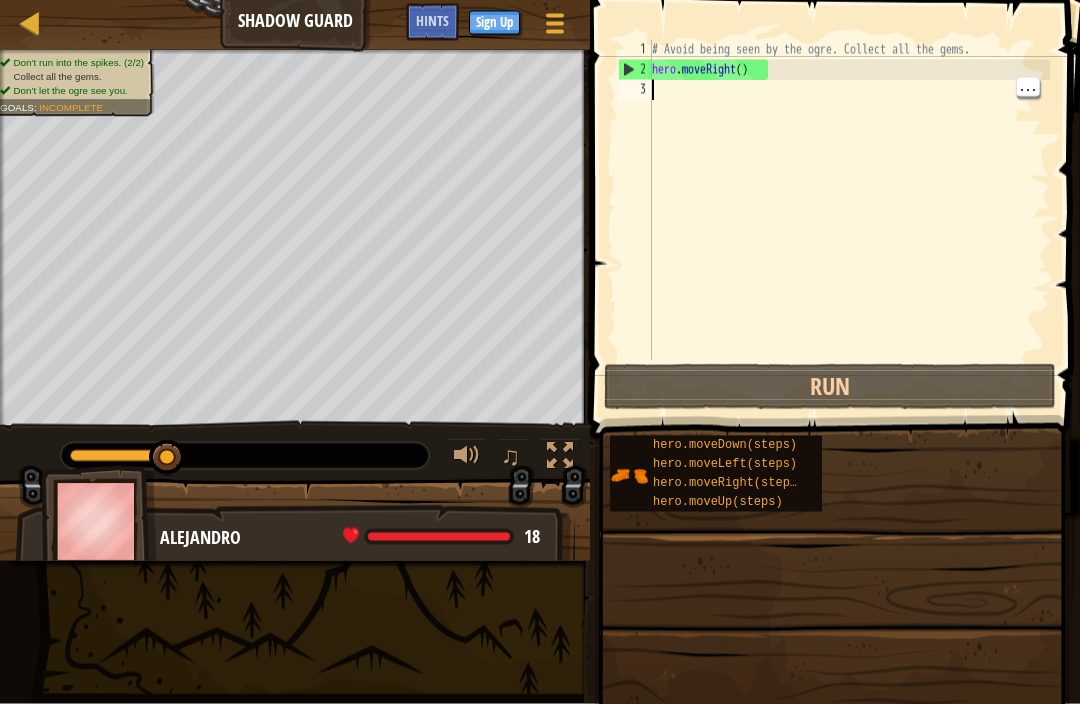 type on "h" 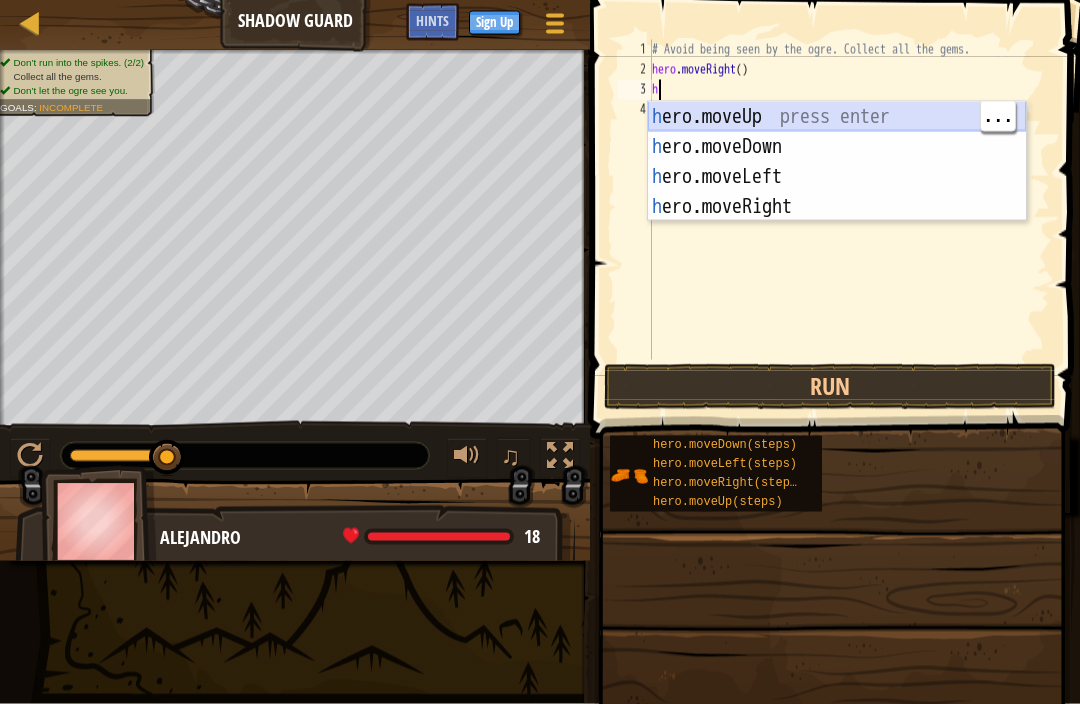 click on "h ero.moveUp press enter h ero.moveDown press enter h ero.moveLeft press enter h ero.moveRight press enter" at bounding box center [837, 192] 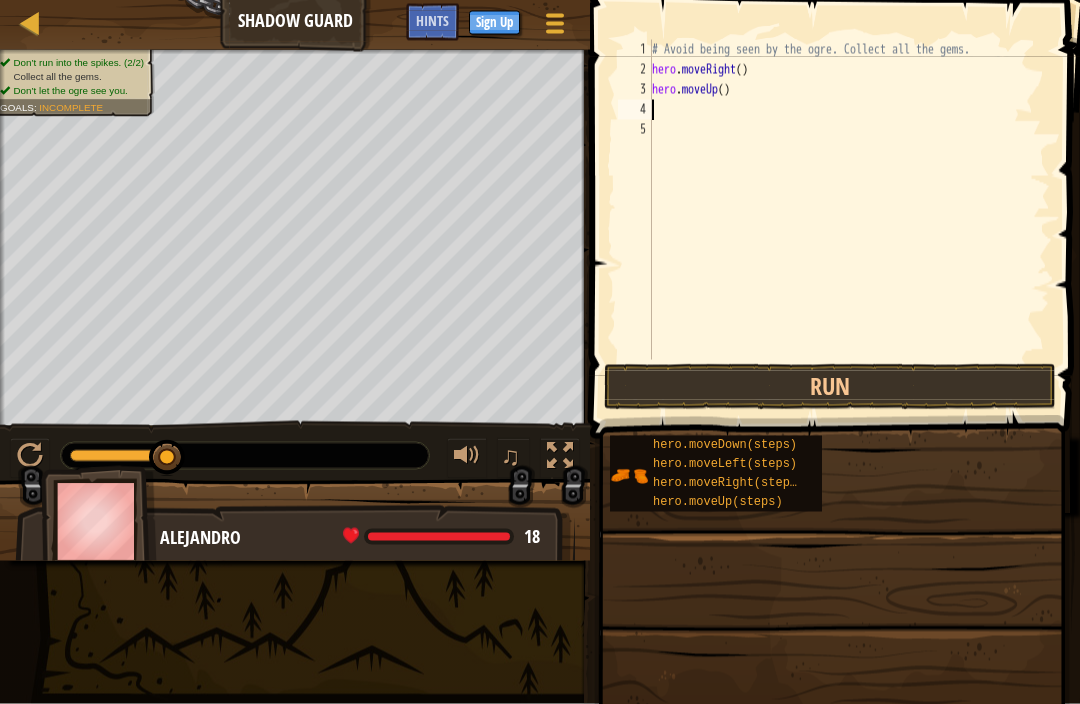 type on "h" 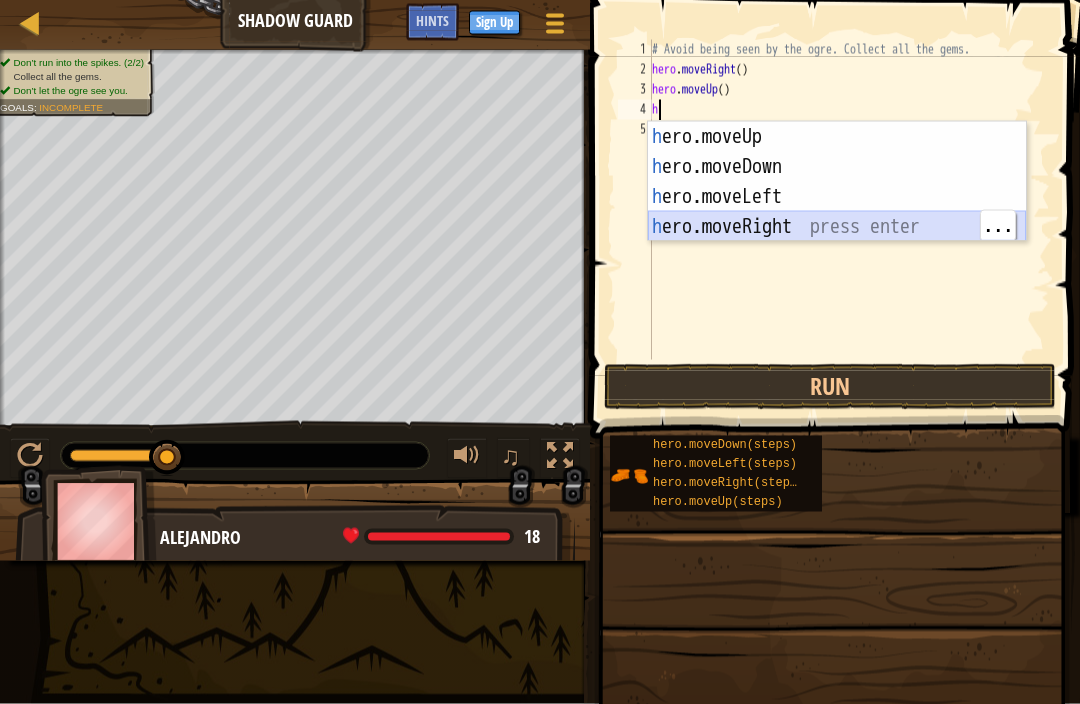 click on "h ero.moveUp press enter h ero.moveDown press enter h ero.moveLeft press enter h ero.moveRight press enter" at bounding box center (837, 212) 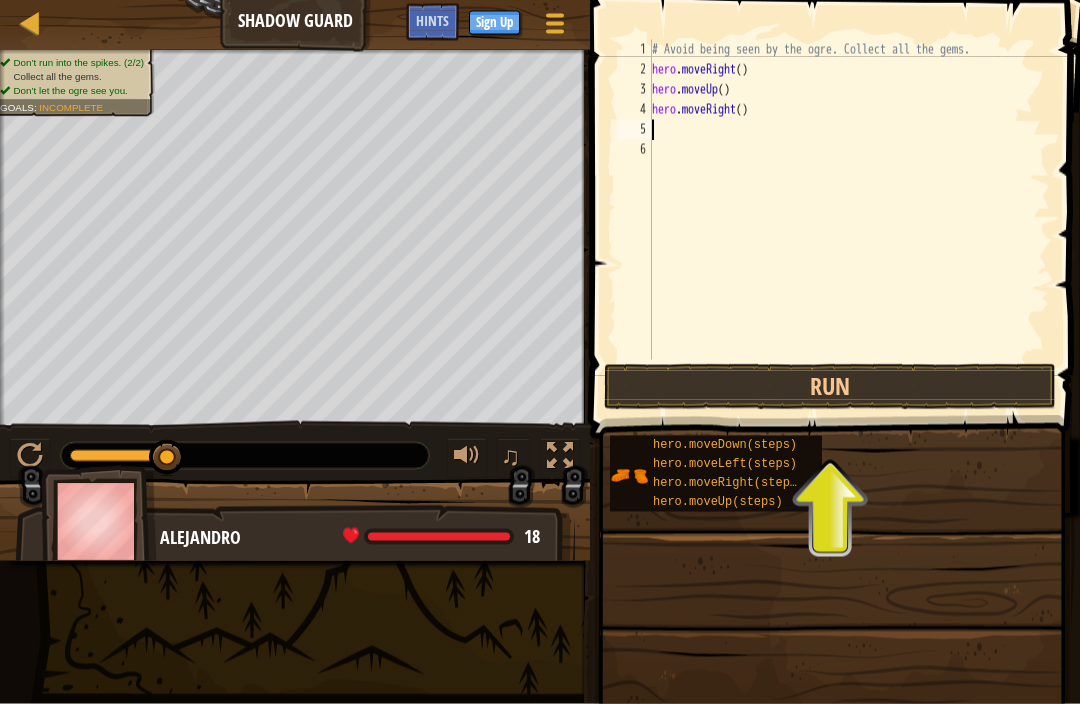 type on "m" 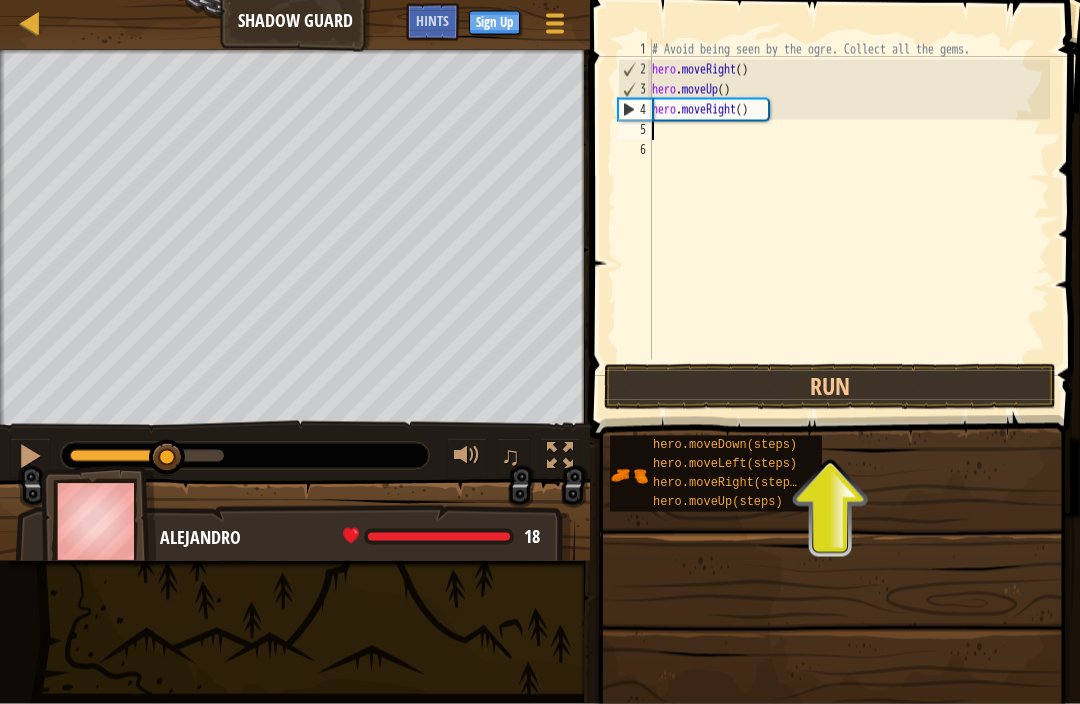type on "h" 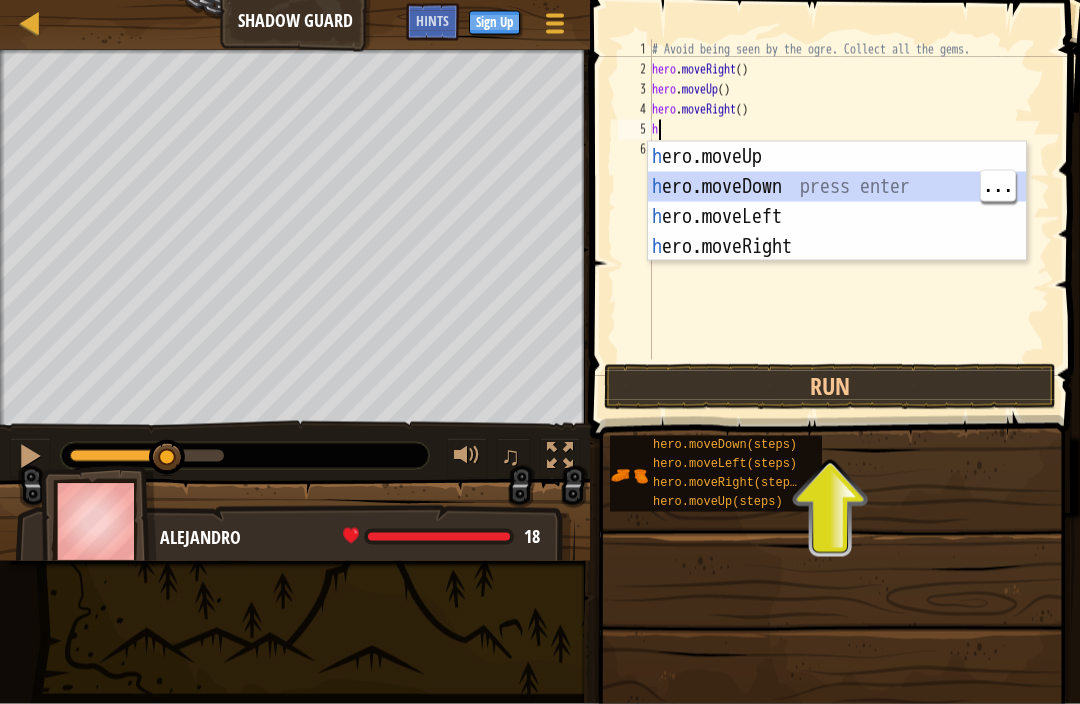 click on "h ero.moveUp press enter h ero.moveDown press enter h ero.moveLeft press enter h ero.moveRight press enter" at bounding box center (837, 232) 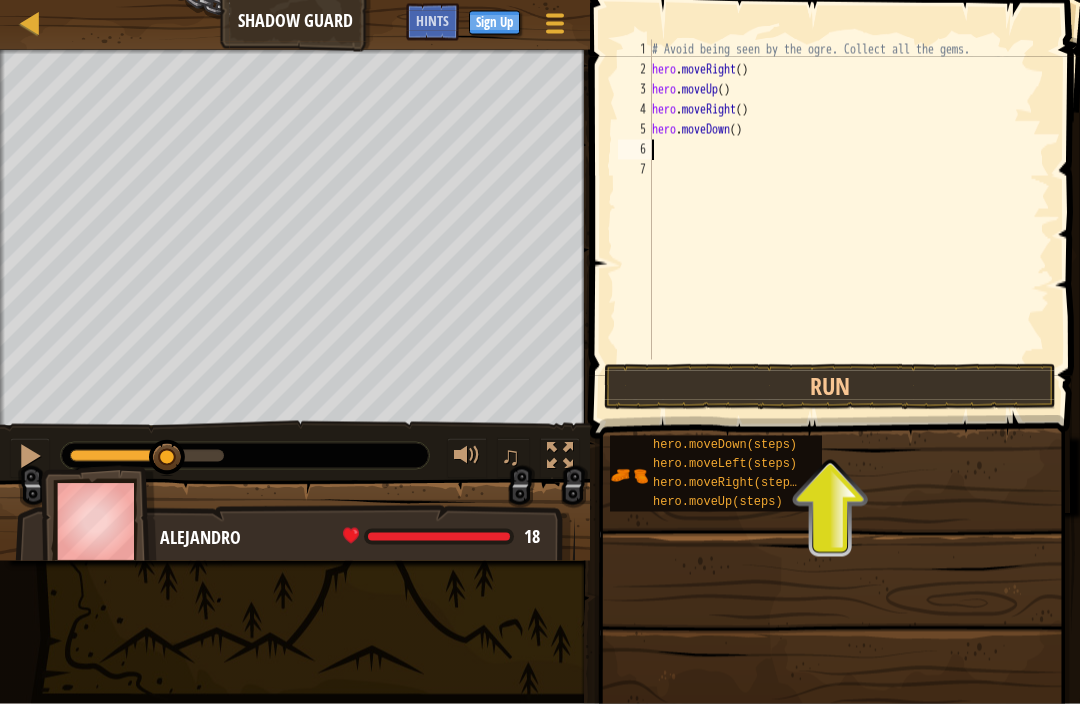 type on "h" 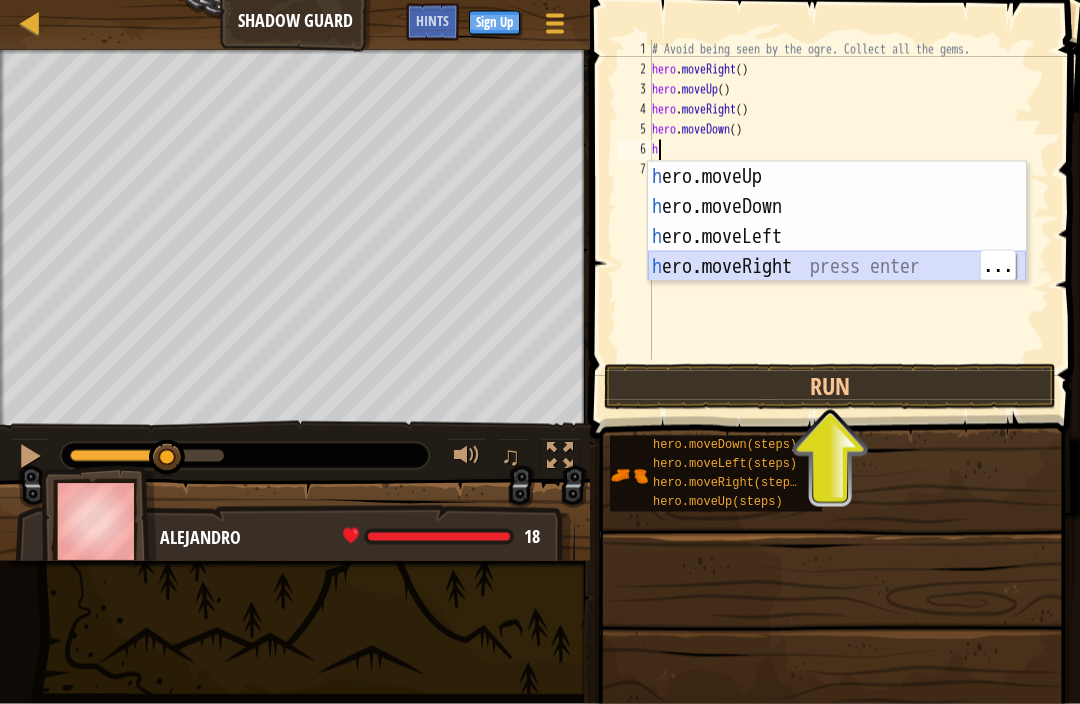 click on "h ero.moveUp press enter h ero.moveDown press enter h ero.moveLeft press enter h ero.moveRight press enter" at bounding box center [837, 252] 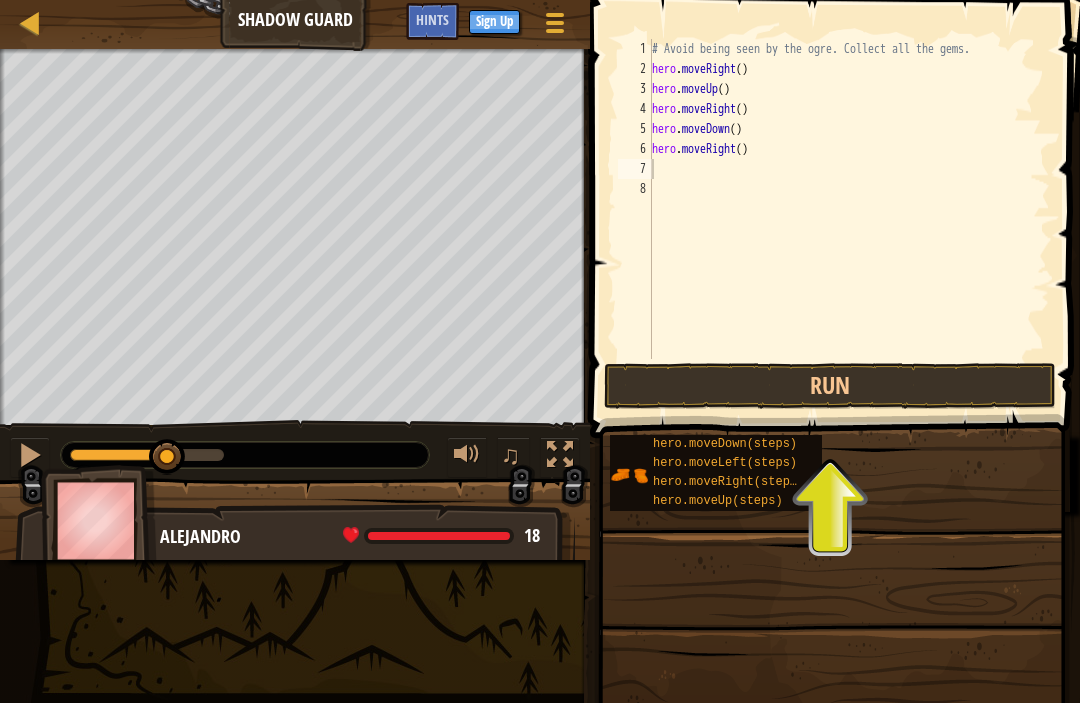 click on "Run" at bounding box center [830, 387] 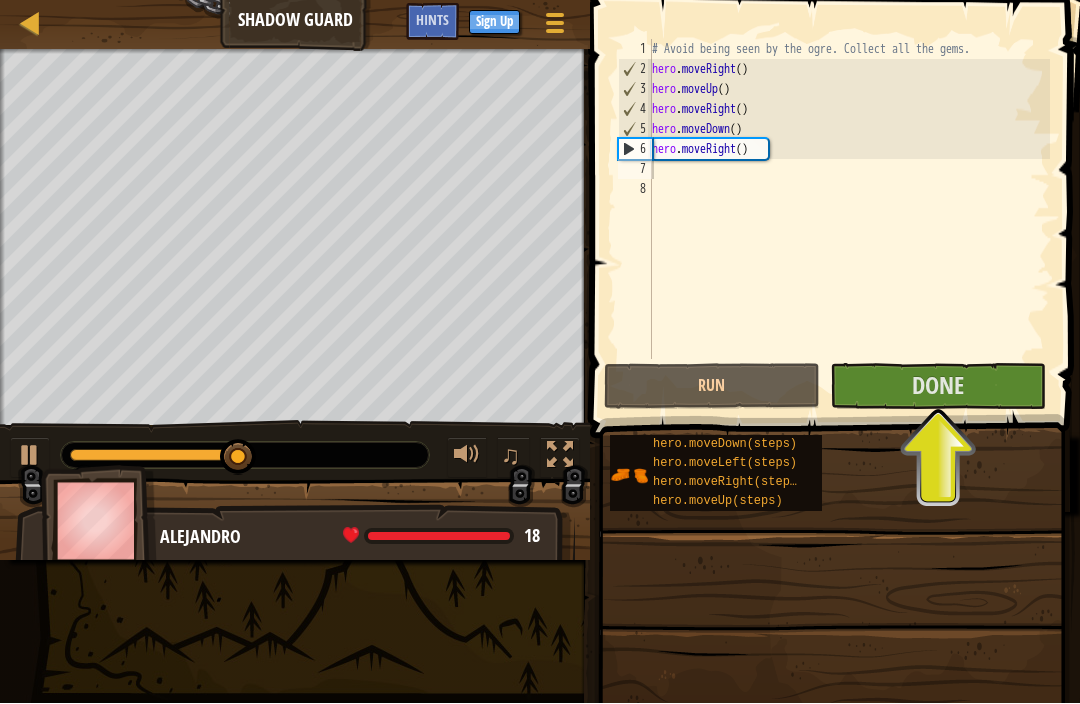 click on "Done" at bounding box center [938, 387] 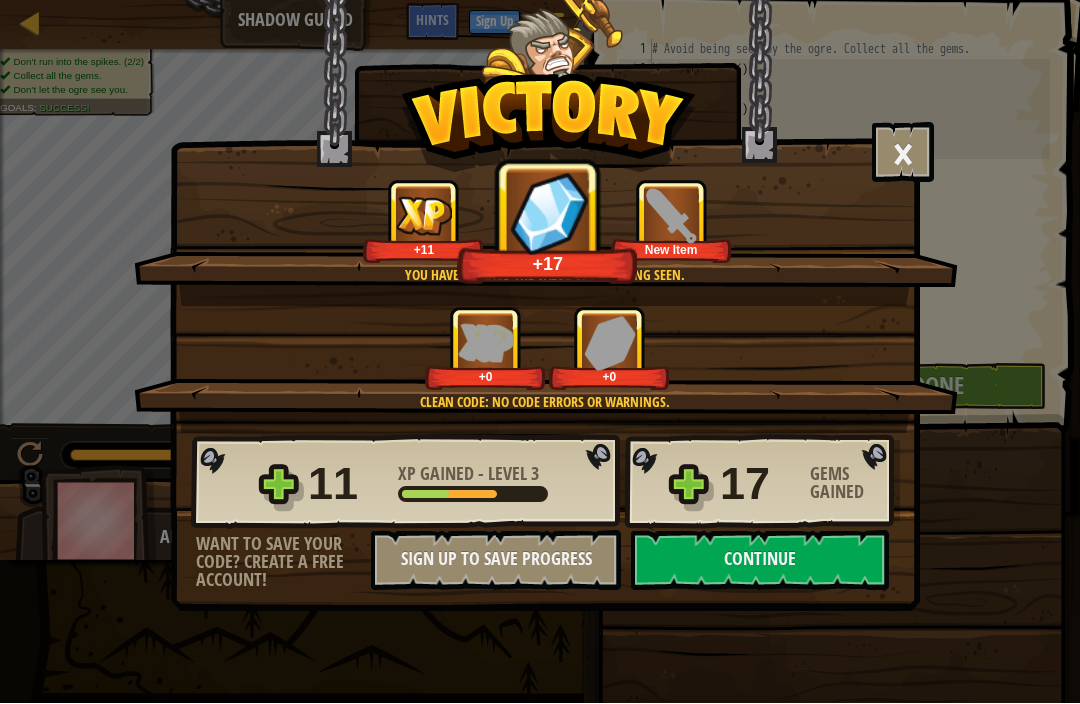 click on "Continue" at bounding box center [760, 561] 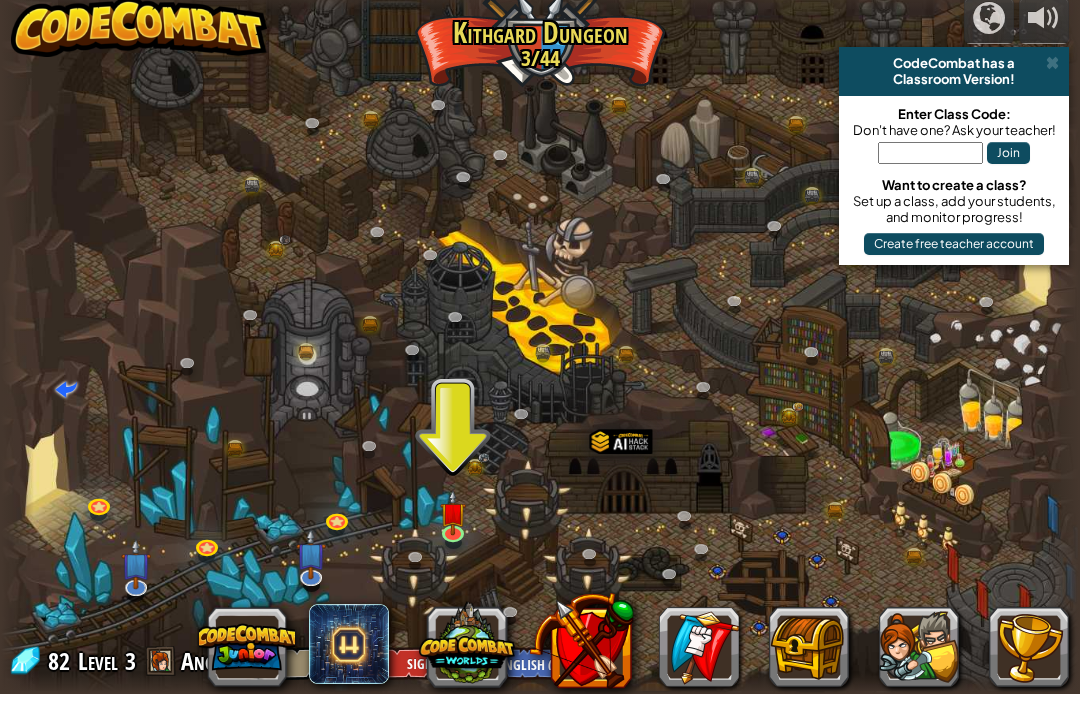 scroll, scrollTop: 1, scrollLeft: 0, axis: vertical 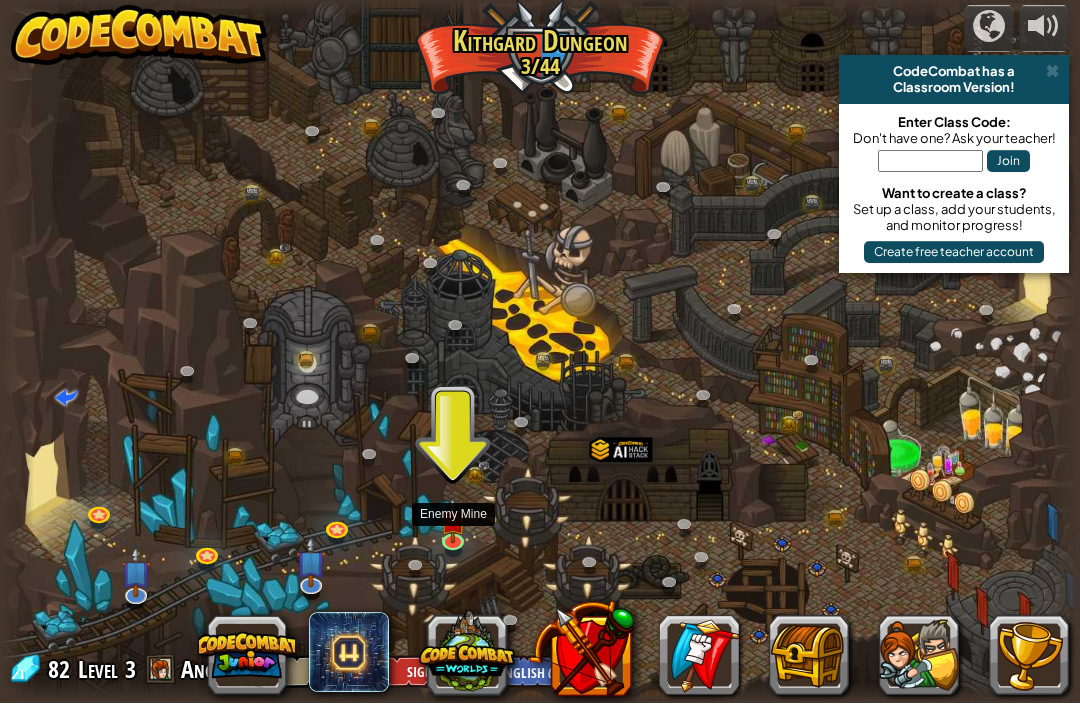 click at bounding box center (539, 351) 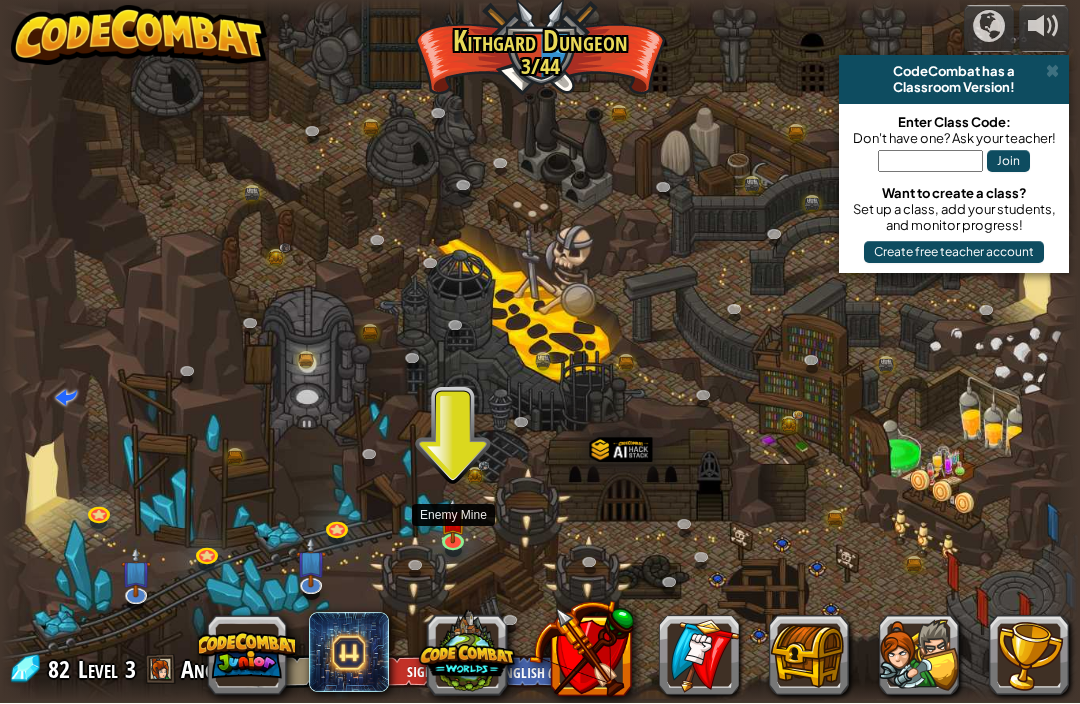 click at bounding box center [453, 521] 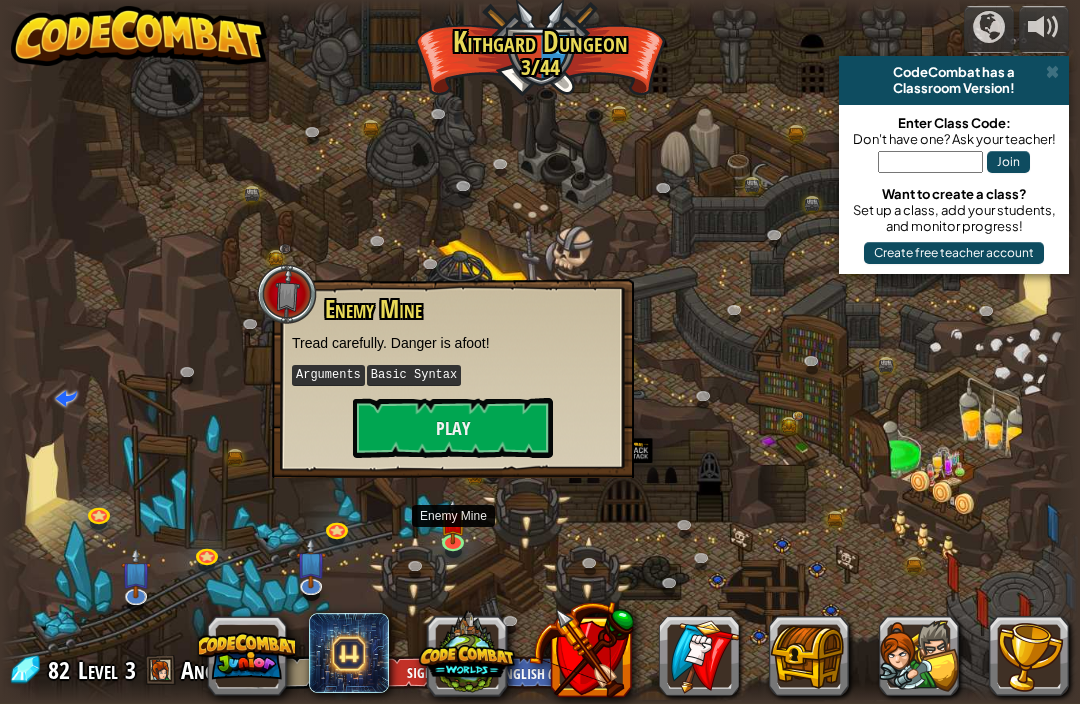 click on "Play" at bounding box center [453, 428] 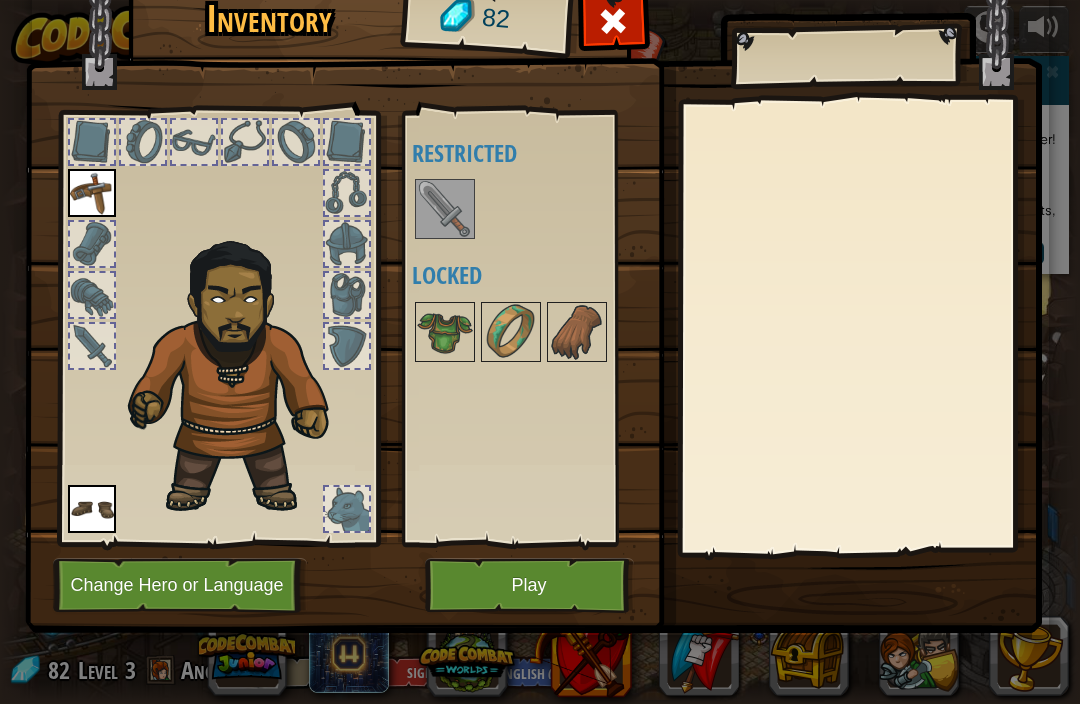 click at bounding box center (445, 209) 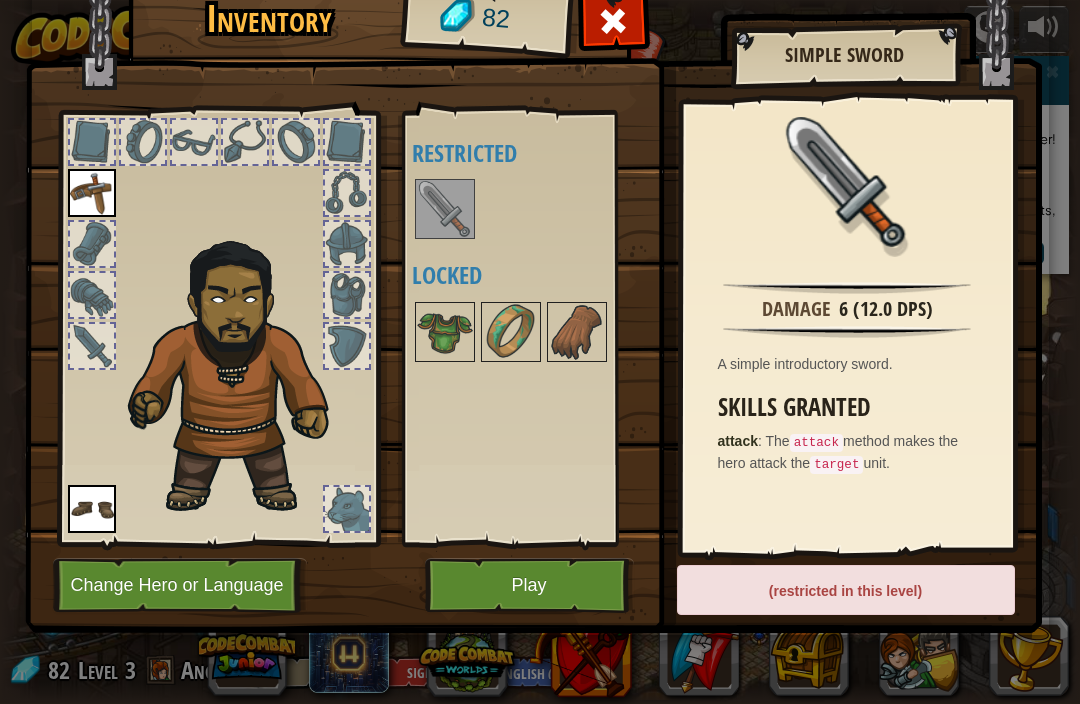 click at bounding box center [530, 209] 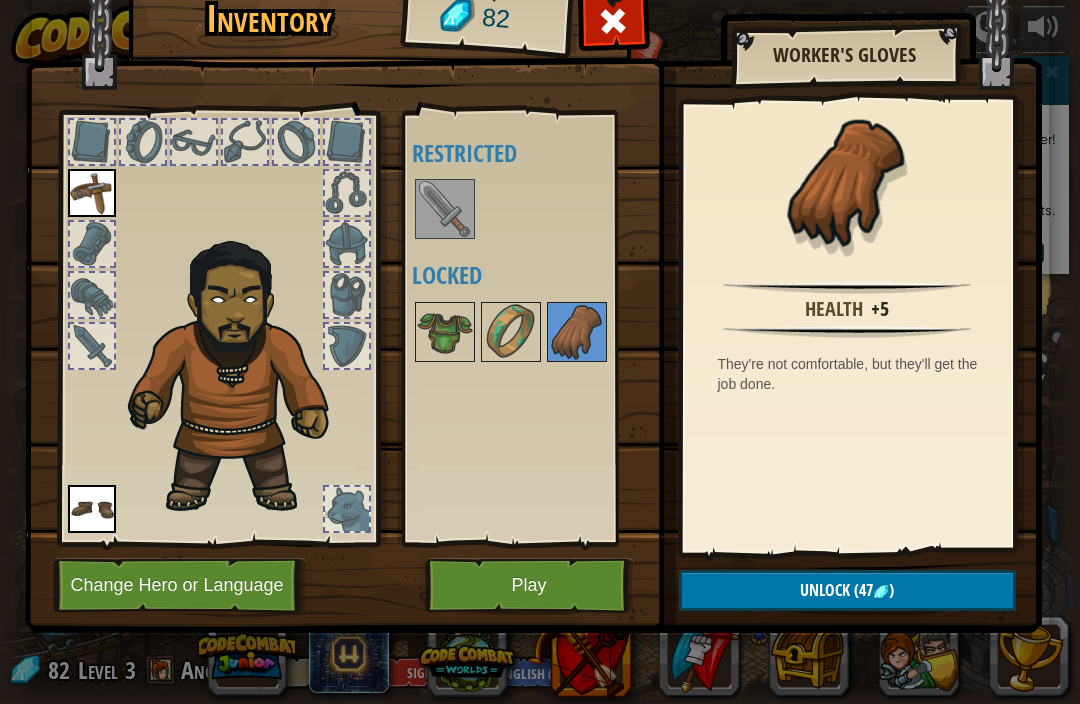 click at bounding box center (511, 332) 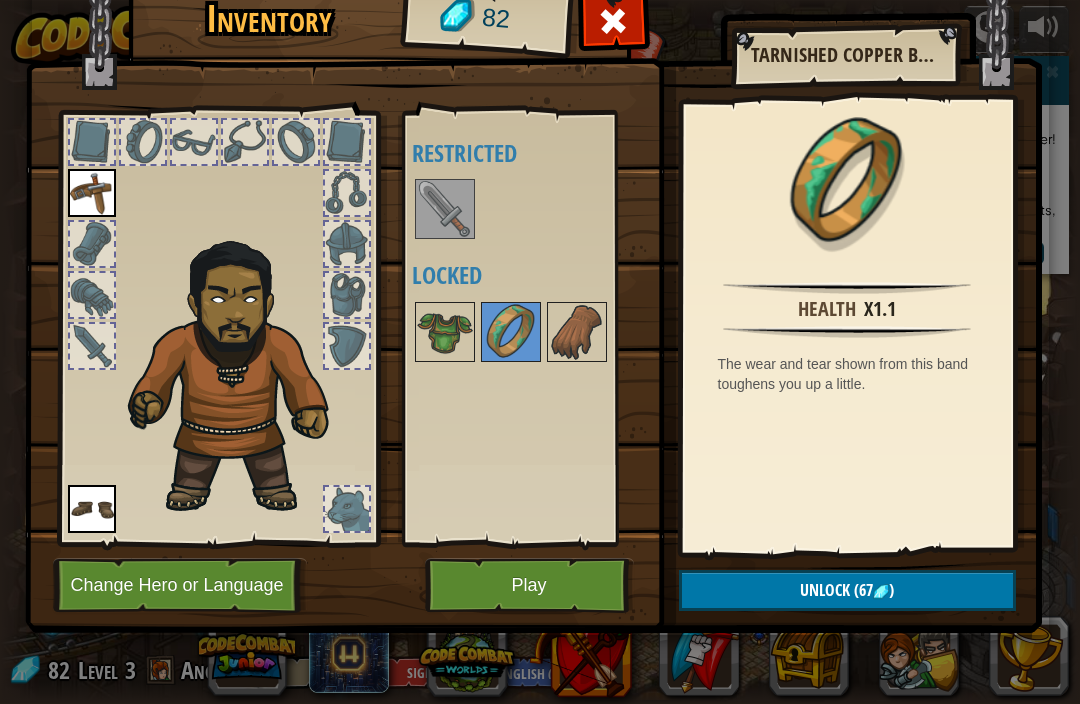 click at bounding box center [445, 332] 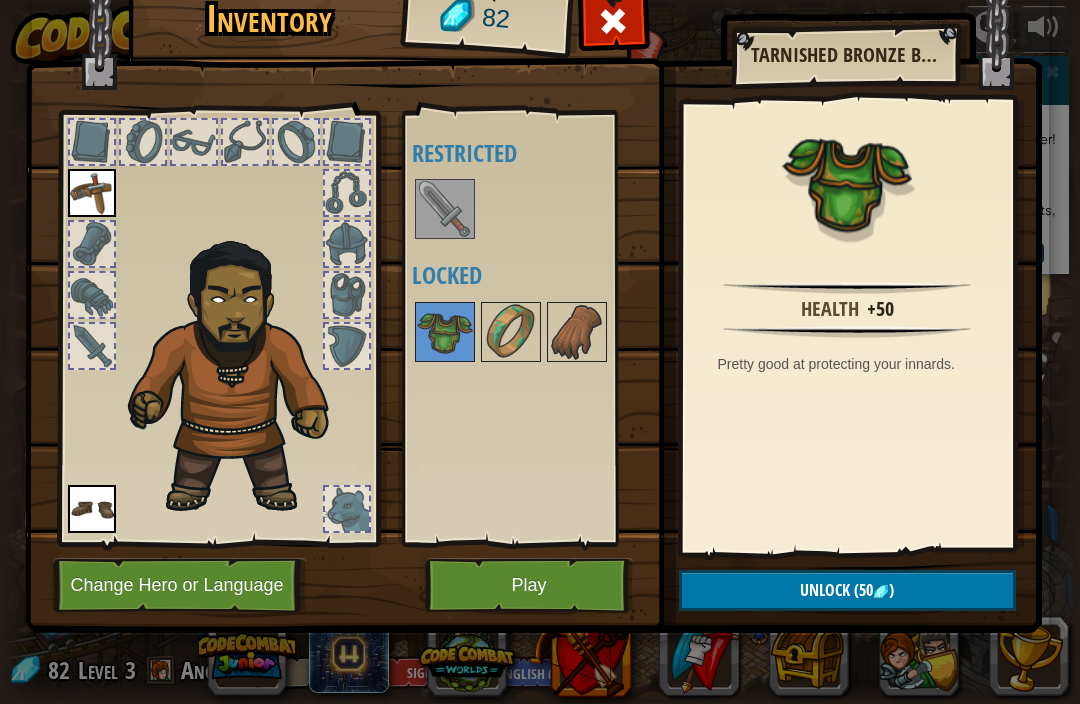 click at bounding box center [511, 332] 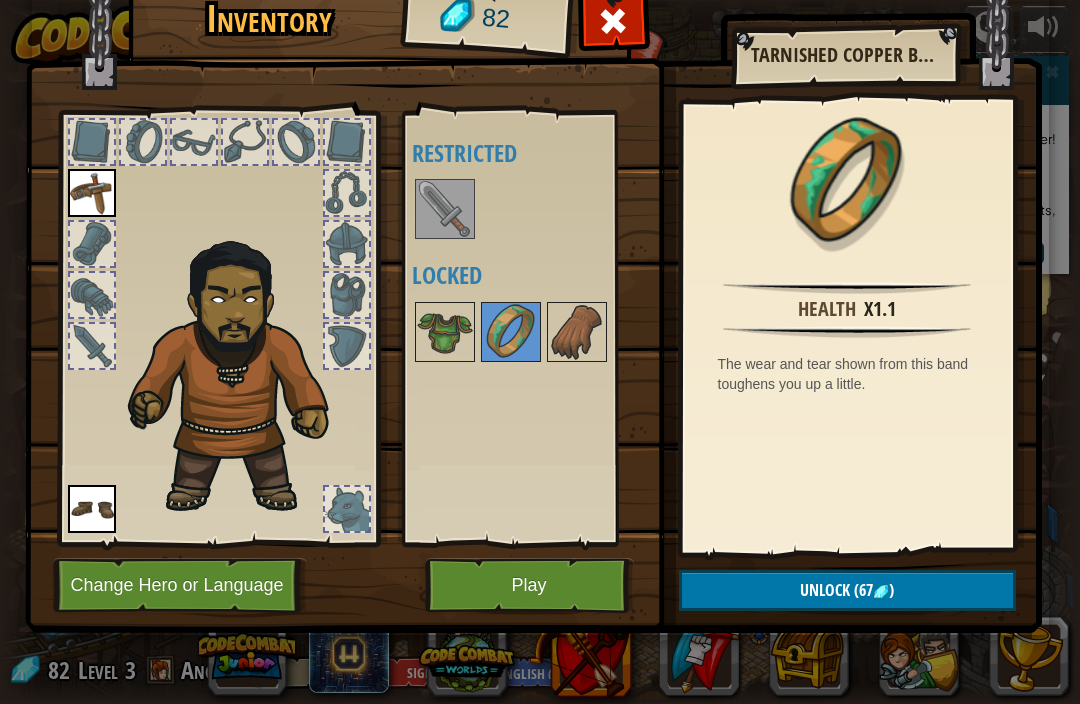 click at bounding box center (577, 332) 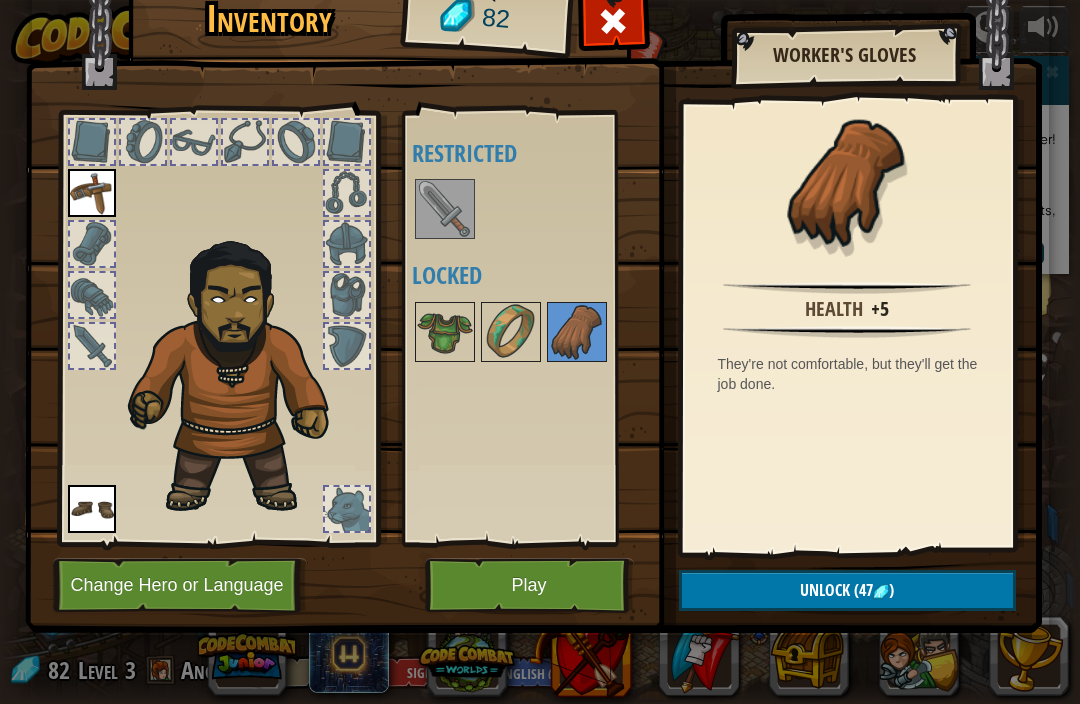 click on "Play" at bounding box center [529, 585] 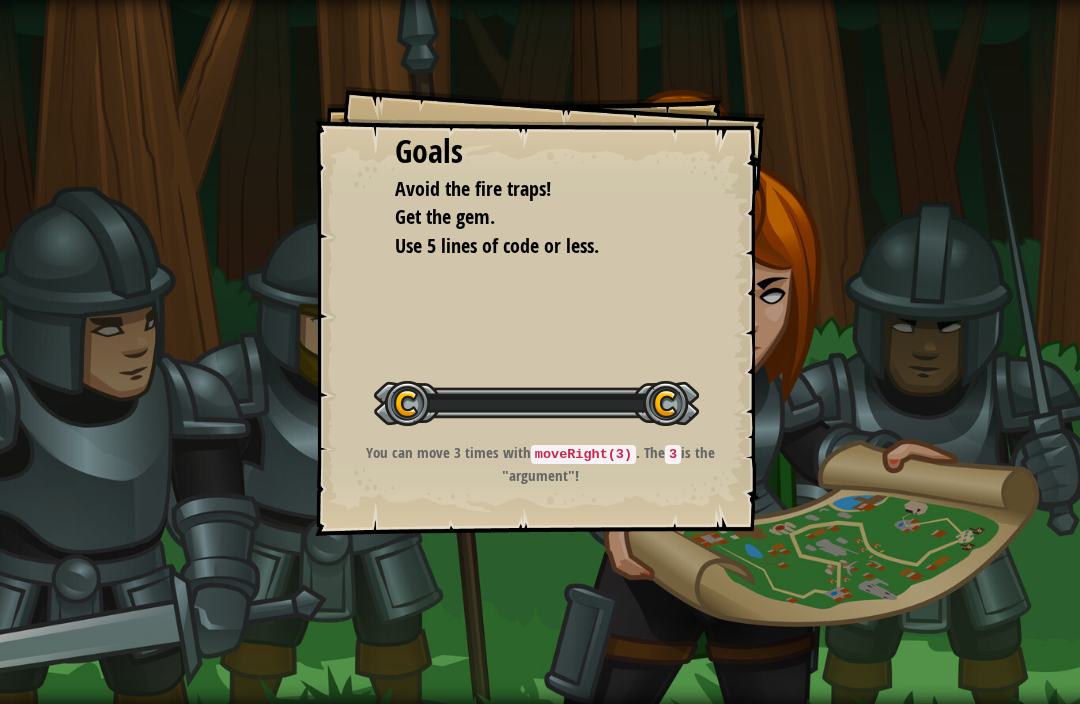 scroll, scrollTop: 0, scrollLeft: 0, axis: both 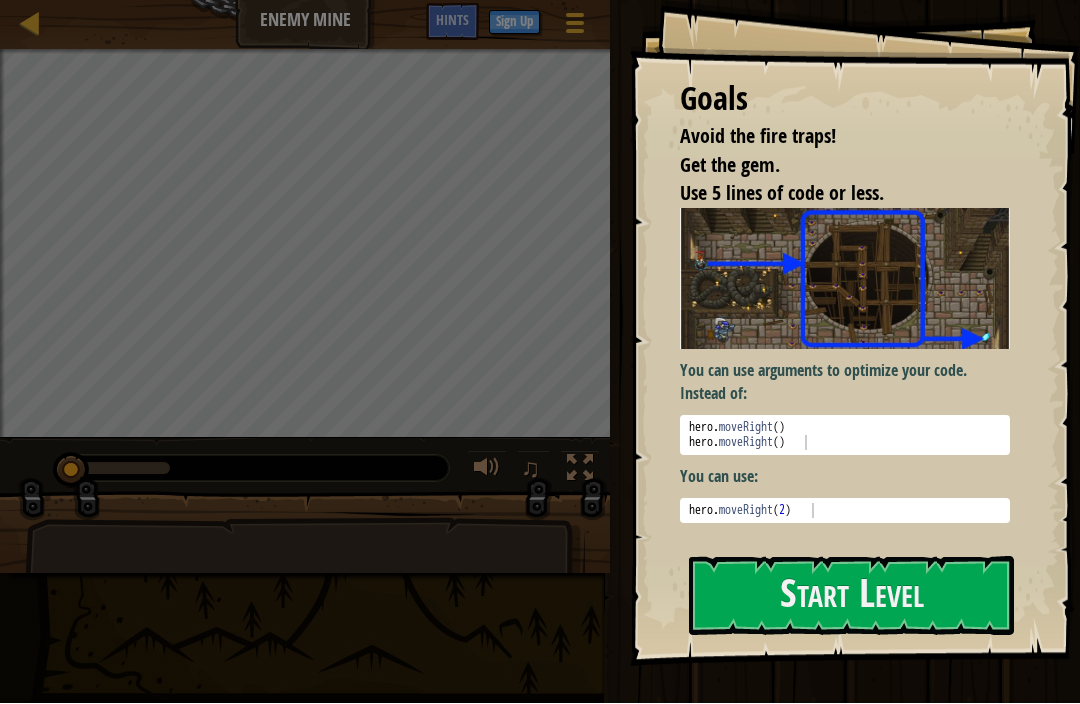 click on "You can use arguments to optimize your code. Instead of:" at bounding box center (845, 383) 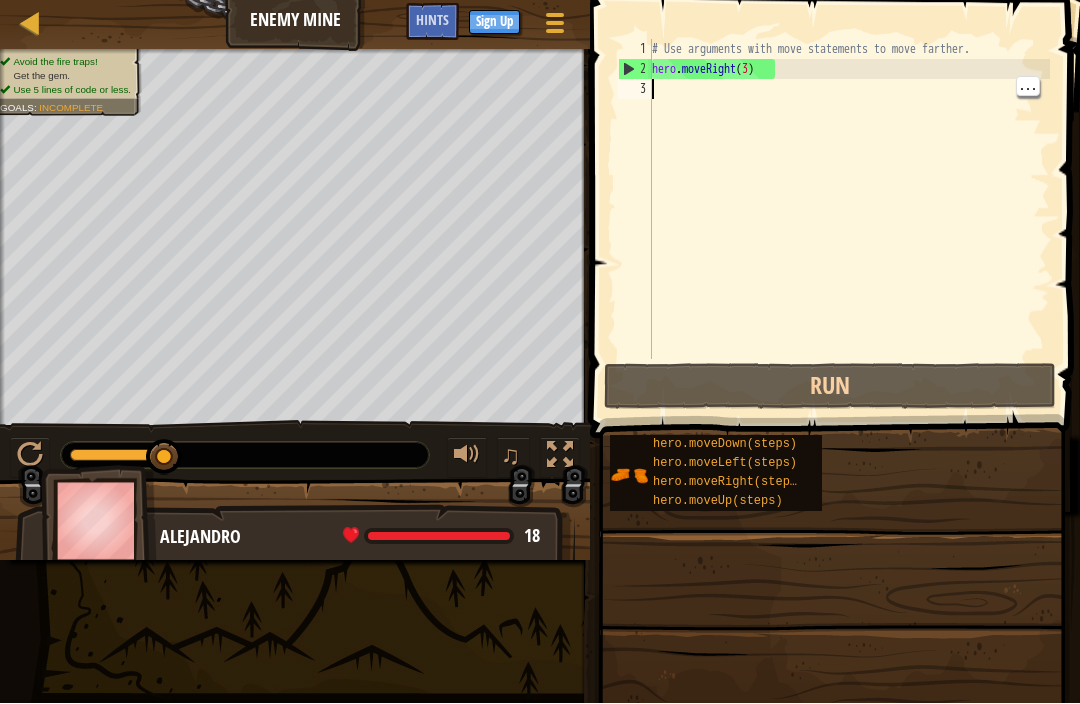 click on "# Use arguments with move statements to move farther. hero . moveRight ( 3 )" at bounding box center (849, 220) 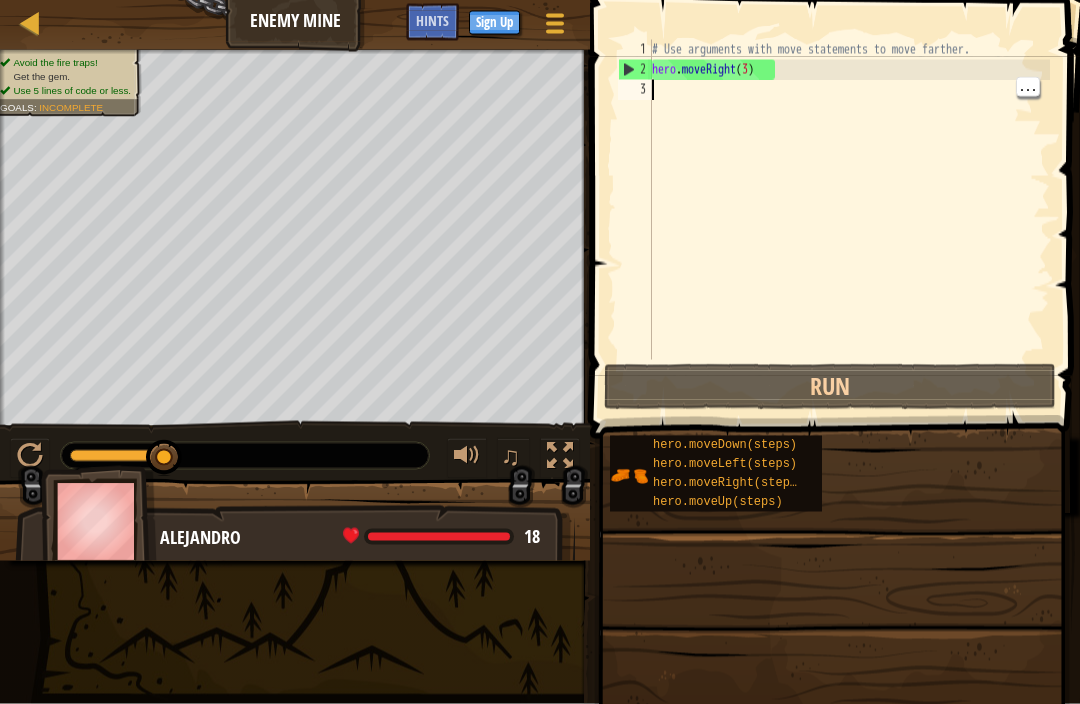 type on "h" 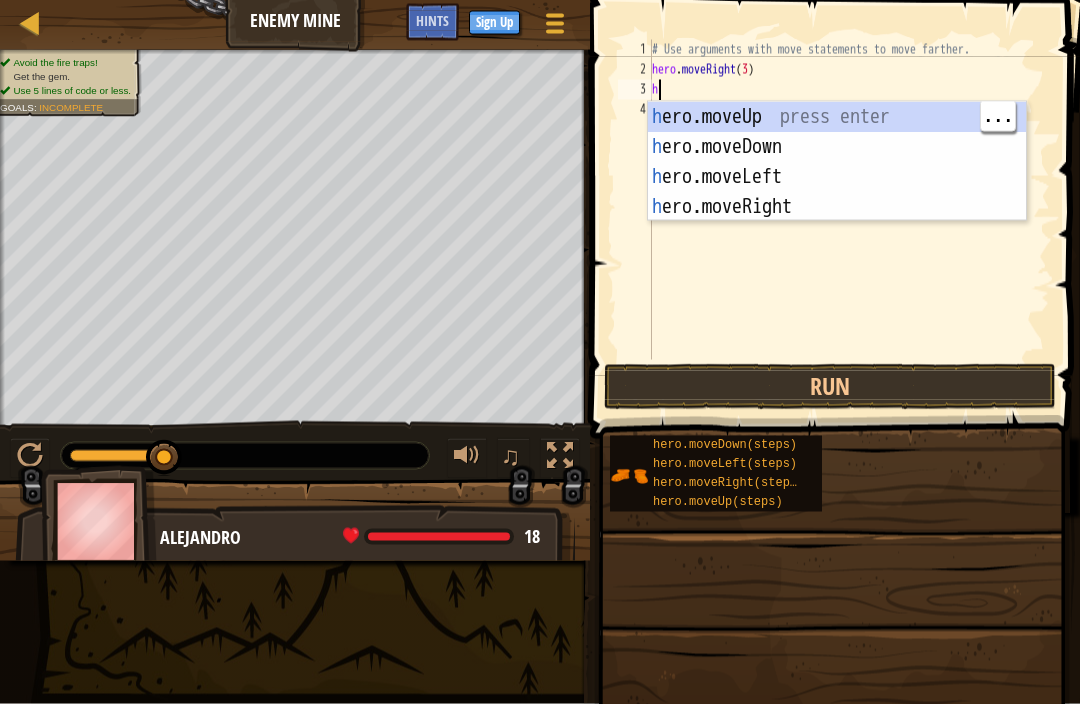 click on "h ero.moveUp press enter h ero.moveDown press enter h ero.moveLeft press enter h ero.moveRight press enter" at bounding box center [837, 192] 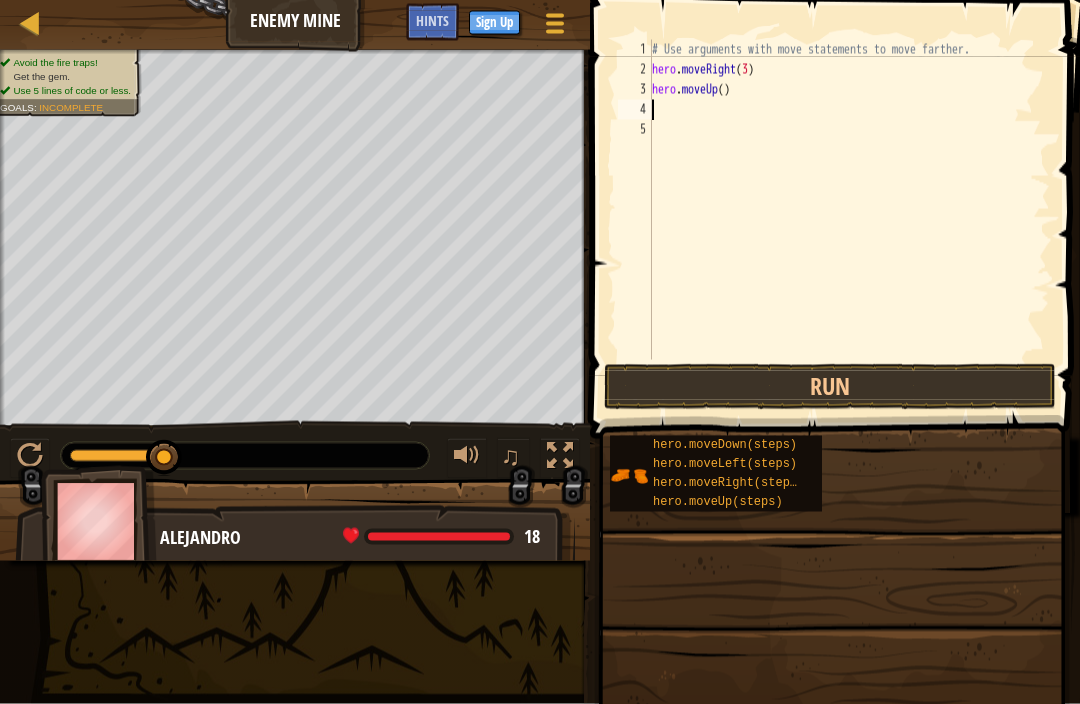 type on "hero.moveUp()" 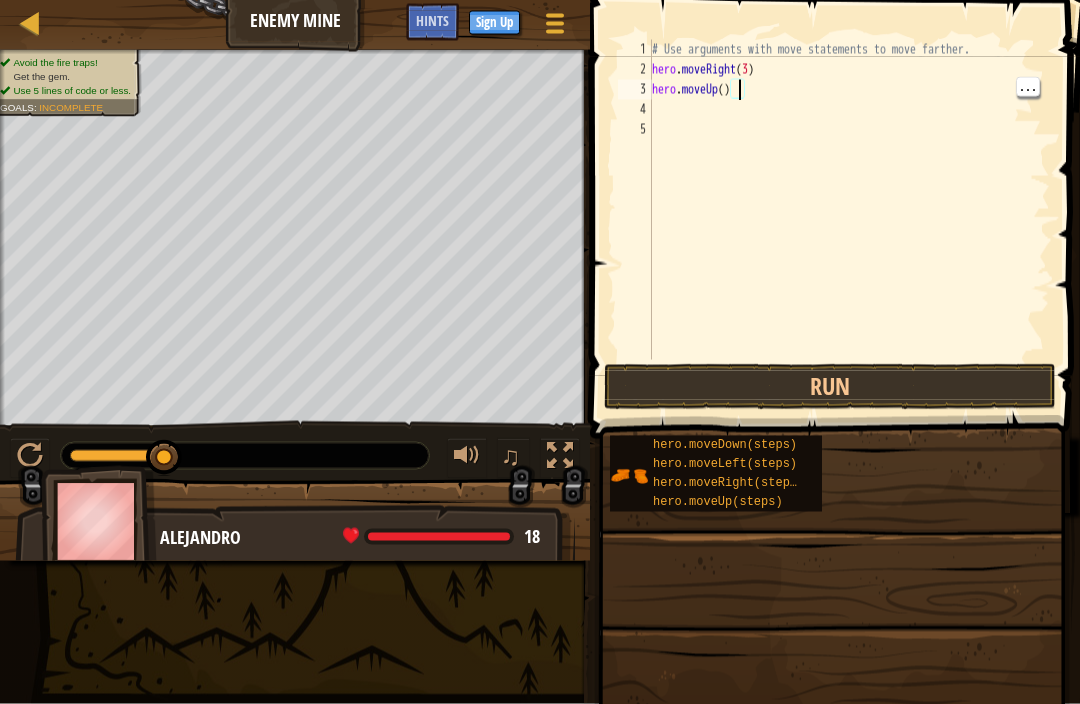 click on "# Use arguments with move statements to move farther. hero . moveRight ( 3 ) hero . moveUp ( )" at bounding box center (849, 220) 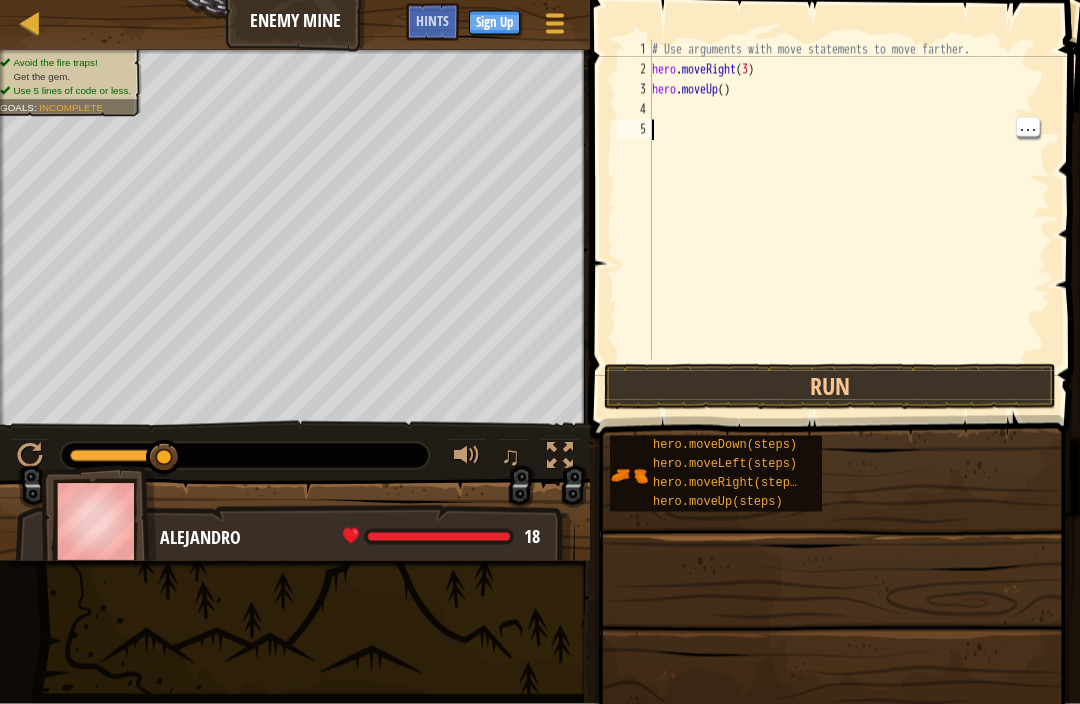 click on "# Use arguments with move statements to move farther. hero . moveRight ( 3 ) hero . moveUp ( )" at bounding box center [849, 220] 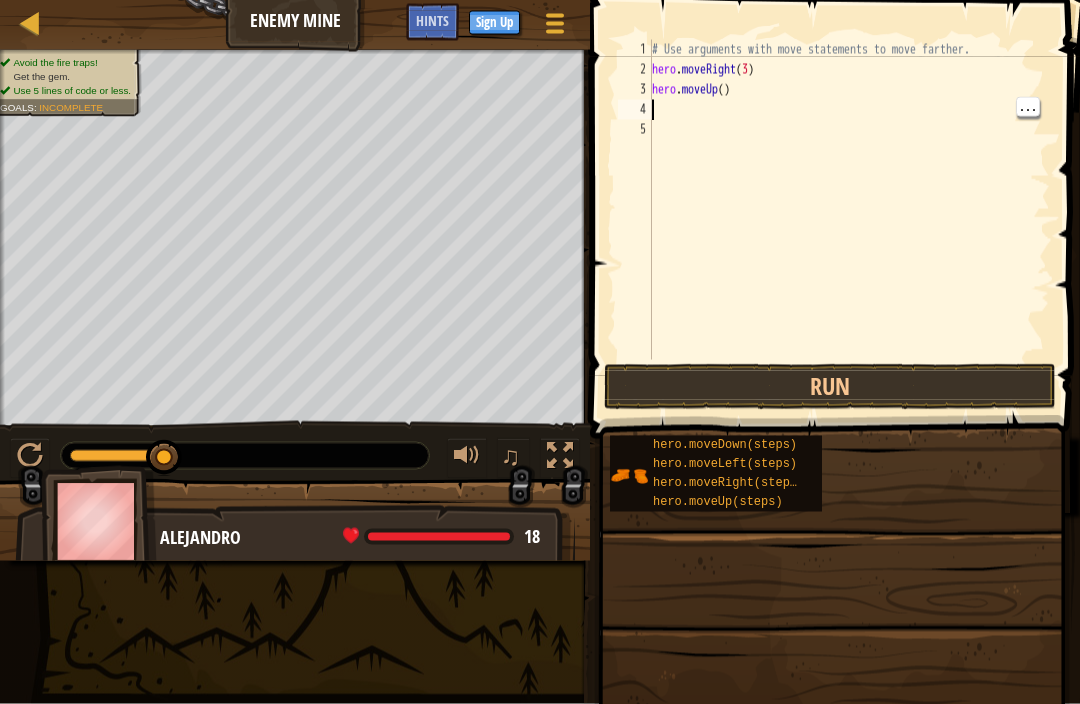 type on "h" 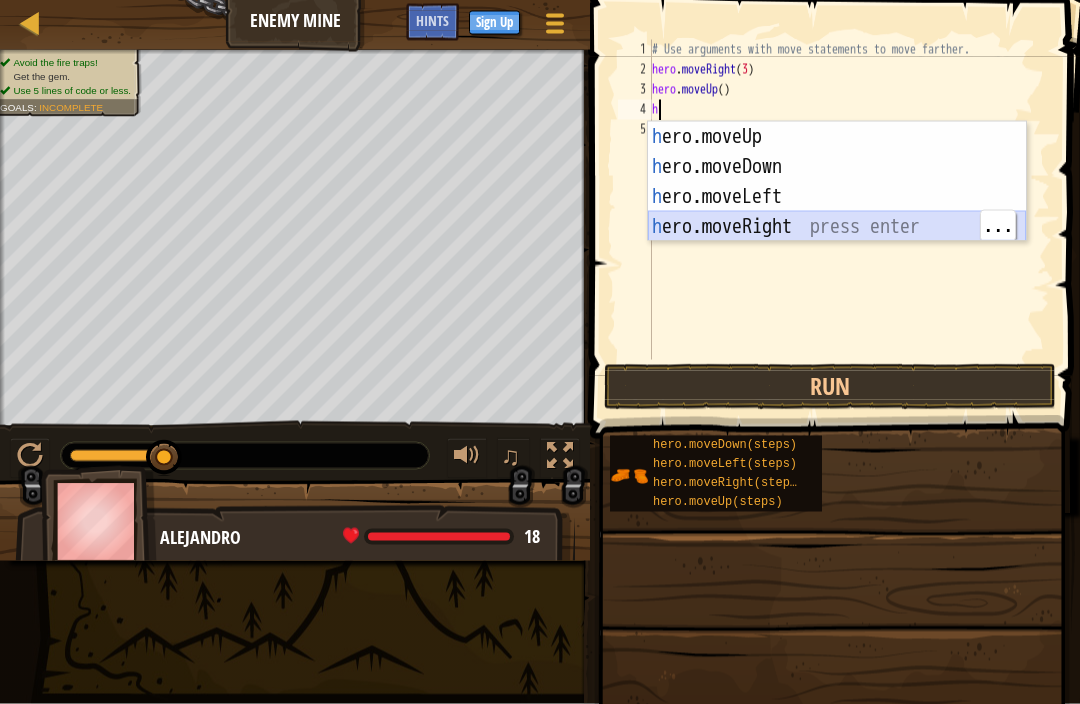 click on "h ero.moveUp press enter h ero.moveDown press enter h ero.moveLeft press enter h ero.moveRight press enter" at bounding box center [837, 212] 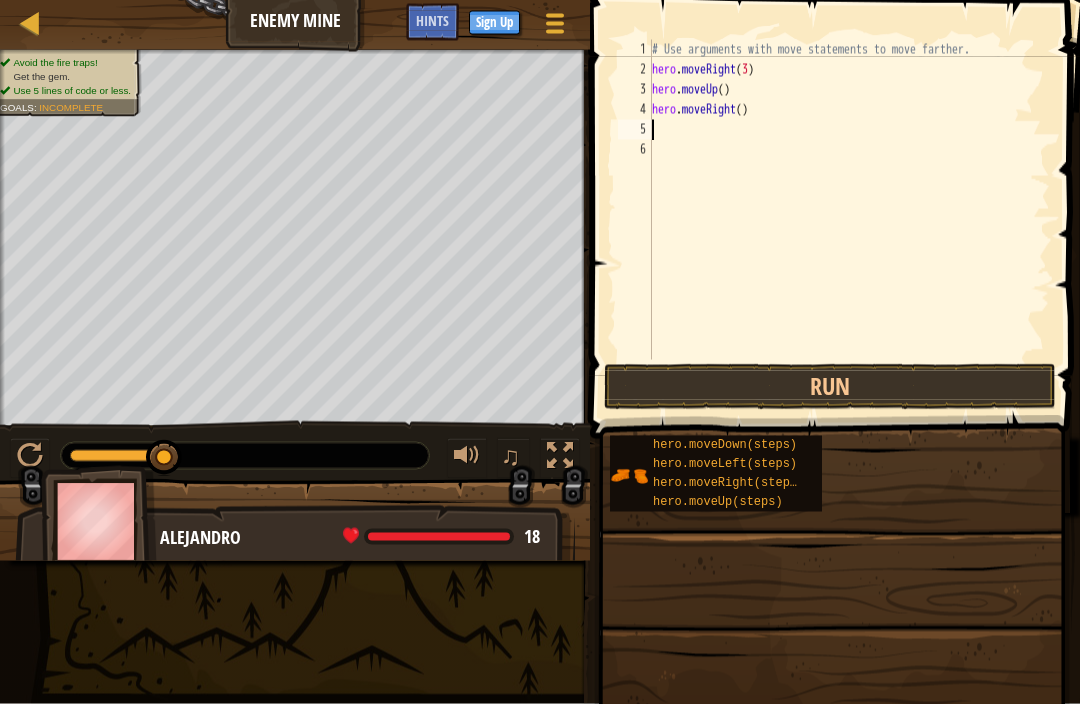 type on "h" 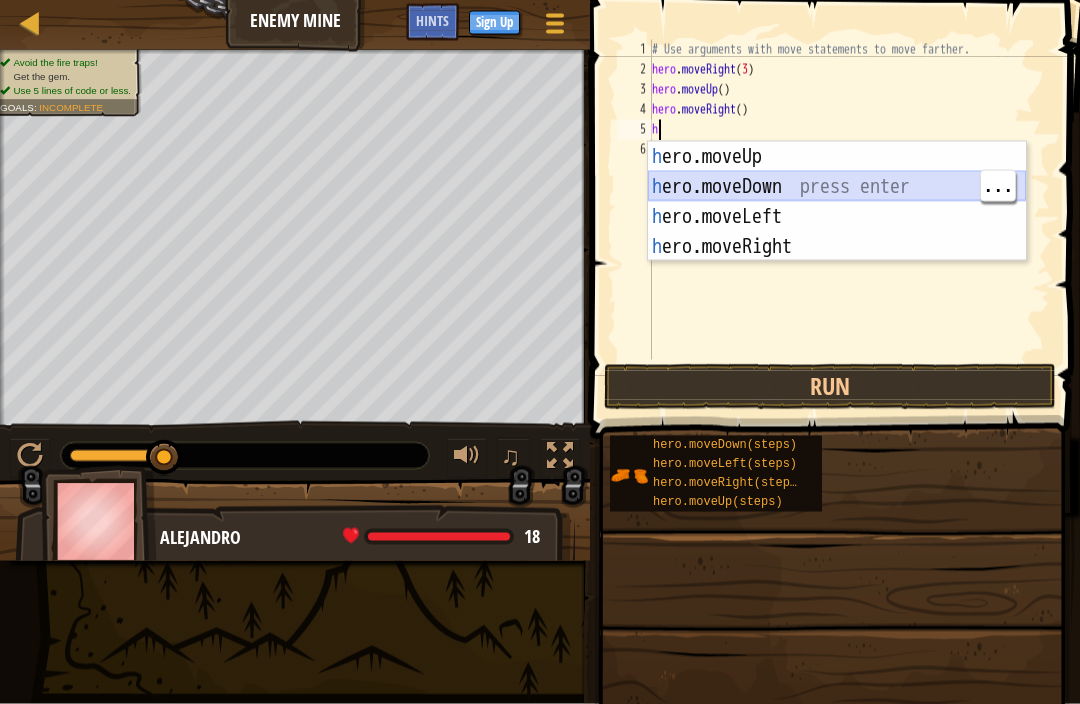 click on "h ero.moveUp press enter h ero.moveDown press enter h ero.moveLeft press enter h ero.moveRight press enter" at bounding box center [837, 232] 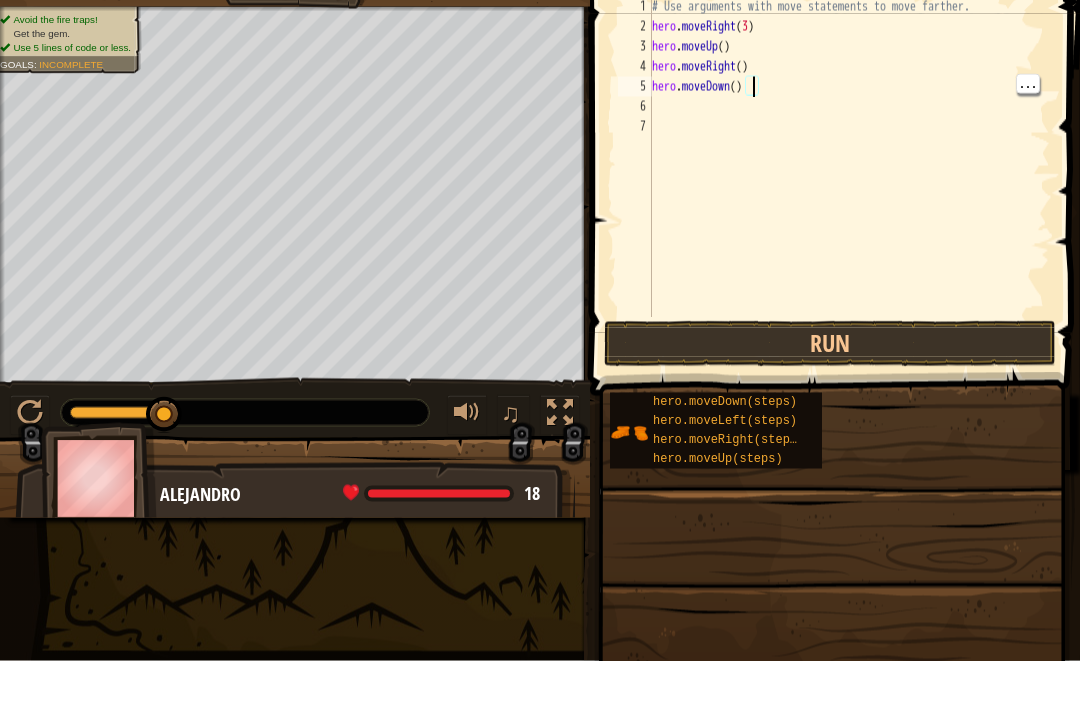 click on "# Use arguments with move statements to move farther. hero . moveRight ( 3 ) hero . moveUp ( ) hero . moveRight ( ) hero . moveDown ( )" at bounding box center (849, 220) 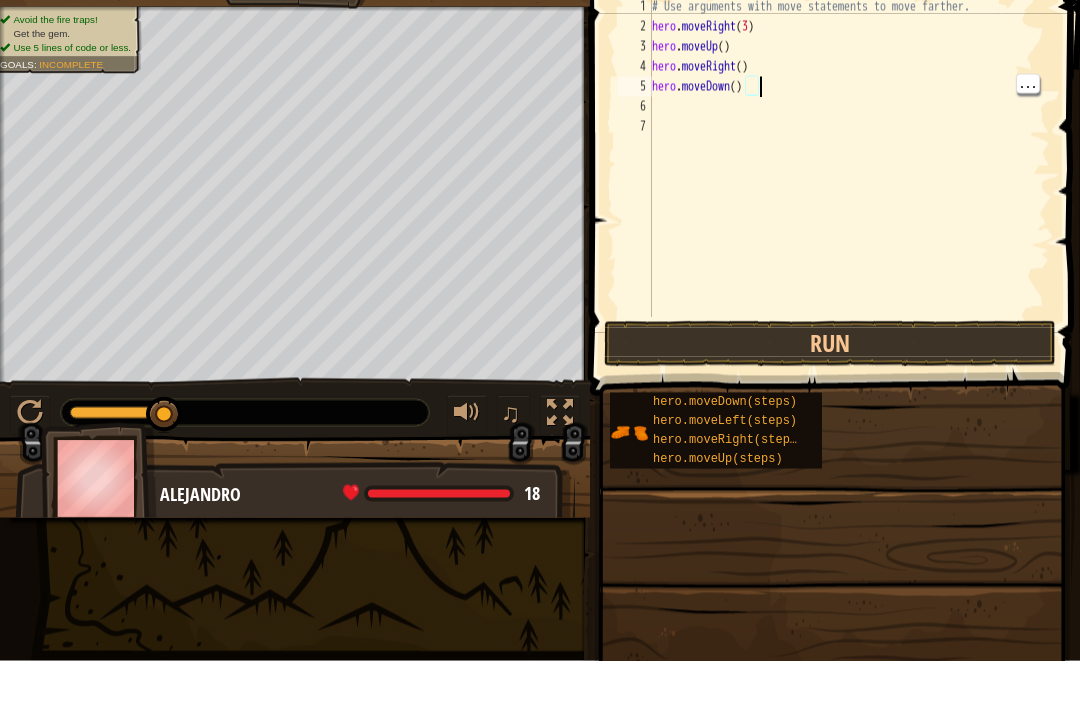 click on "# Use arguments with move statements to move farther. hero . moveRight ( 3 ) hero . moveUp ( ) hero . moveRight ( ) hero . moveDown ( )" at bounding box center [849, 220] 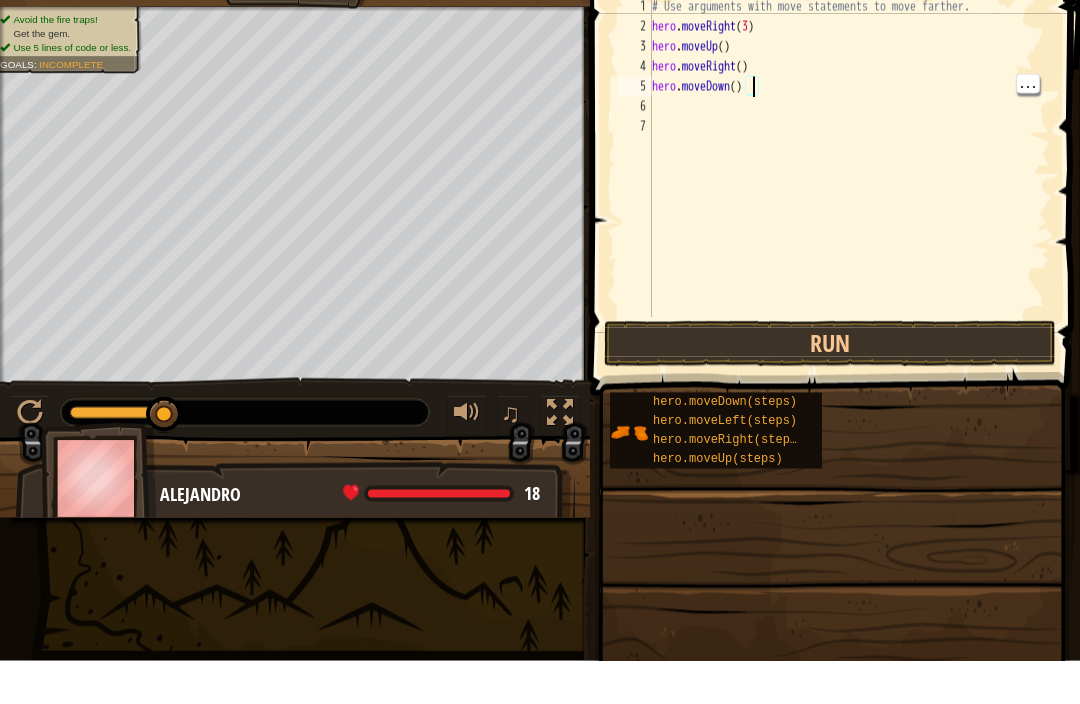 type on "hero.moveDown(2)" 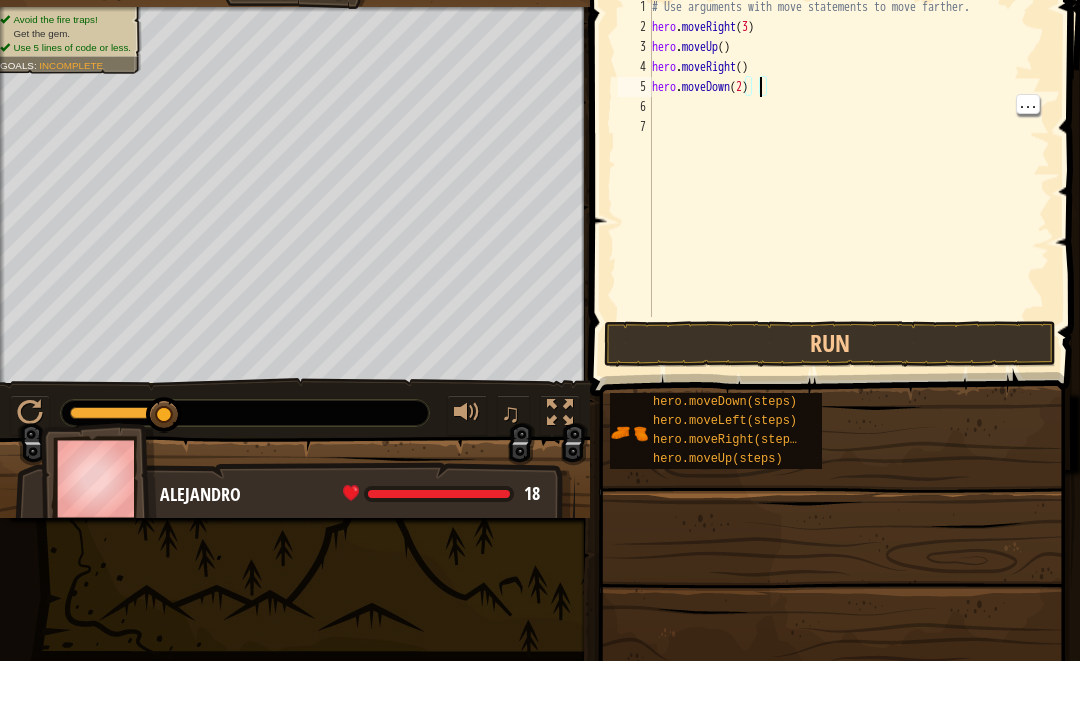 scroll, scrollTop: 10, scrollLeft: 0, axis: vertical 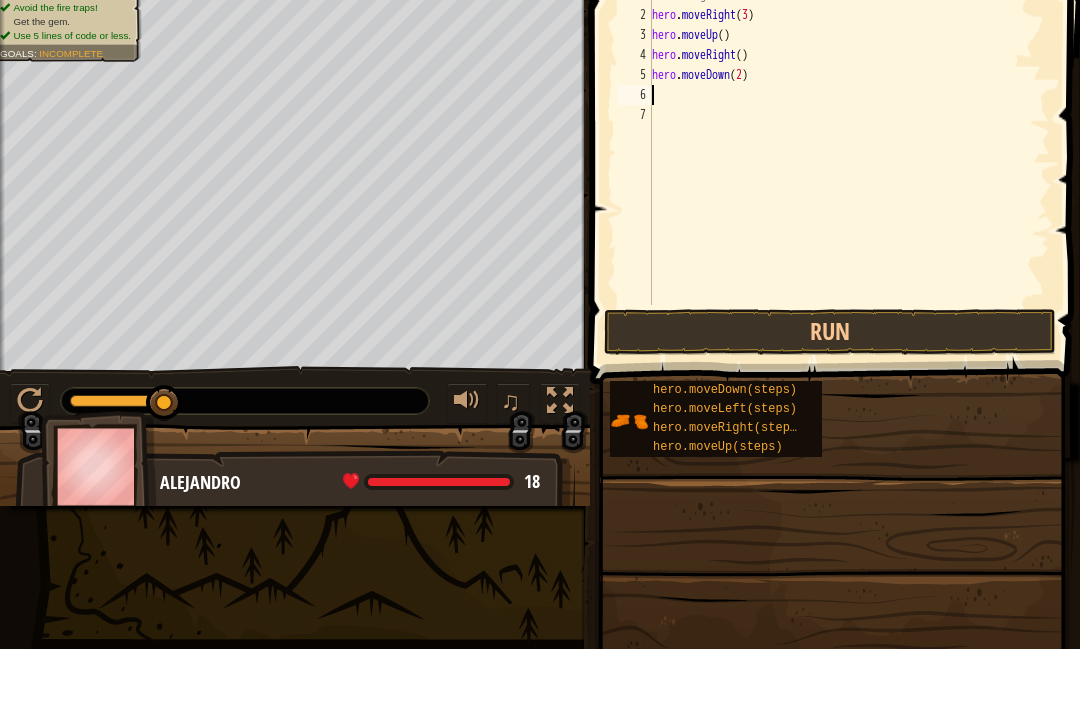 click on "# Use arguments with move statements to move farther. hero . moveRight ( 3 ) hero . moveUp ( ) hero . moveRight ( ) hero . moveDown ( 2 )" at bounding box center [849, 220] 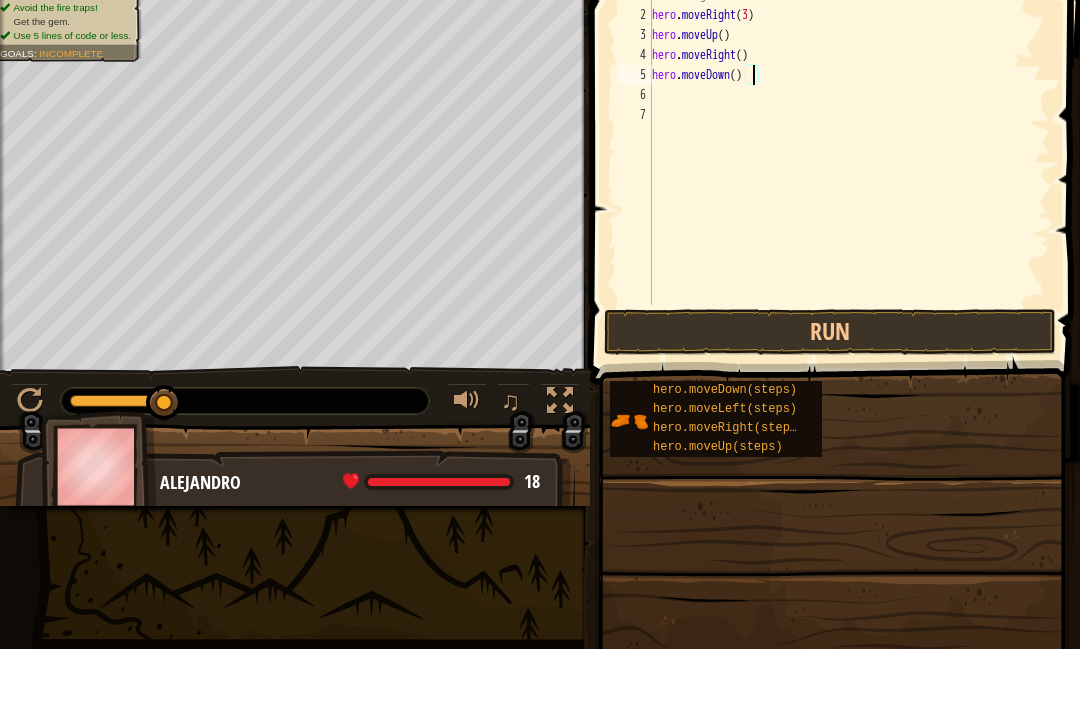 type on "hero.moveDown(3)" 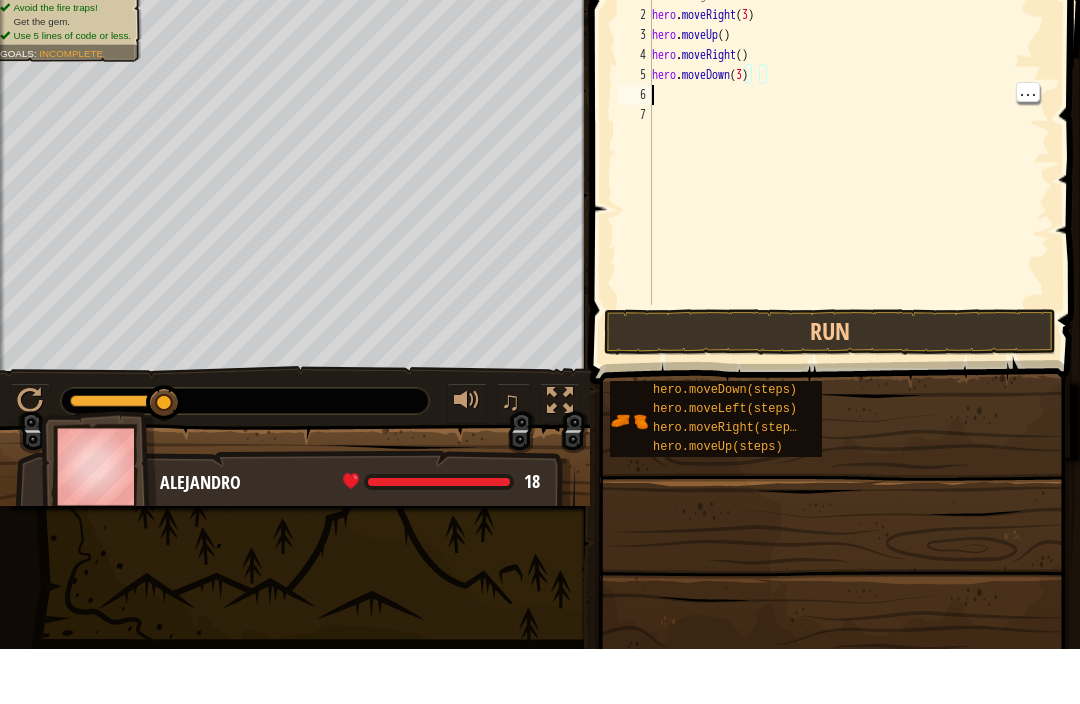 scroll, scrollTop: 10, scrollLeft: 0, axis: vertical 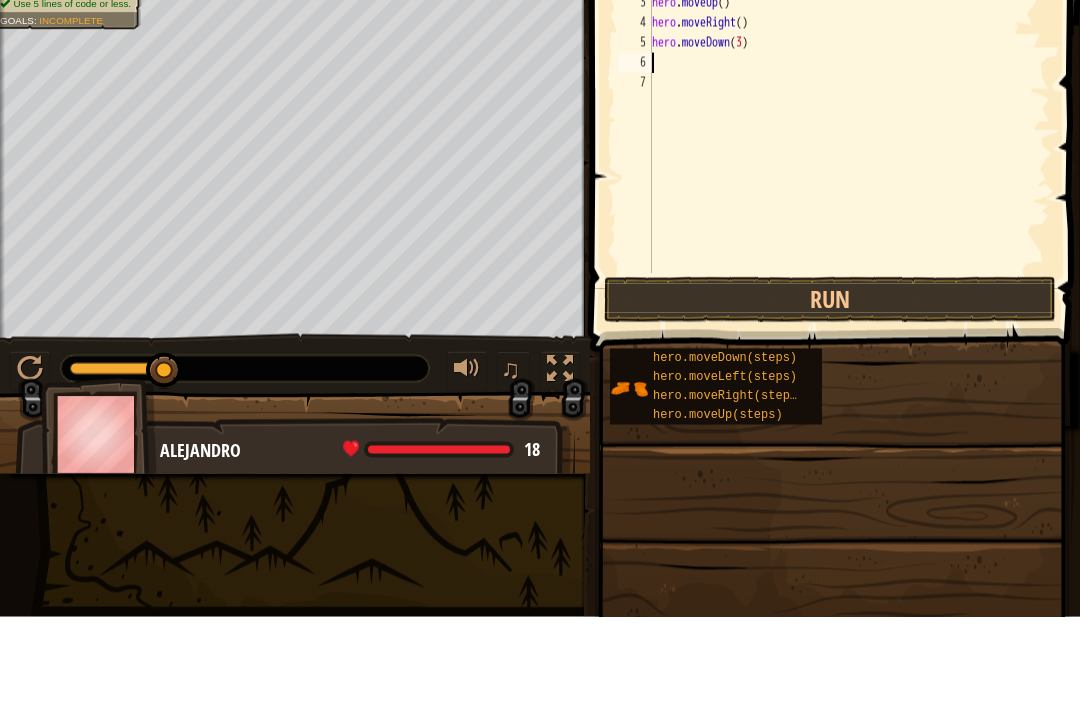 type on "h" 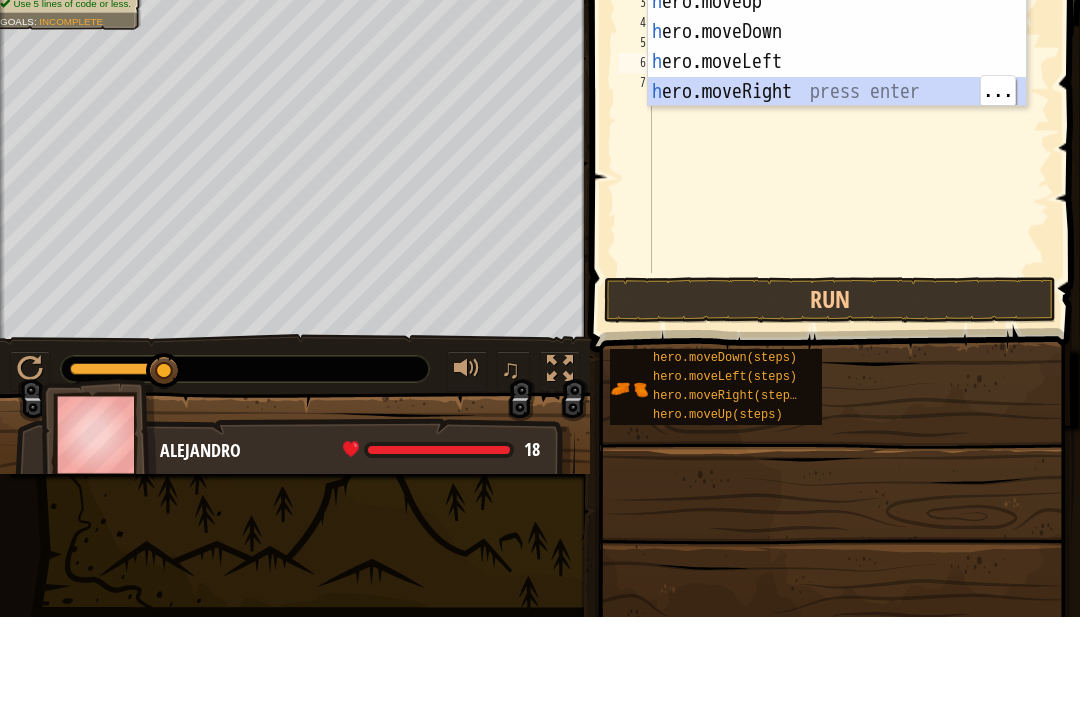 click on "h ero.moveUp press enter h ero.moveDown press enter h ero.moveLeft press enter h ero.moveRight press enter" at bounding box center [837, 164] 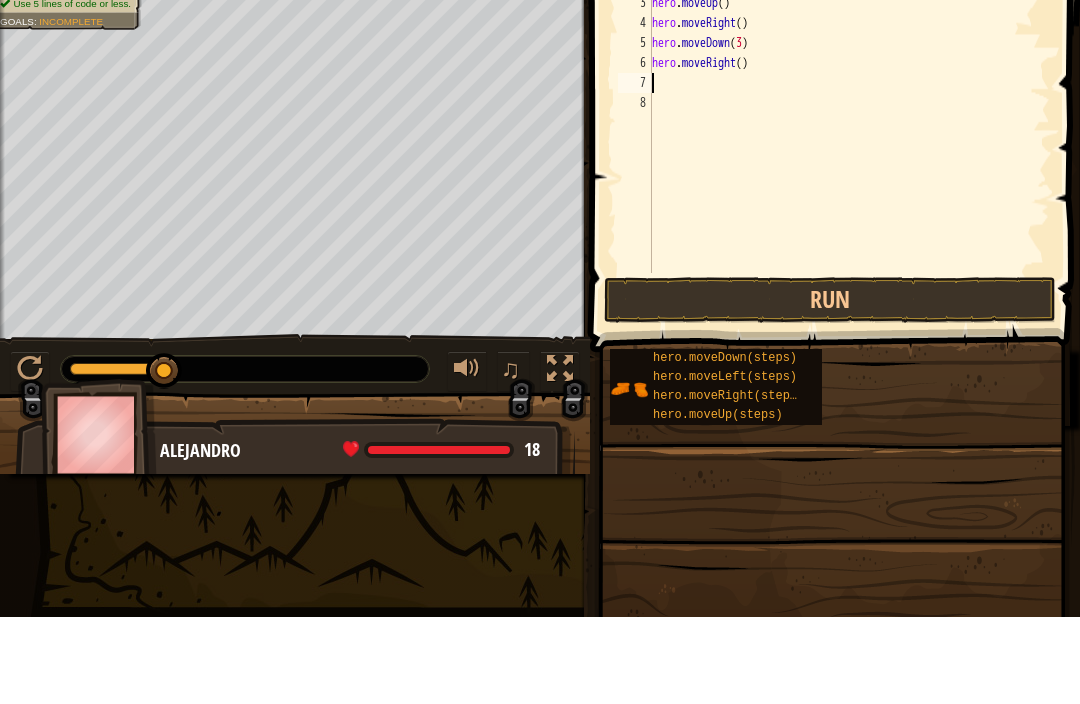 click on "# Use arguments with move statements to move farther. hero . moveRight ( 3 ) hero . moveUp ( ) hero . moveRight ( ) hero . moveDown ( 3 ) hero . moveRight ( )" at bounding box center [849, 220] 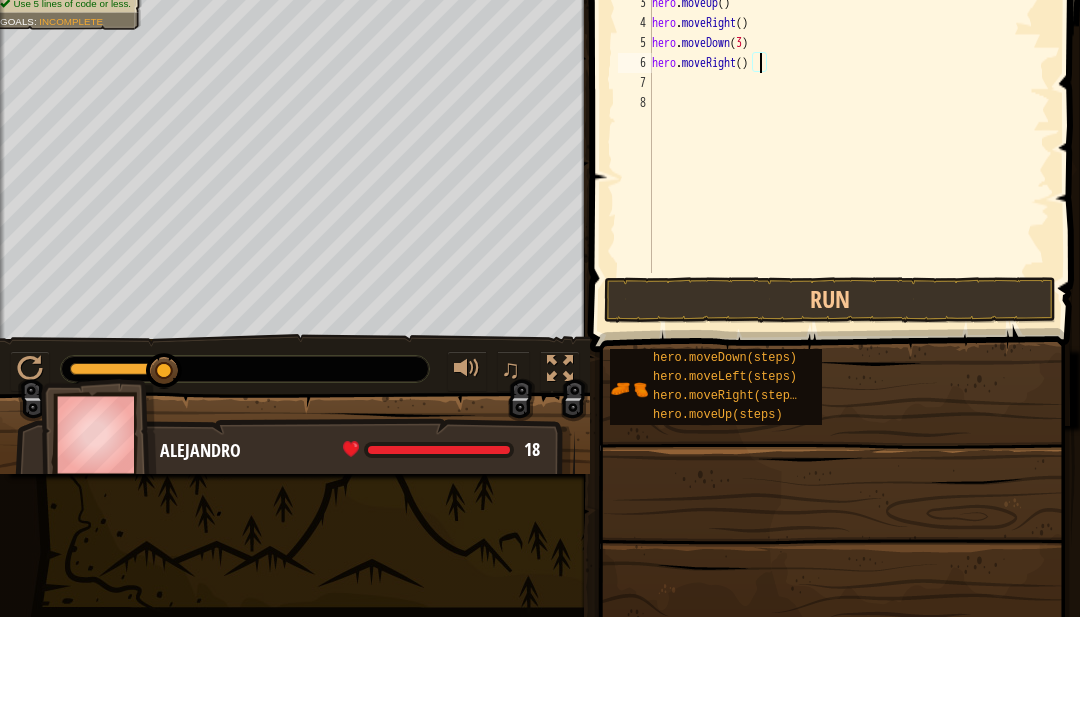 scroll, scrollTop: 10, scrollLeft: 9, axis: both 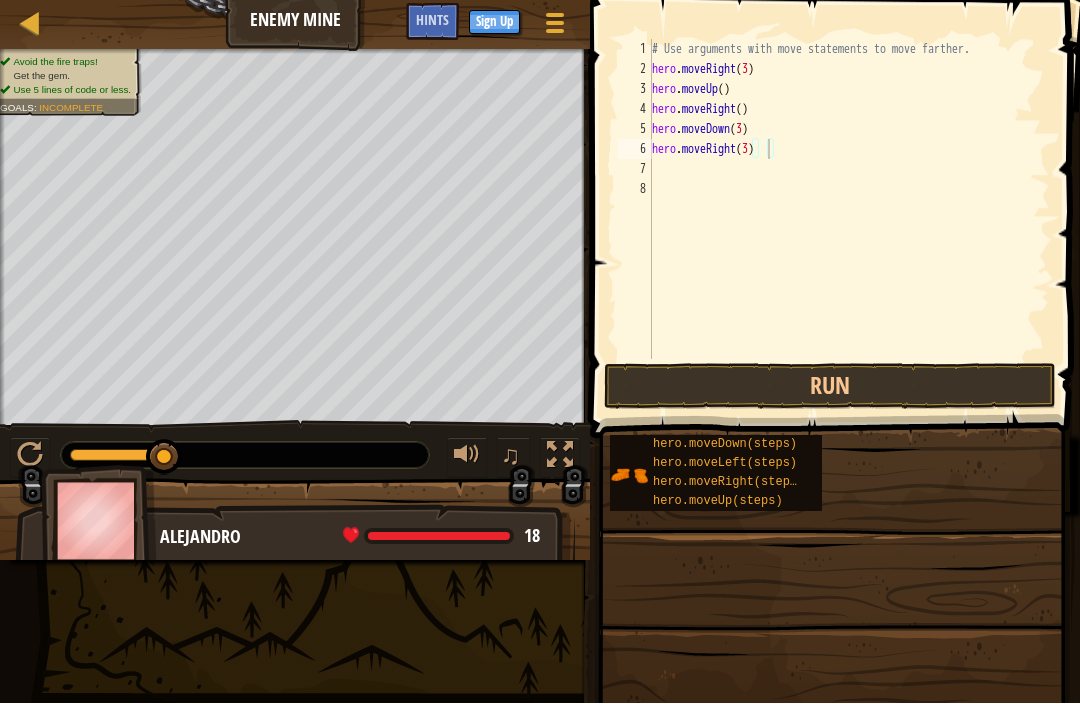 type on "hero.moveRight(3)" 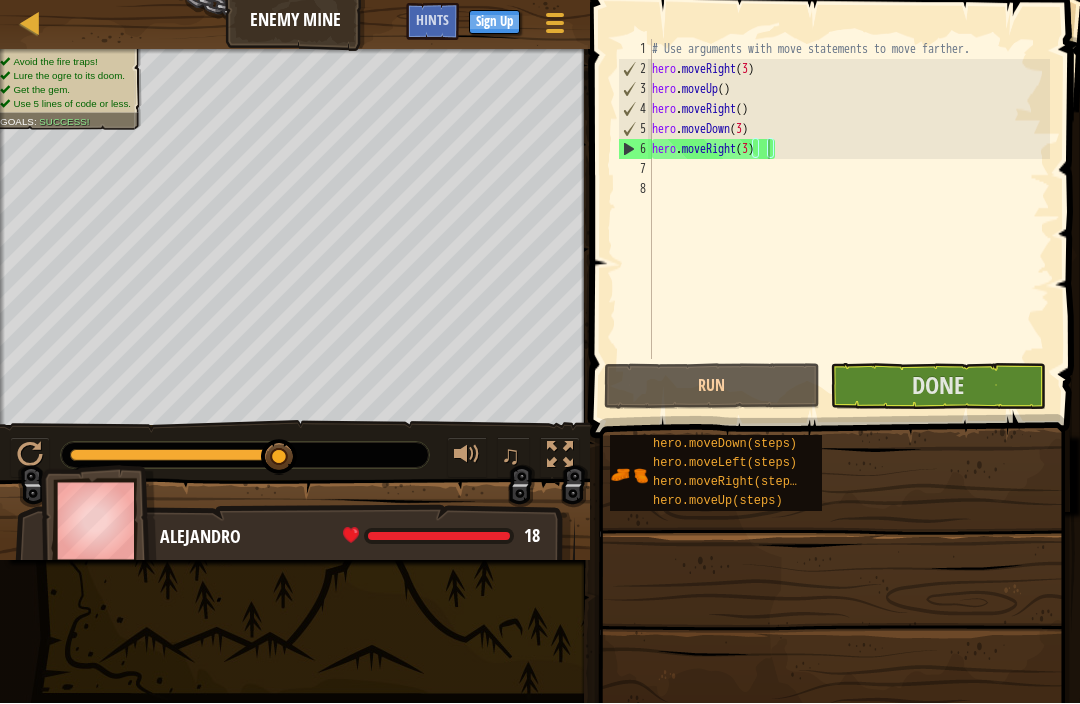 click on "Done" at bounding box center [938, 387] 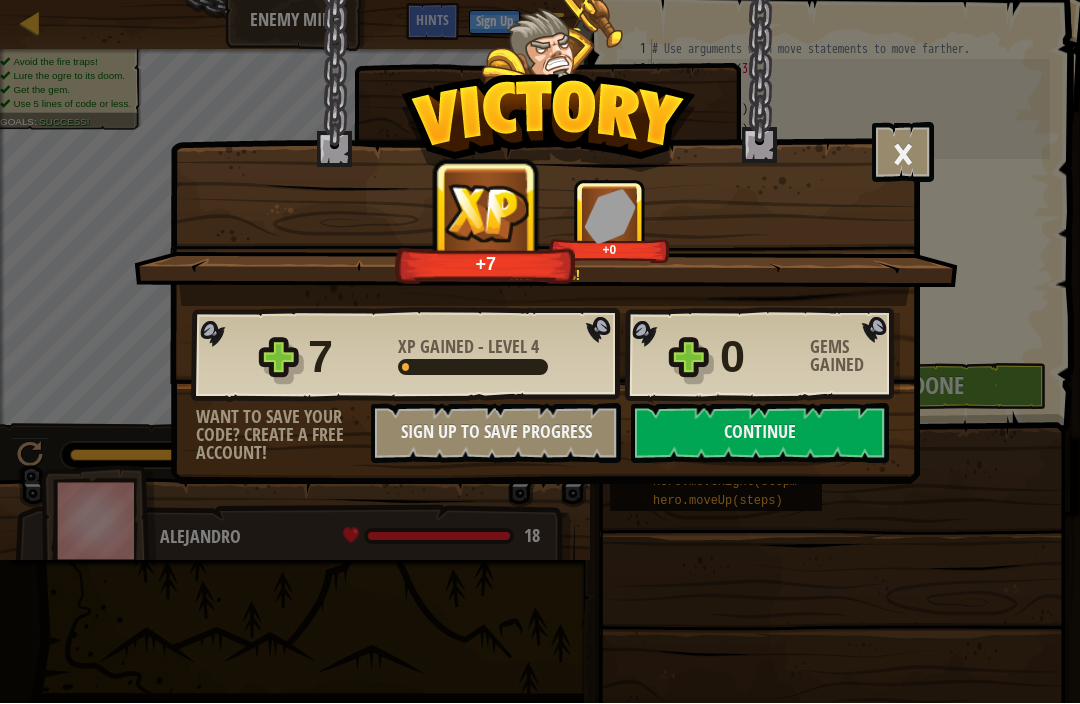 click on "Continue" at bounding box center [760, 434] 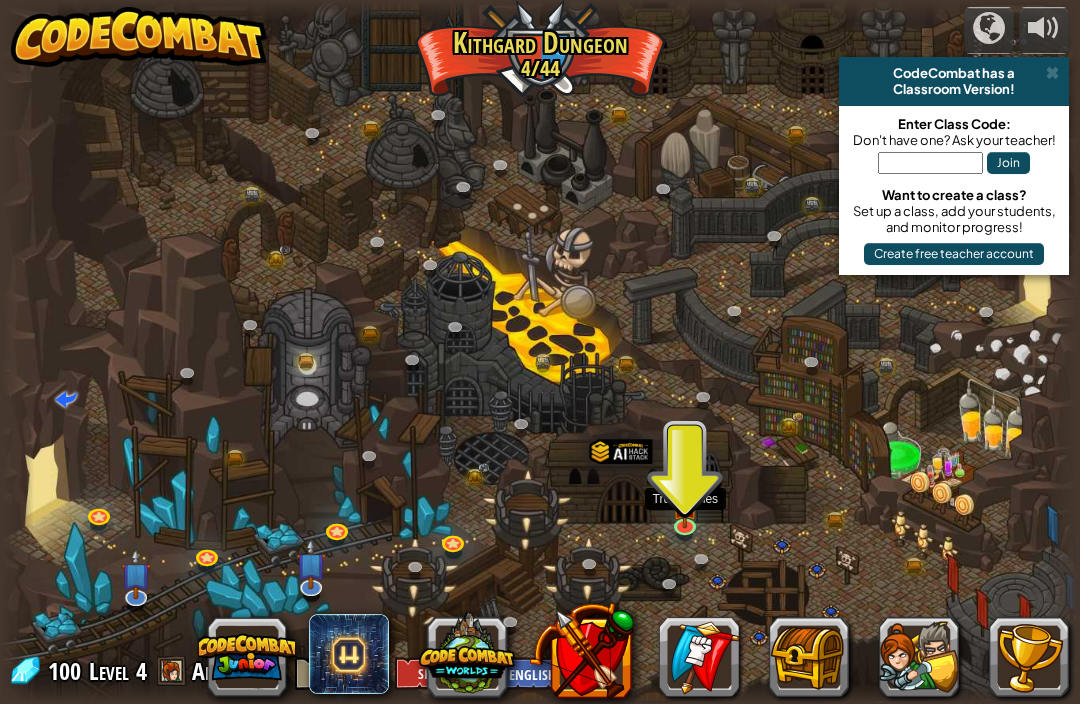 click at bounding box center [687, 528] 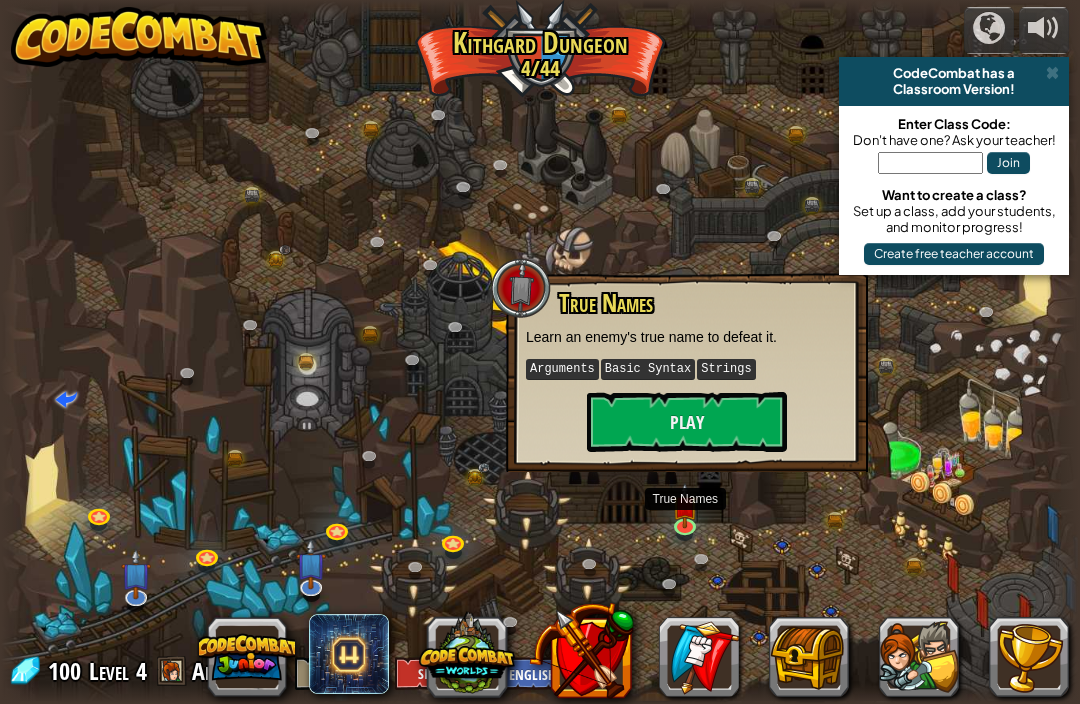 click on "Play" at bounding box center [687, 422] 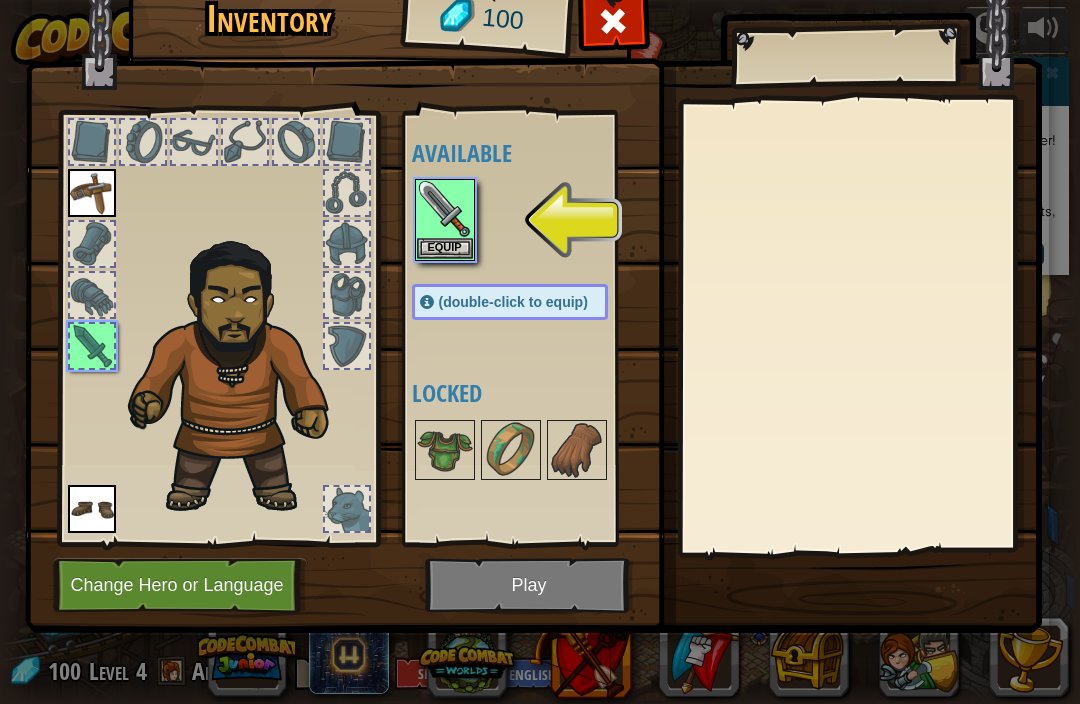 click on "Equip" at bounding box center [445, 248] 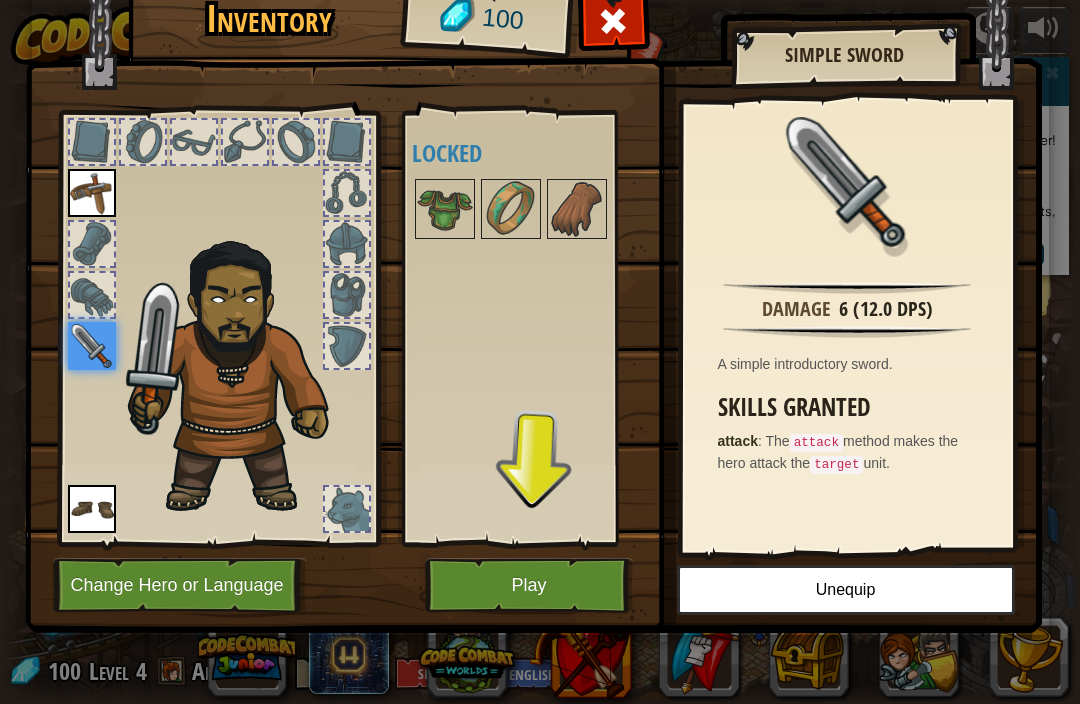 click on "Play" at bounding box center [529, 585] 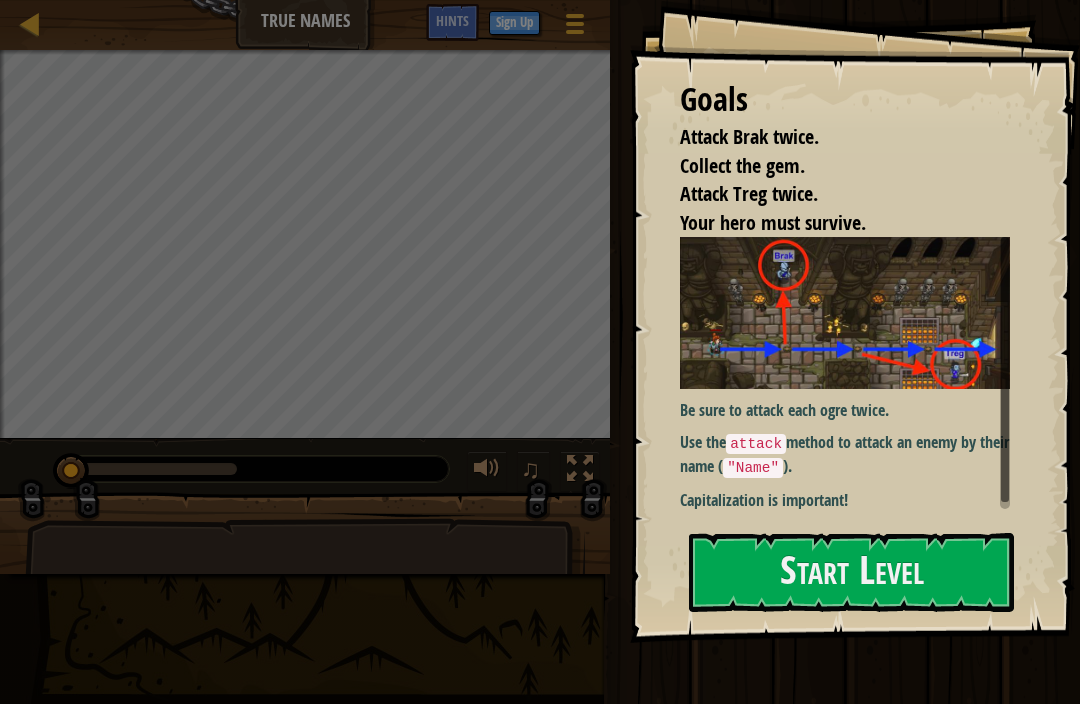 click on "Start Level" at bounding box center (851, 572) 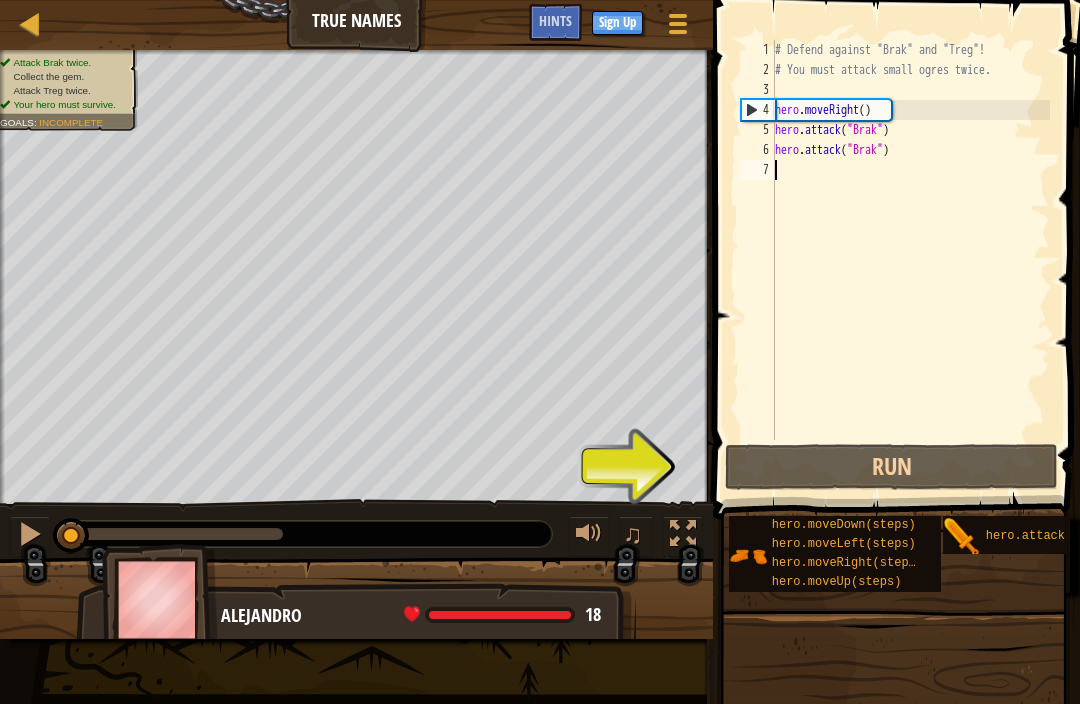 click on "Run" at bounding box center [891, 467] 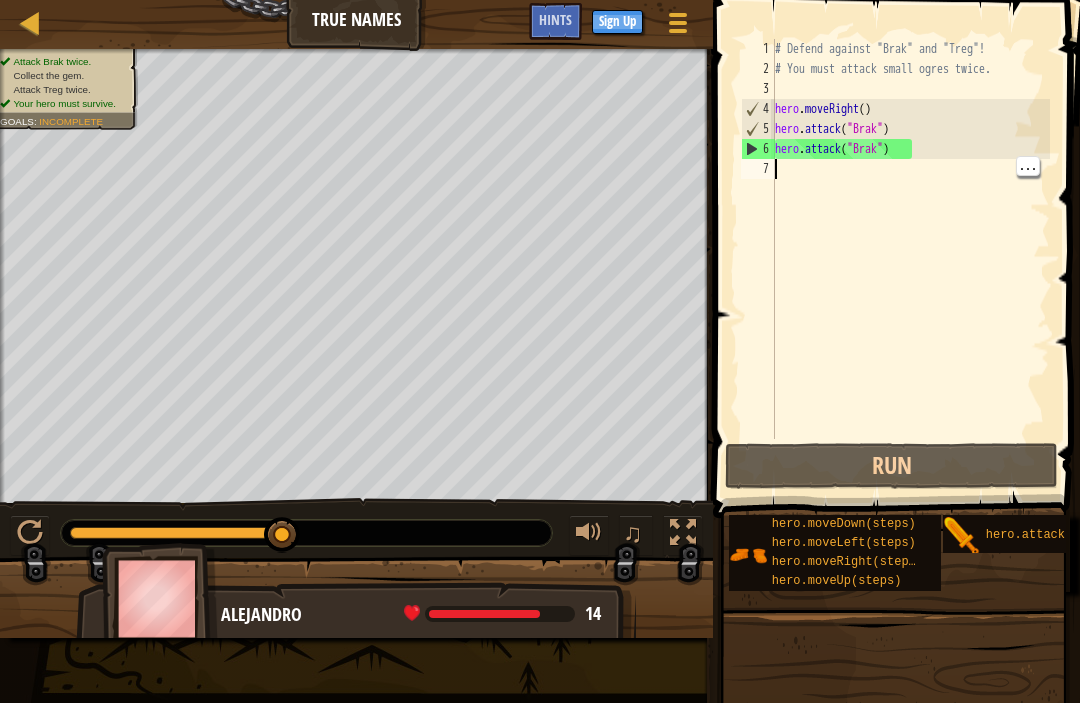 click on "# Defend against "Brak" and "Treg"! # You must attack small ogres twice. hero . moveRight ( ) hero . attack ( "Brak" ) hero . attack ( "Brak" )" at bounding box center (910, 260) 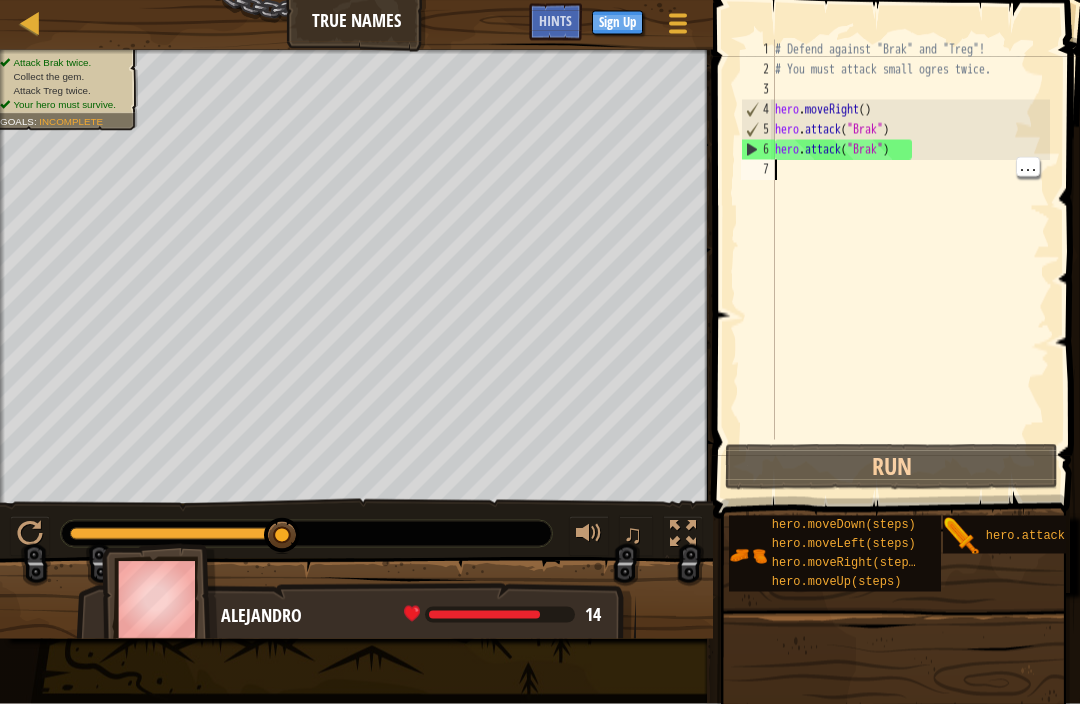 type on "h" 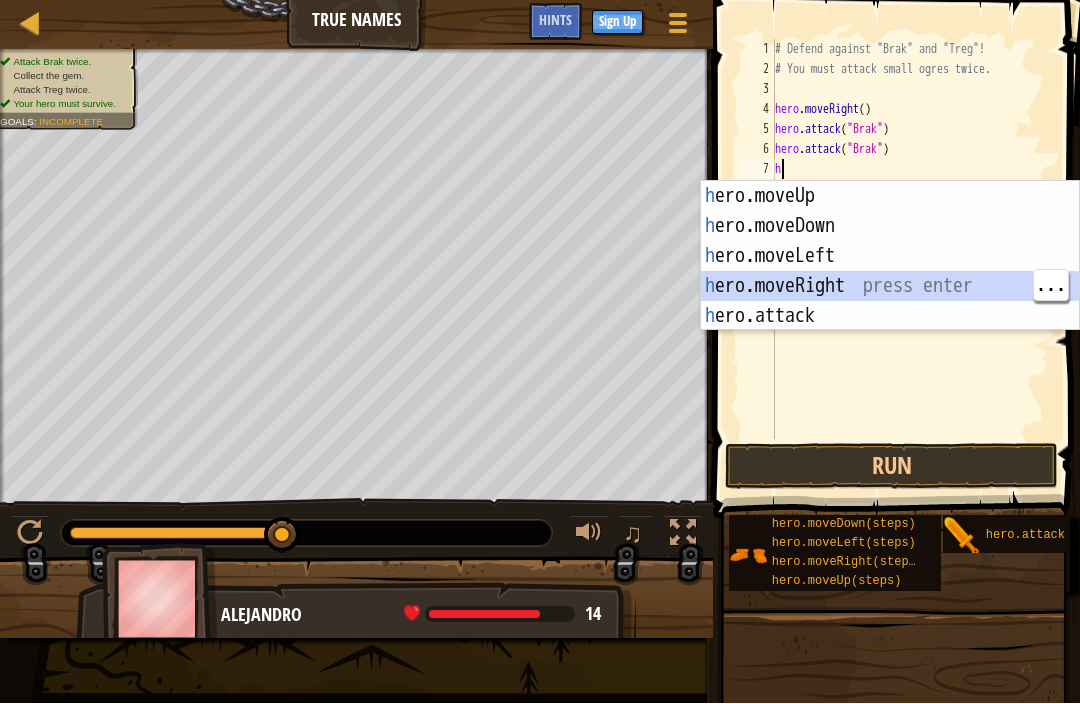 click on "h ero.moveUp press enter h ero.moveDown press enter h ero.moveLeft press enter h ero.moveRight press enter h ero.attack press enter" at bounding box center (890, 287) 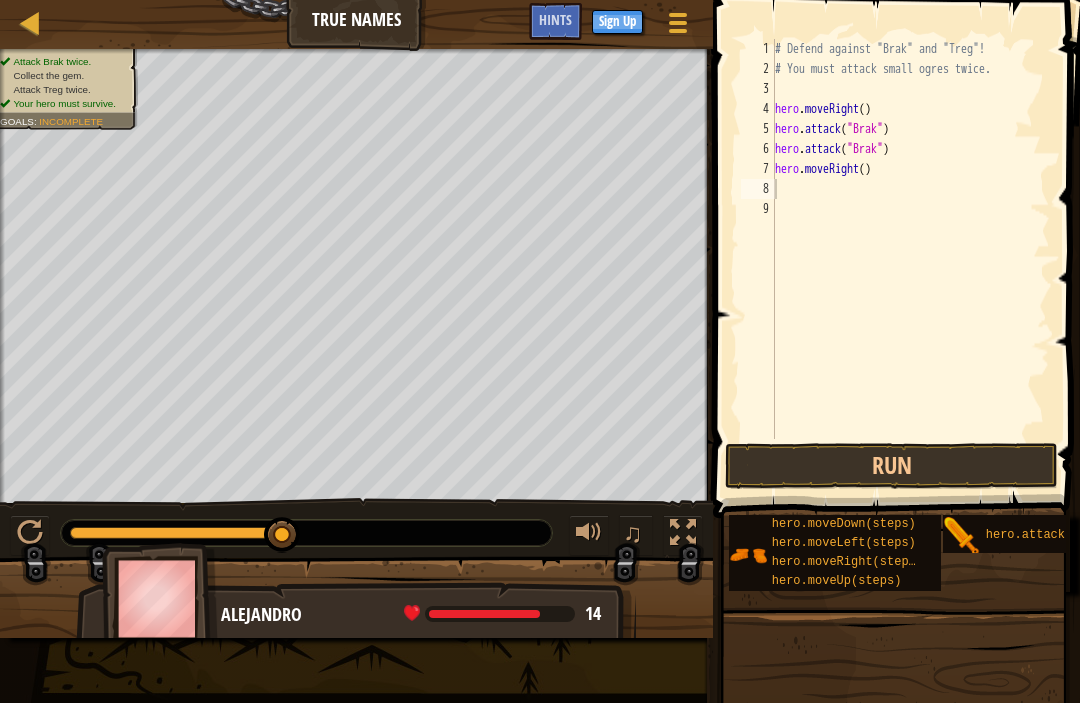 click on "Run" at bounding box center [891, 467] 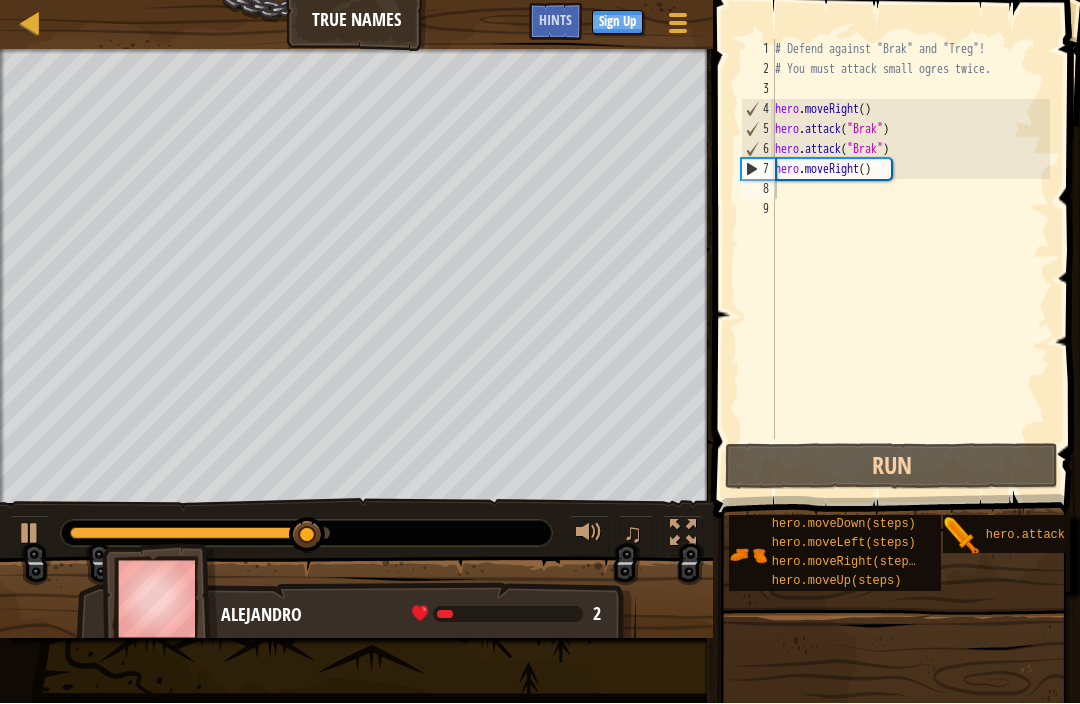 click on "Run" at bounding box center (891, 467) 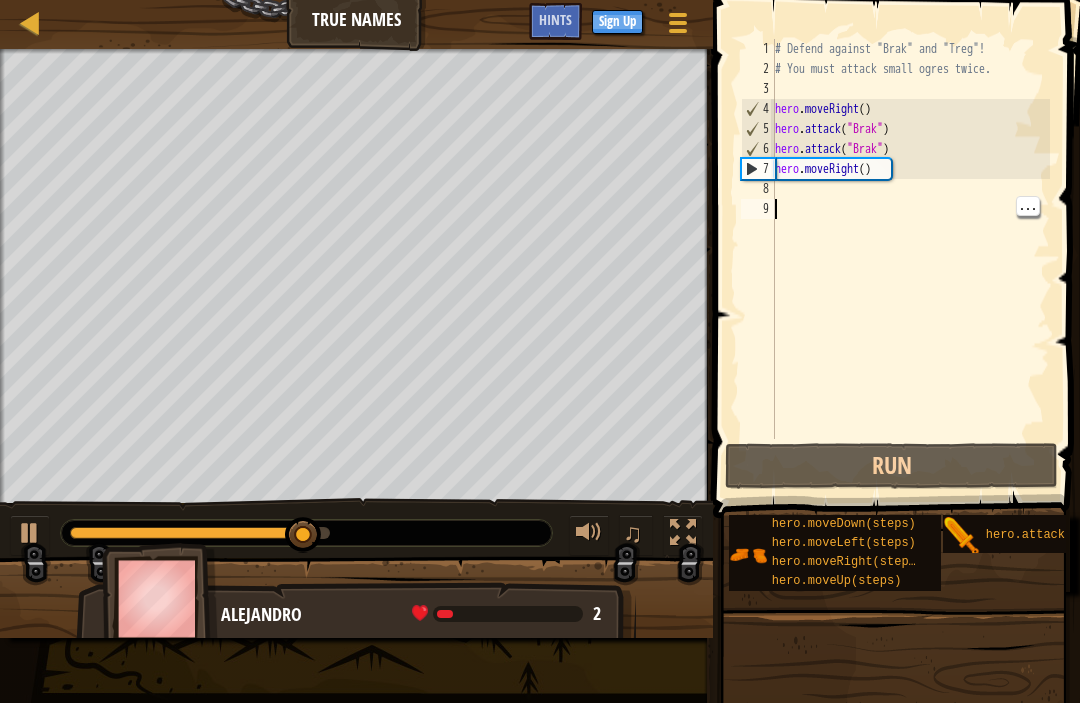 click on "# Defend against "Brak" and "Treg"! # You must attack small ogres twice. hero . moveRight ( ) hero . attack ( "Brak" ) hero . attack ( "Brak" ) hero . moveRight ( )" at bounding box center (910, 260) 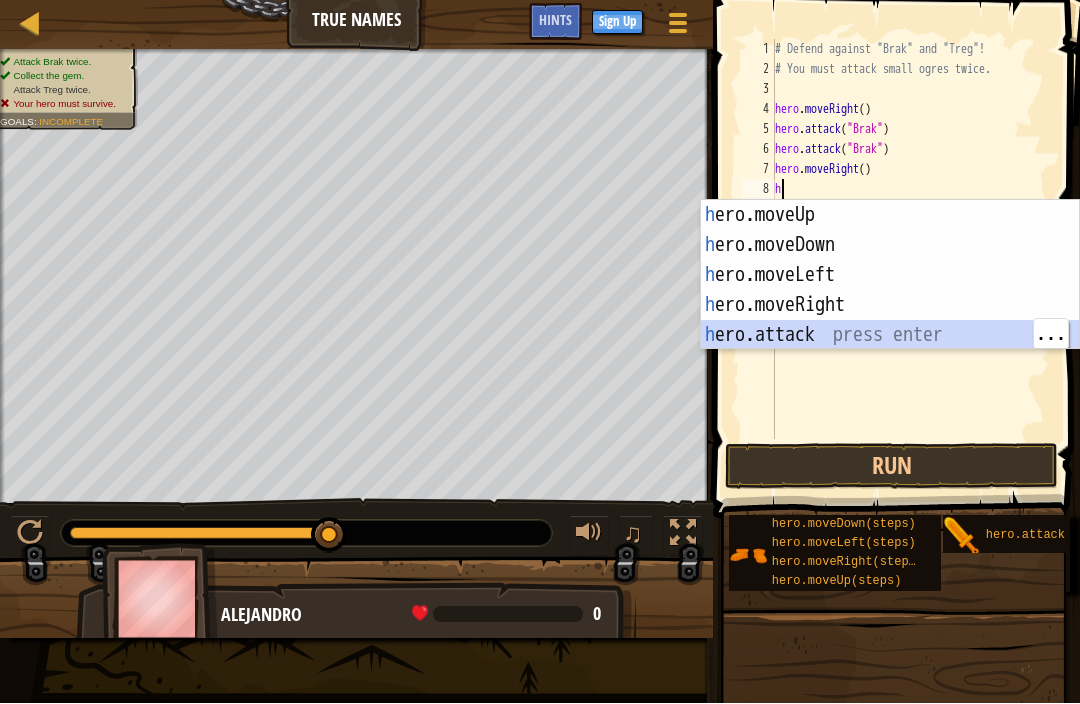 click on "h ero.moveUp press enter h ero.moveDown press enter h ero.moveLeft press enter h ero.moveRight press enter h ero.attack press enter" at bounding box center (890, 306) 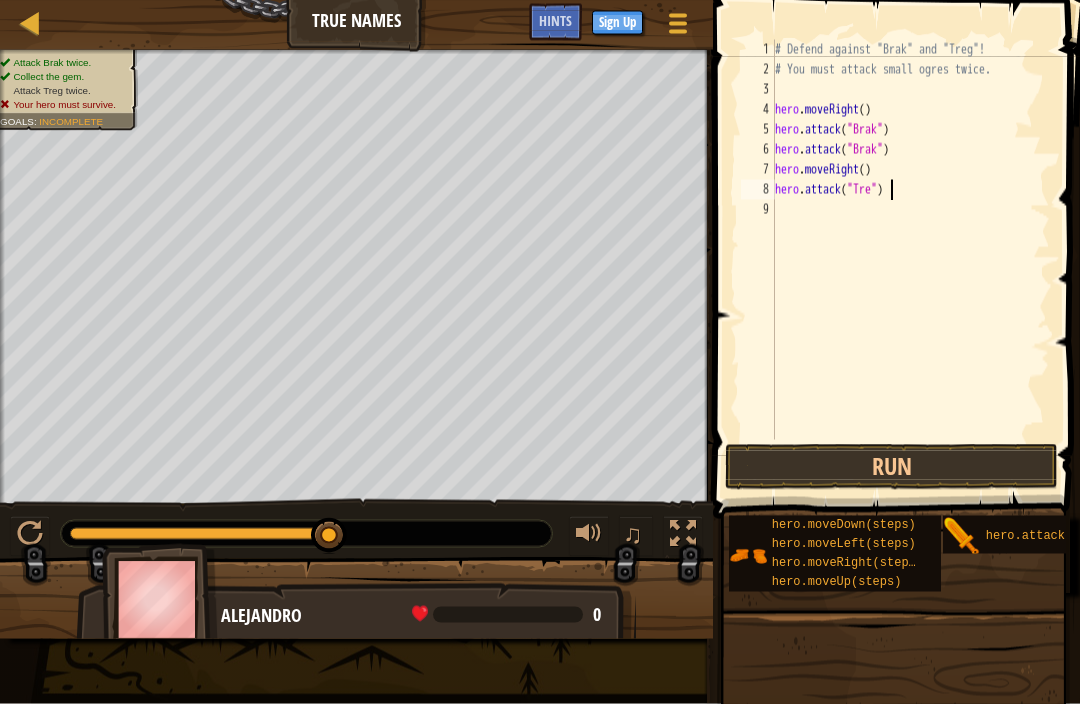 scroll, scrollTop: 10, scrollLeft: 10, axis: both 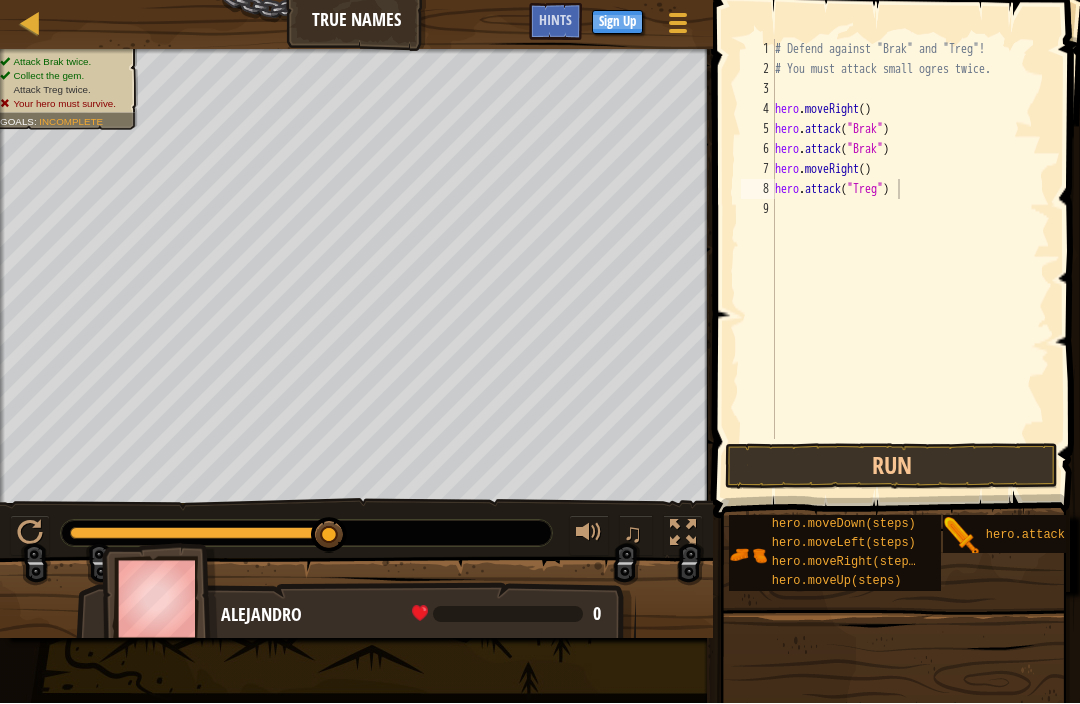 type on "hero.attack("Treg")" 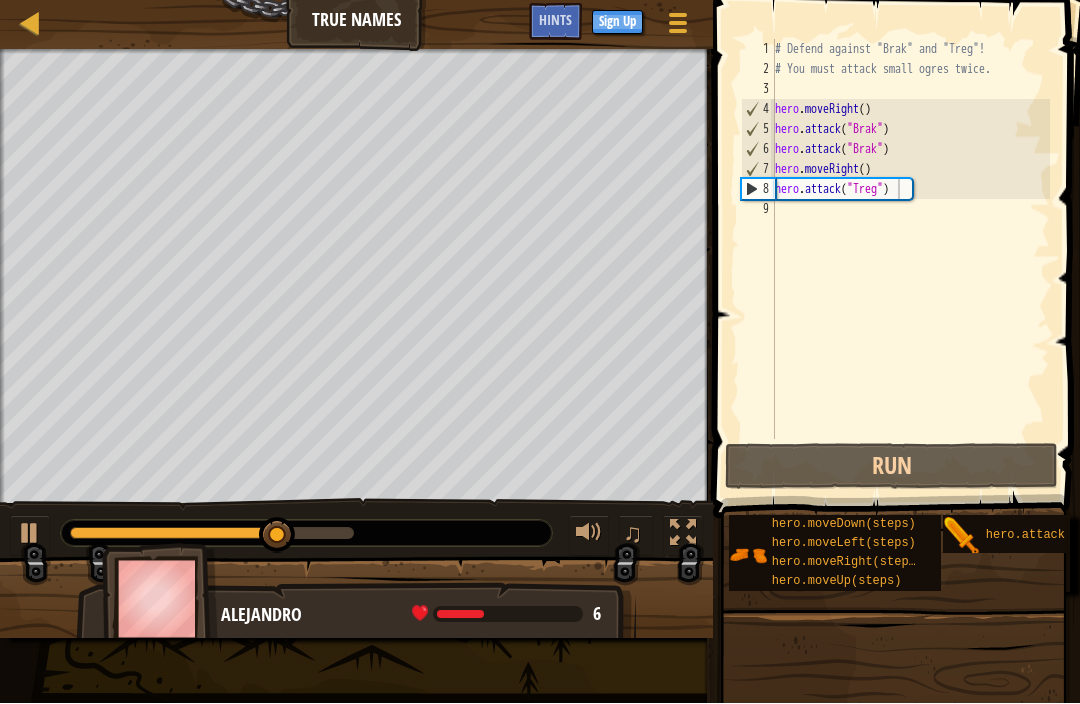 click on "Run" at bounding box center (891, 467) 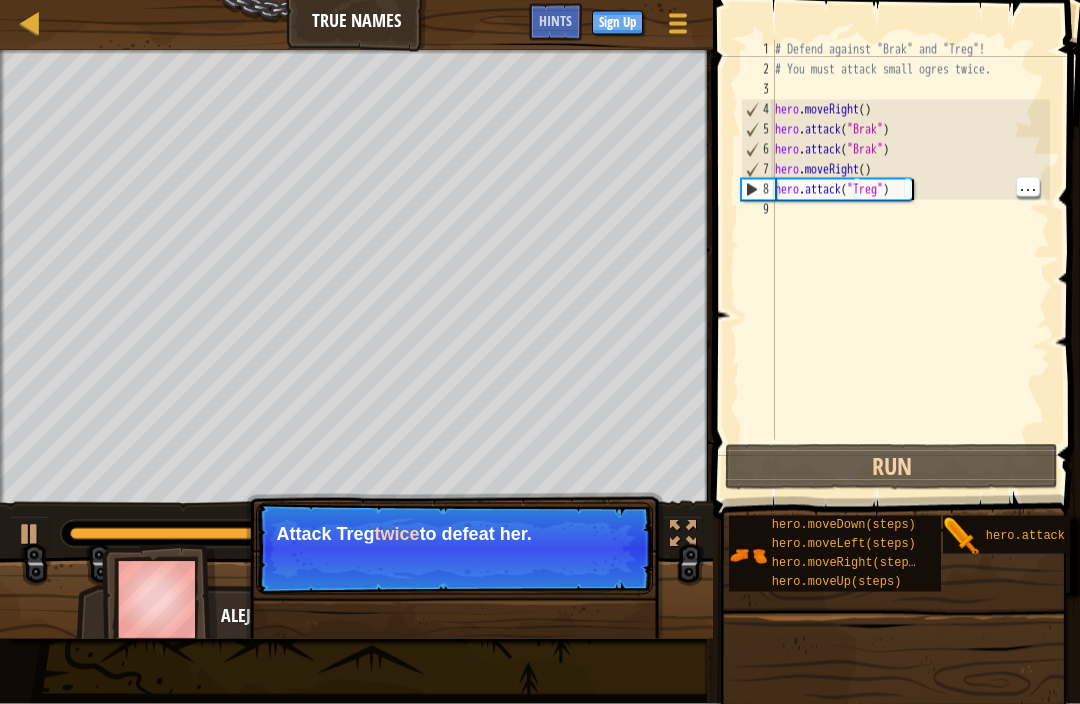 scroll, scrollTop: 10, scrollLeft: 0, axis: vertical 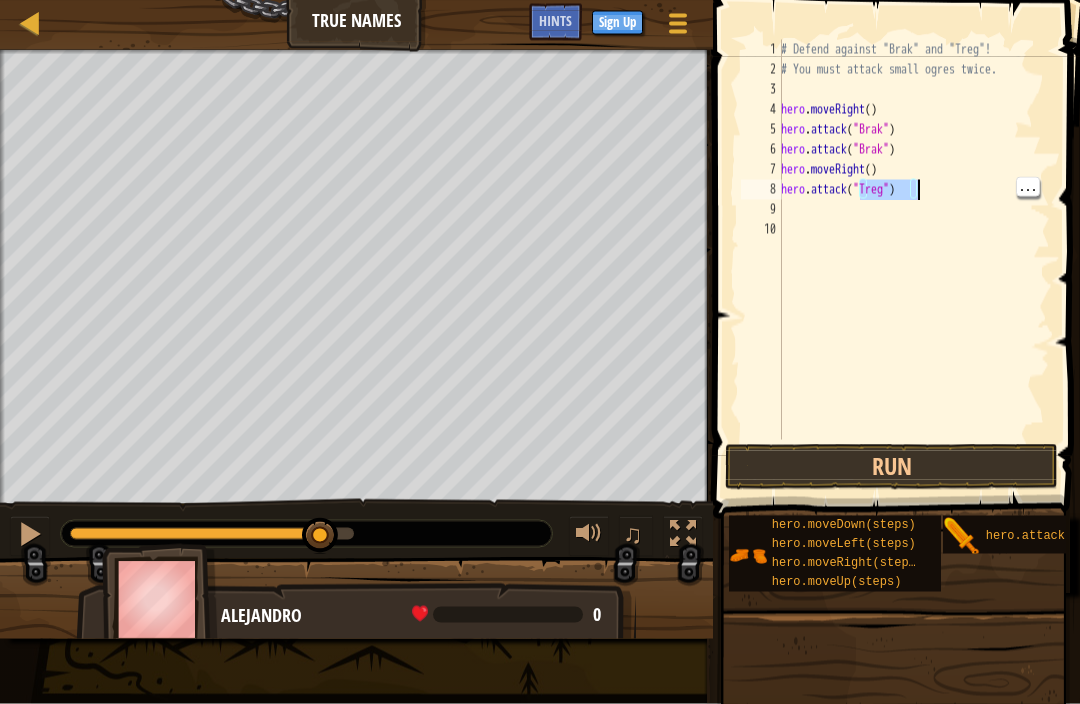 click on "# Defend against "Brak" and "Treg"! # You must attack small ogres twice. hero . moveRight ( ) hero . attack ( "Brak" ) hero . attack ( "Brak" ) hero . moveRight ( ) hero . attack ( "Treg" )" at bounding box center [913, 260] 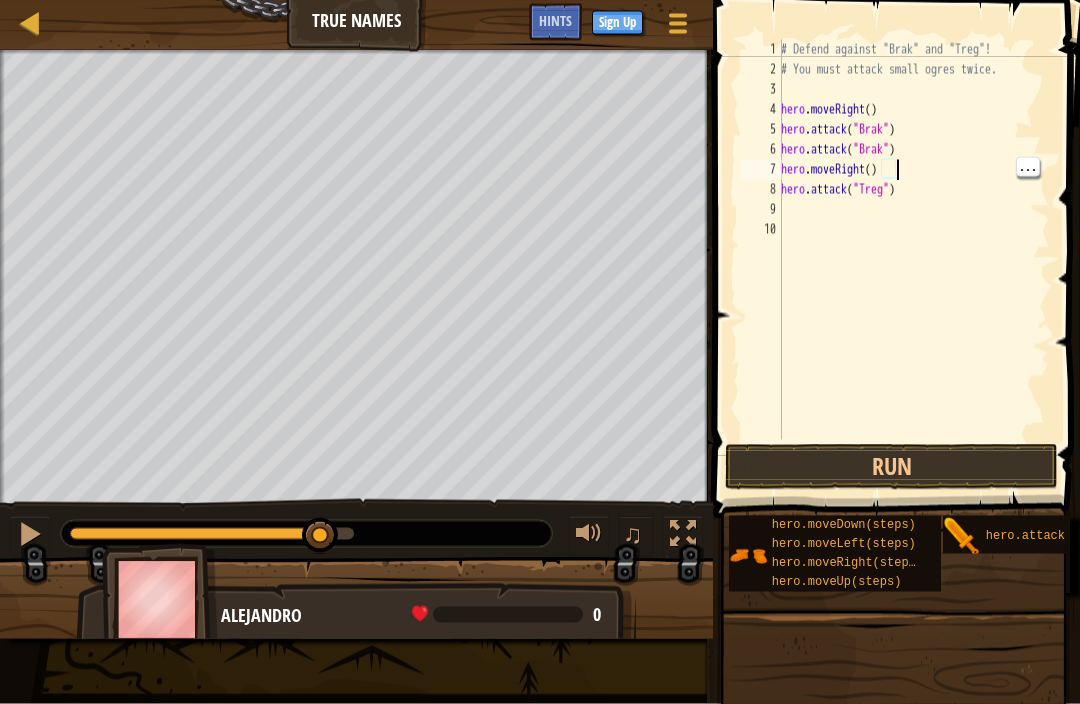 type on "hero.attack("Treg")" 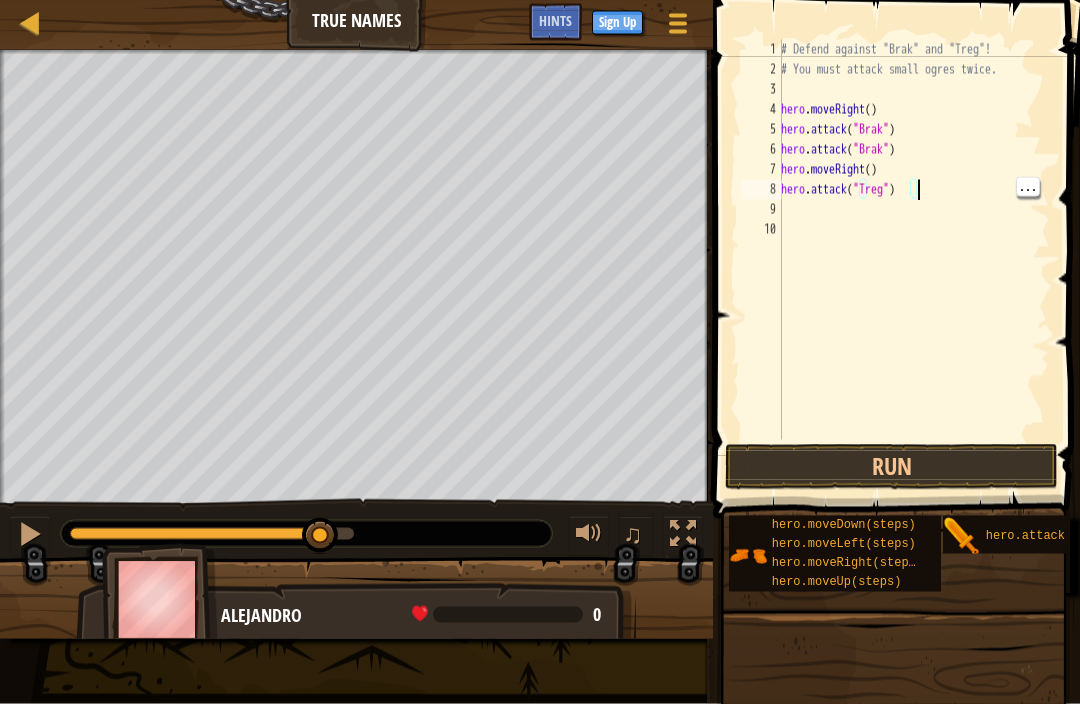 click on "# Defend against "Brak" and "Treg"! # You must attack small ogres twice. hero . moveRight ( ) hero . attack ( "Brak" ) hero . attack ( "Brak" ) hero . moveRight ( ) hero . attack ( "Treg" )" at bounding box center [913, 260] 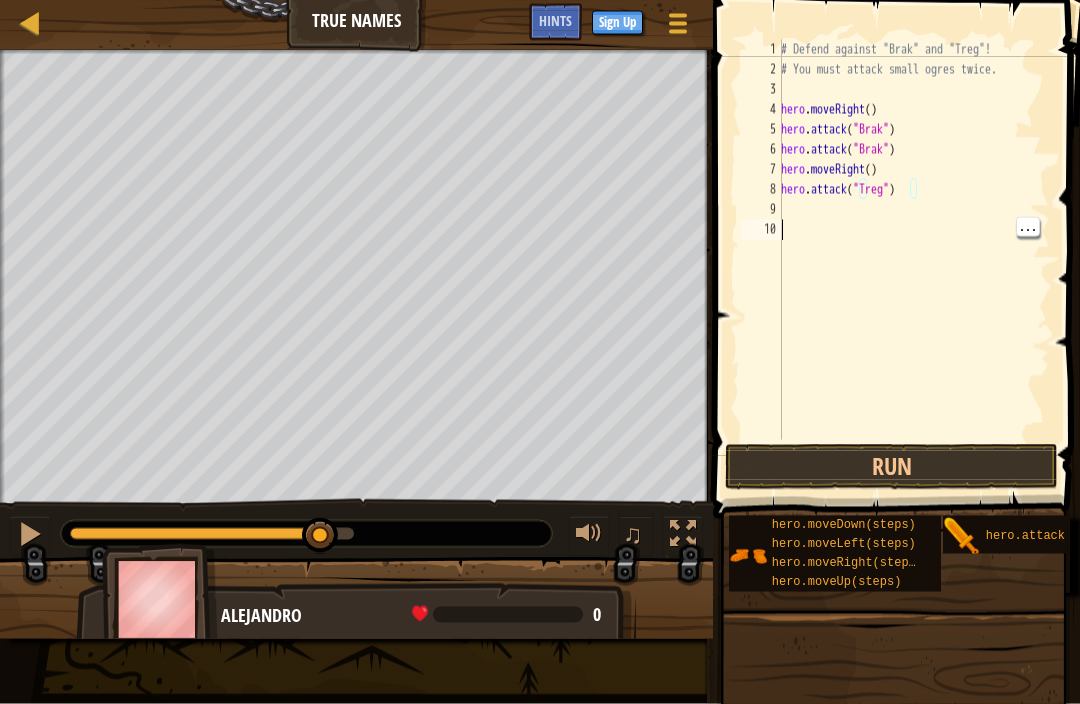 click on "# Defend against "Brak" and "Treg"! # You must attack small ogres twice. hero . moveRight ( ) hero . attack ( "Brak" ) hero . attack ( "Brak" ) hero . moveRight ( ) hero . attack ( "Treg" )" at bounding box center (913, 260) 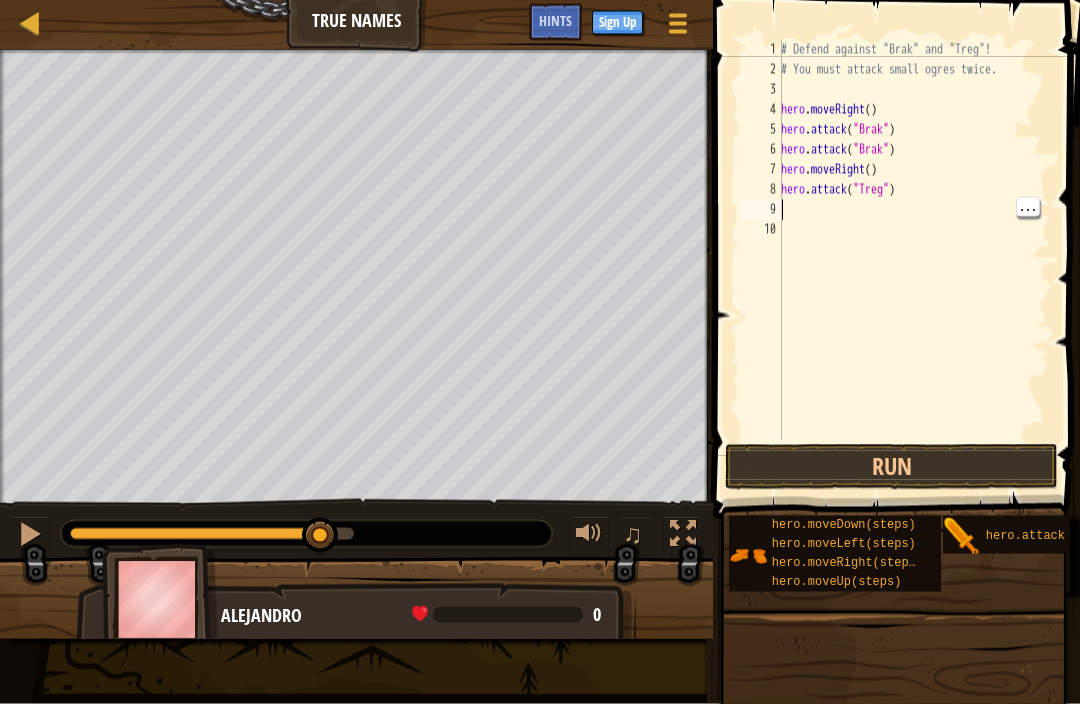 click on "# Defend against "Brak" and "Treg"! # You must attack small ogres twice. hero . moveRight ( ) hero . attack ( "Brak" ) hero . attack ( "Brak" ) hero . moveRight ( ) hero . attack ( "Treg" )" at bounding box center (913, 260) 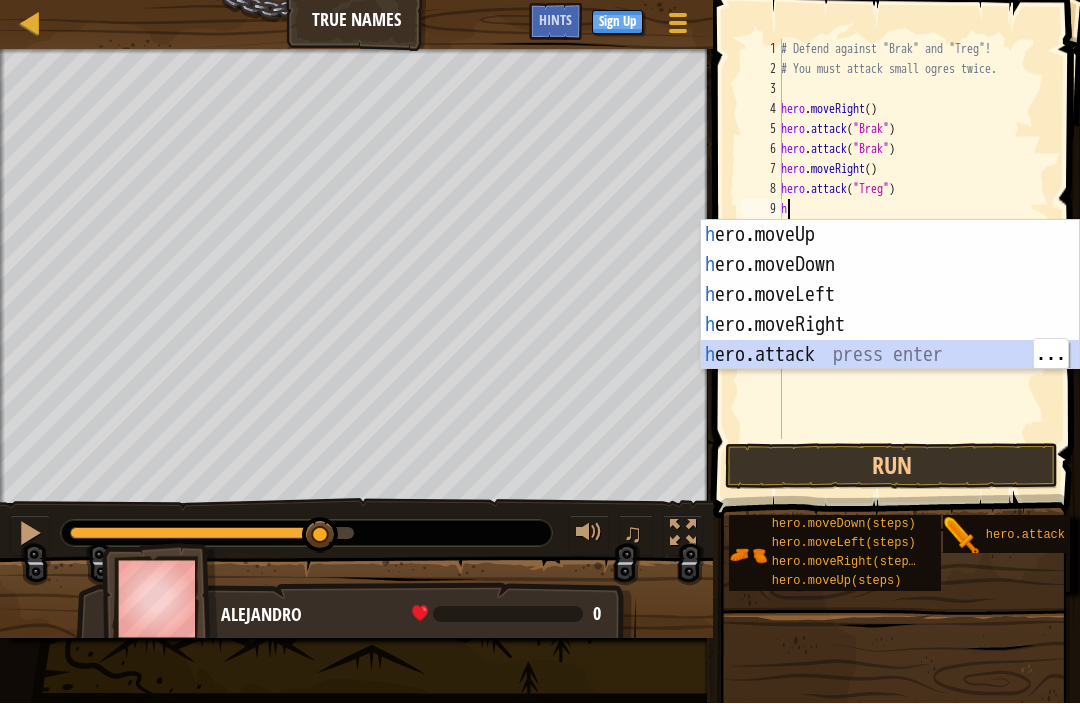 click on "h ero.moveUp press enter h ero.moveDown press enter h ero.moveLeft press enter h ero.moveRight press enter h ero.attack press enter" at bounding box center (890, 326) 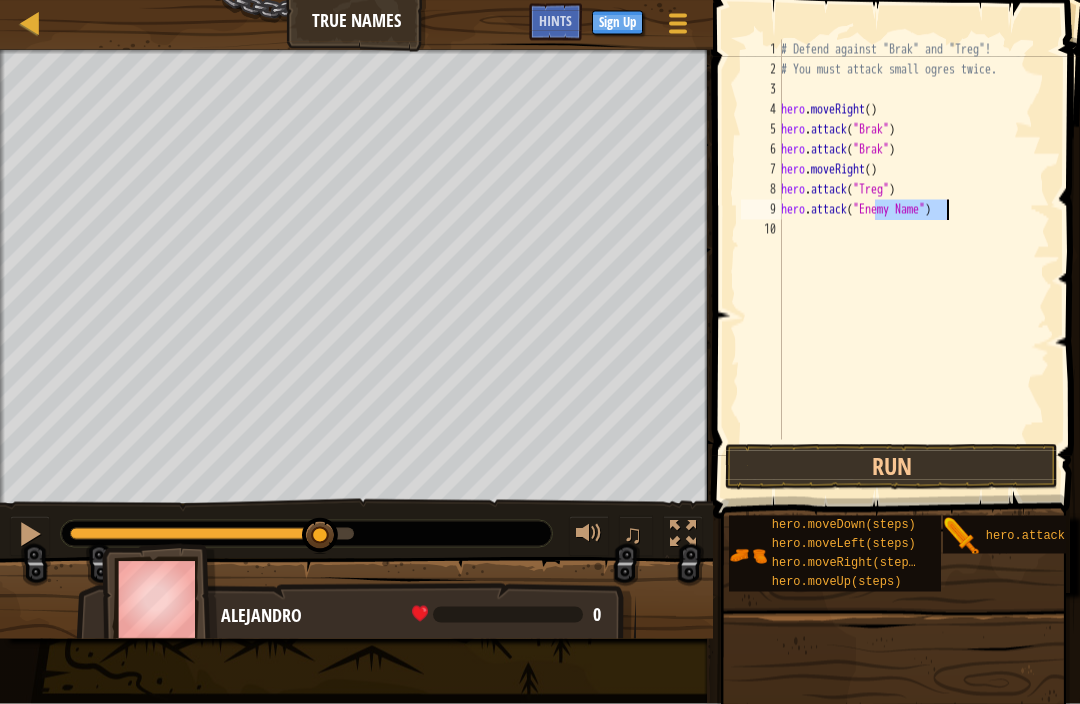 paste on "Treg" 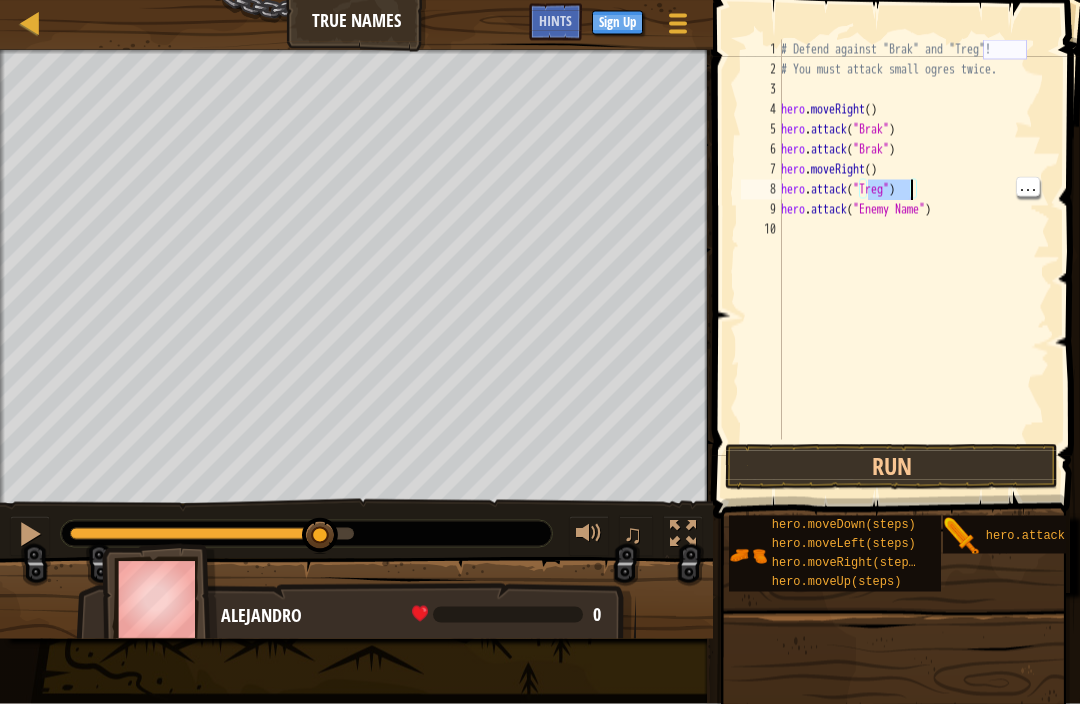 click on "# Defend against "[ENEMY]" and "[ENEMY]"! # You must attack small ogres twice. hero . moveRight ( ) hero . attack ( "[ENEMY]" ) hero . attack ( "[ENEMY]" ) hero . moveRight ( ) hero . attack ( "[ENEMY]" ) hero . attack ( "[ENEMY]" )" at bounding box center [913, 260] 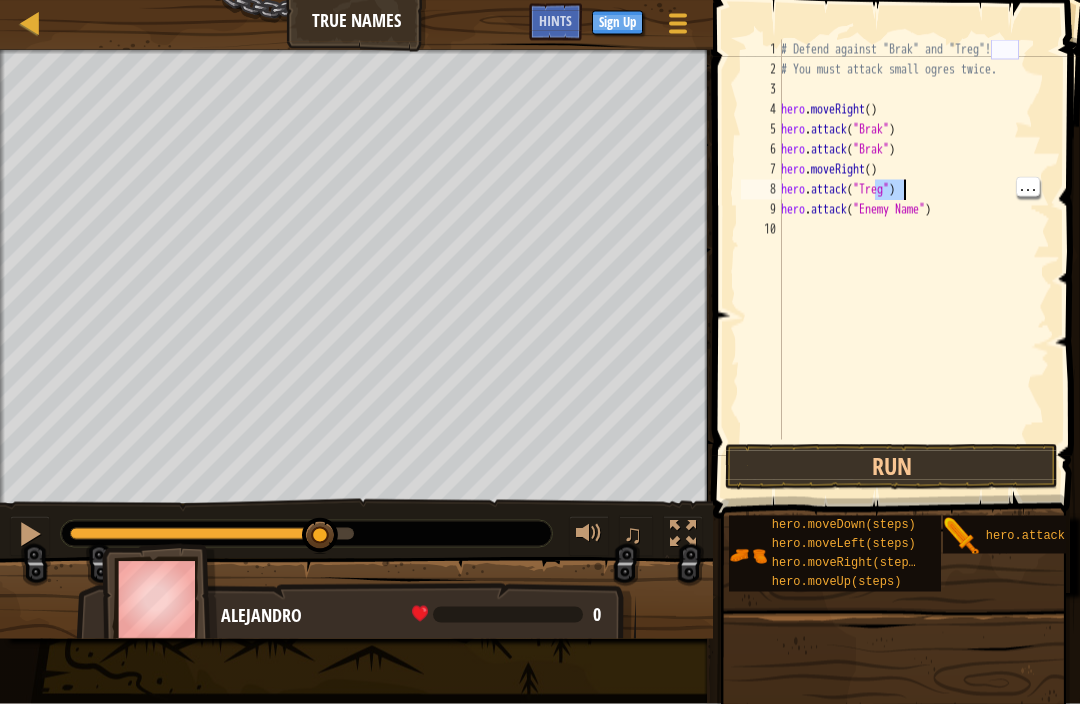 click on "# Defend against "[ENEMY]" and "[ENEMY]"! # You must attack small ogres twice. hero . moveRight ( ) hero . attack ( "[ENEMY]" ) hero . attack ( "[ENEMY]" ) hero . moveRight ( ) hero . attack ( "[ENEMY]" ) hero . attack ( "[ENEMY]" )" at bounding box center [913, 260] 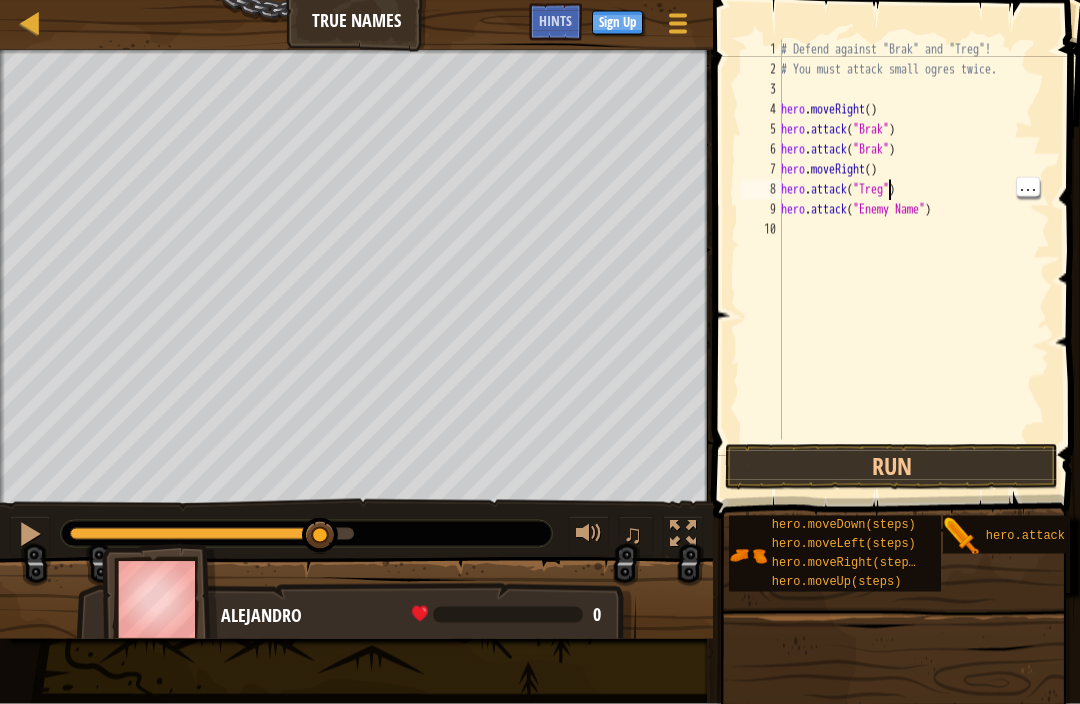 click on "# Defend against "[ENEMY]" and "[ENEMY]"! # You must attack small ogres twice. hero . moveRight ( ) hero . attack ( "[ENEMY]" ) hero . attack ( "[ENEMY]" ) hero . moveRight ( ) hero . attack ( "[ENEMY]" ) hero . attack ( "[ENEMY]" )" at bounding box center [913, 260] 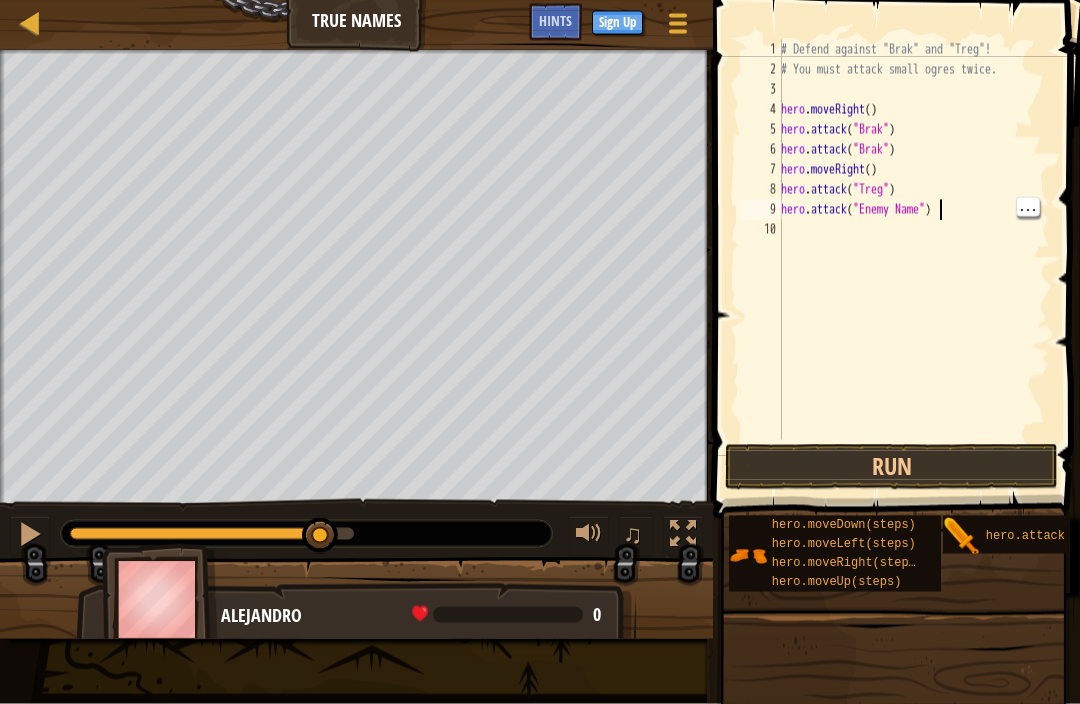 click on "# Defend against "[ENEMY]" and "[ENEMY]"! # You must attack small ogres twice. hero . moveRight ( ) hero . attack ( "[ENEMY]" ) hero . attack ( "[ENEMY]" ) hero . moveRight ( ) hero . attack ( "[ENEMY]" ) hero . attack ( "[ENEMY]" )" at bounding box center [913, 260] 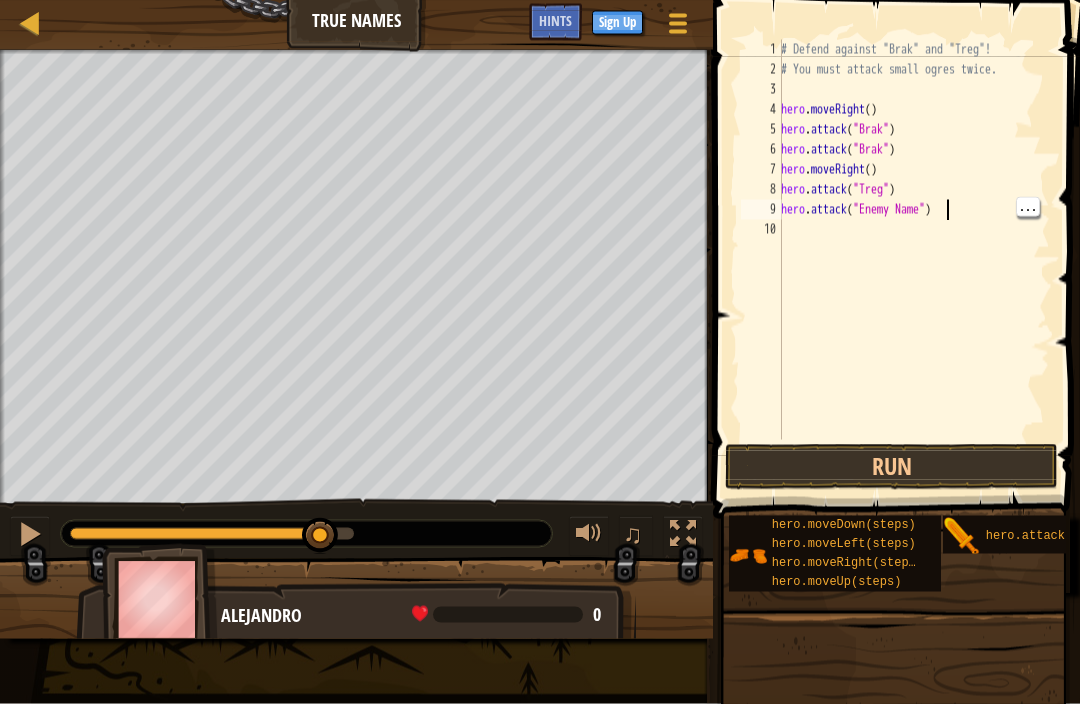 click on "# Defend against "[ENEMY]" and "[ENEMY]"! # You must attack small ogres twice. hero . moveRight ( ) hero . attack ( "[ENEMY]" ) hero . attack ( "[ENEMY]" ) hero . moveRight ( ) hero . attack ( "[ENEMY]" ) hero . attack ( "[ENEMY]" )" at bounding box center (913, 260) 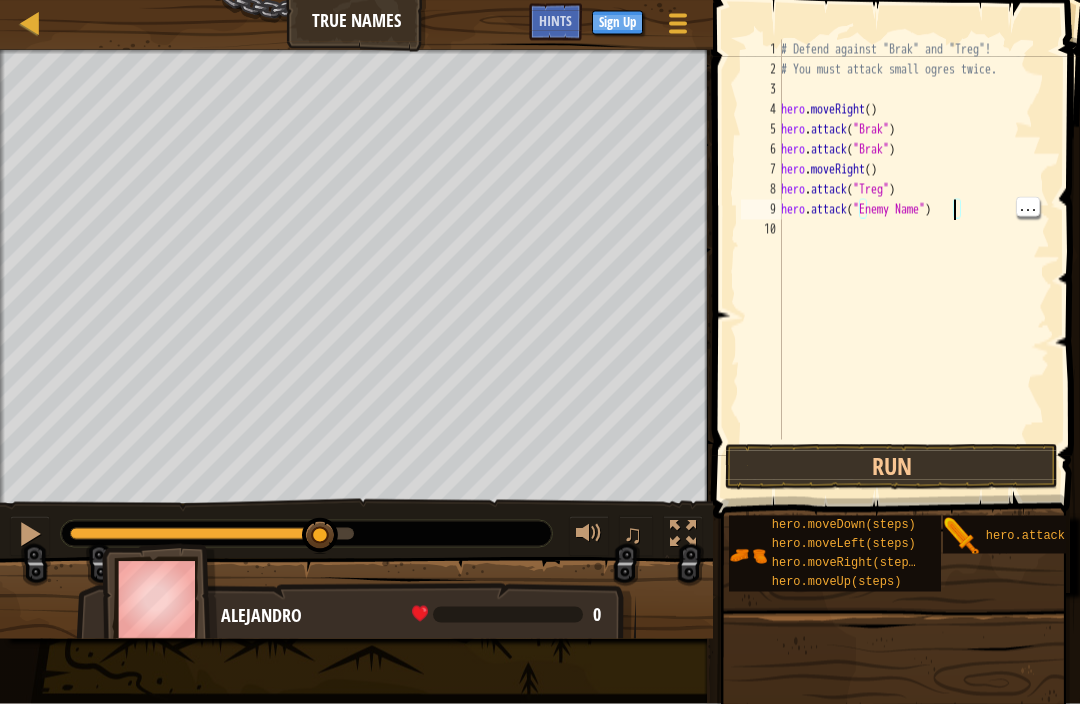 click on "# Defend against "[ENEMY]" and "[ENEMY]"! # You must attack small ogres twice. hero . moveRight ( ) hero . attack ( "[ENEMY]" ) hero . attack ( "[ENEMY]" ) hero . moveRight ( ) hero . attack ( "[ENEMY]" ) hero . attack ( "[ENEMY]" )" at bounding box center (913, 260) 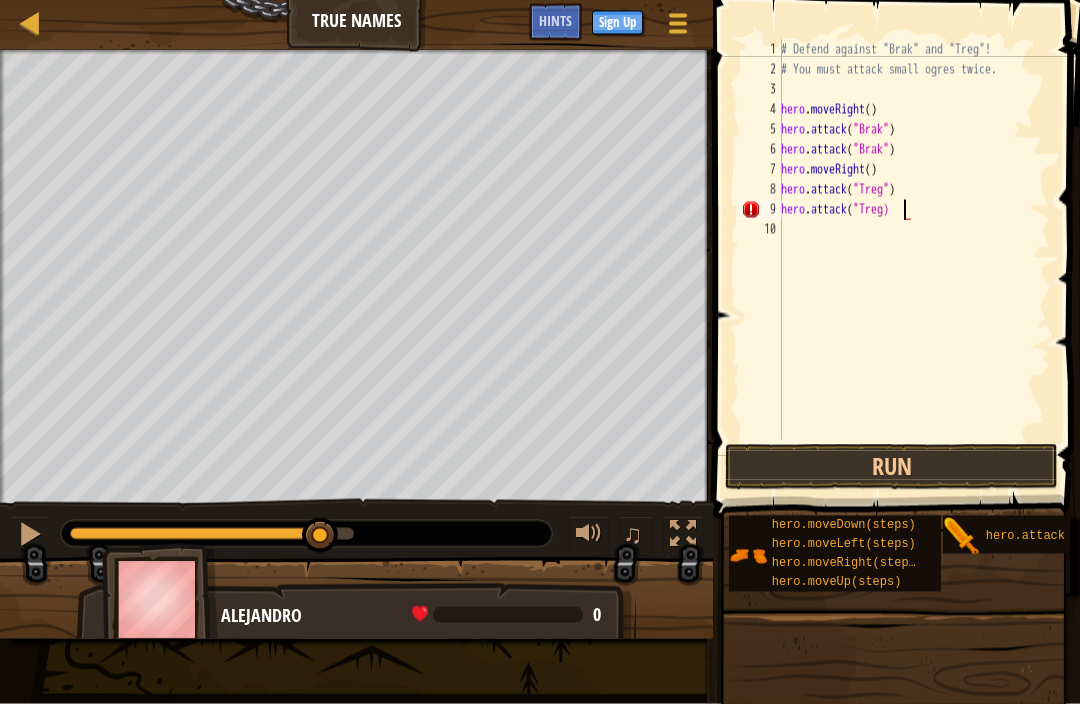 scroll, scrollTop: 10, scrollLeft: 10, axis: both 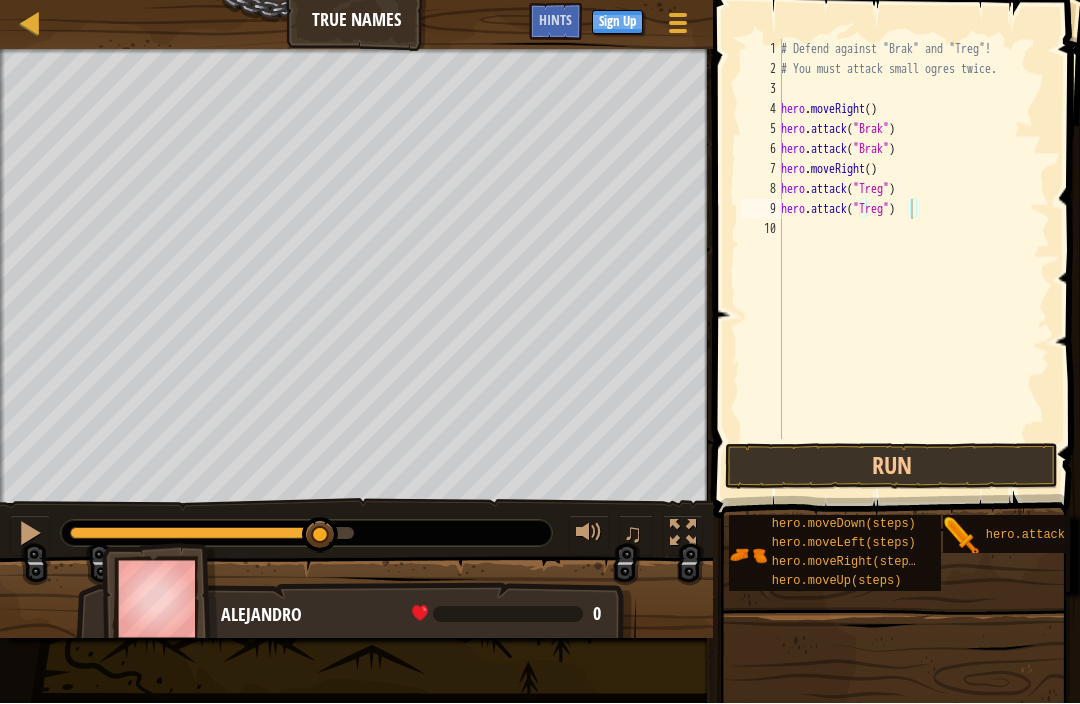 type on "hero.attack("Treg")" 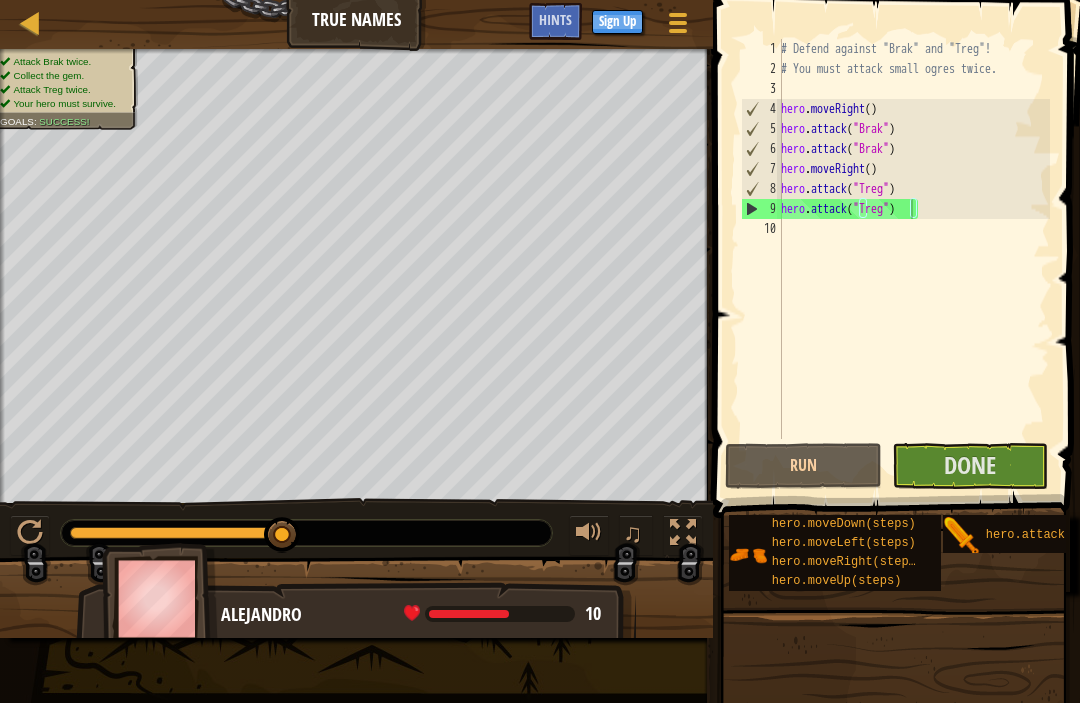 click on "Done" at bounding box center [970, 467] 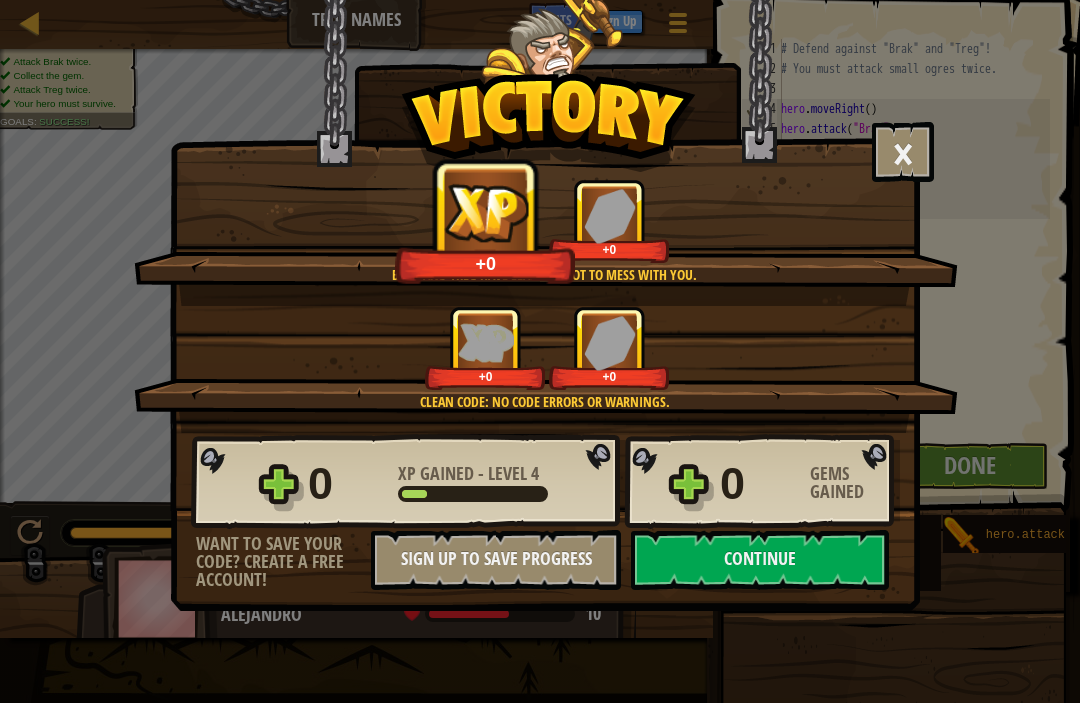 click on "Continue" at bounding box center (760, 561) 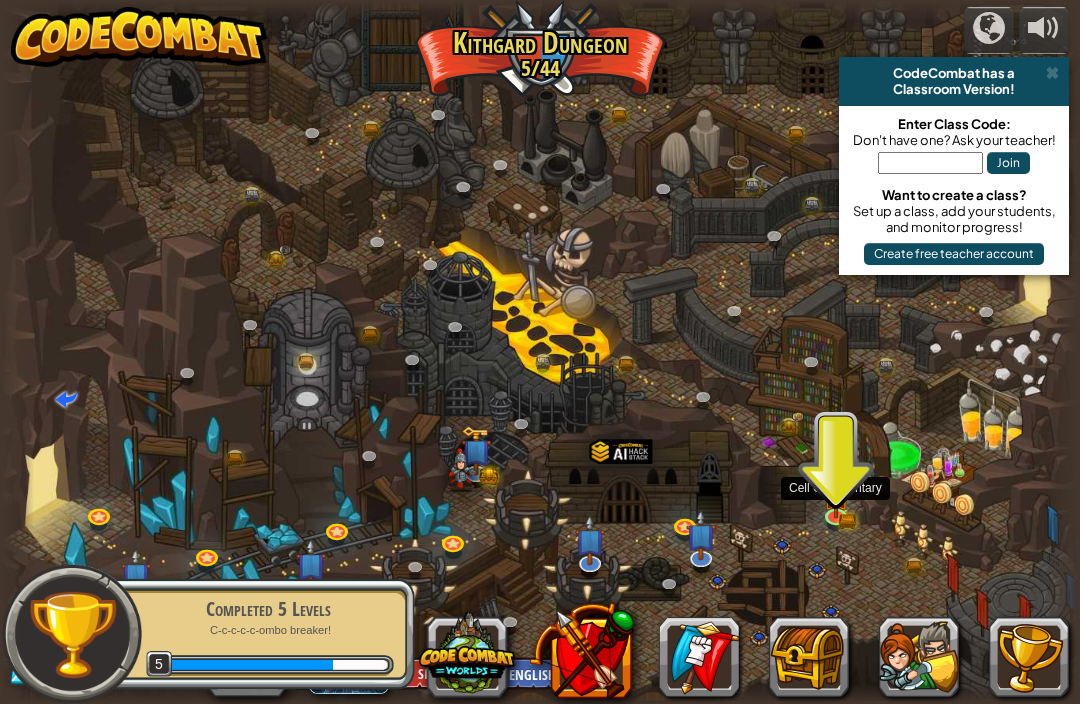 click at bounding box center (835, 496) 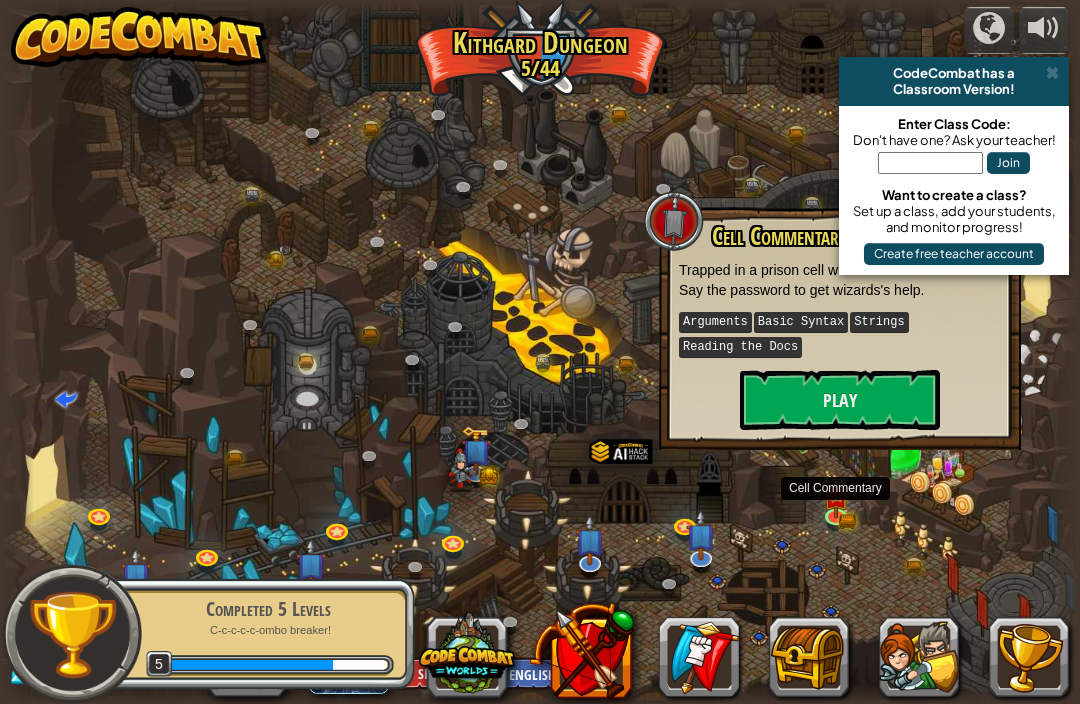 click on "Play" at bounding box center [840, 400] 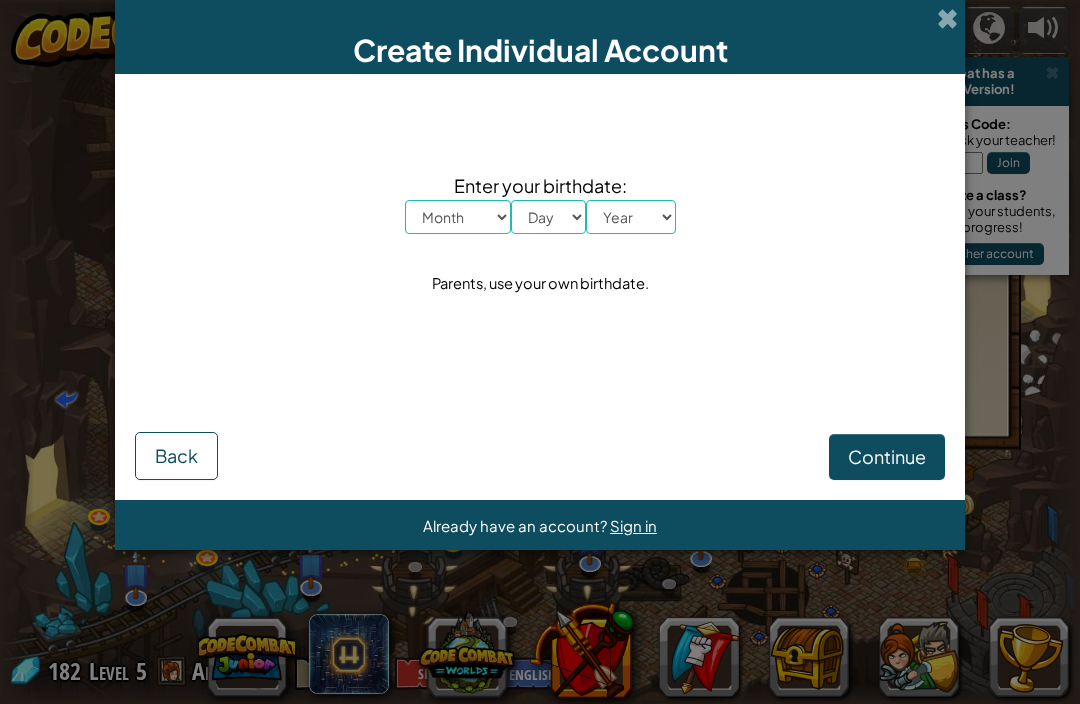 click on "Create Individual Account Enter your birthdate: Month January February March April May June July August September October November December Day 1 2 3 4 5 6 7 8 9 10 11 12 13 14 15 16 17 18 19 20 21 22 23 24 25 26 27 28 29 30 31 Year 2025 2024 2023 2022 2021 2020 2019 2018 2017 2016 2015 2014 2013 2012 2011 2010 2009 2008 2007 2006 2005 2004 2003 2002 2001 2000 1999 1998 1997 1996 1995 1994 1993 1992 1991 1990 1989 1988 1987 1986 1985 1984 1983 1982 1981 1980 1979 1978 1977 1976 1975 1974 1973 1972 1971 1970 1969 1968 1967 1966 1965 1964 1963 1962 1961 1960 1959 1958 1957 1956 1955 1954 1953 1952 1951 1950 1949 1948 1947 1946 1945 1944 1943 1942 1941 1940 1939 1938 1937 1936 1935 1934 1933 1932 1931 1930 1929 1928 1927 1926 Parents, use your own birthdate. Continue Back Already have an account? Sign in" at bounding box center [540, 352] 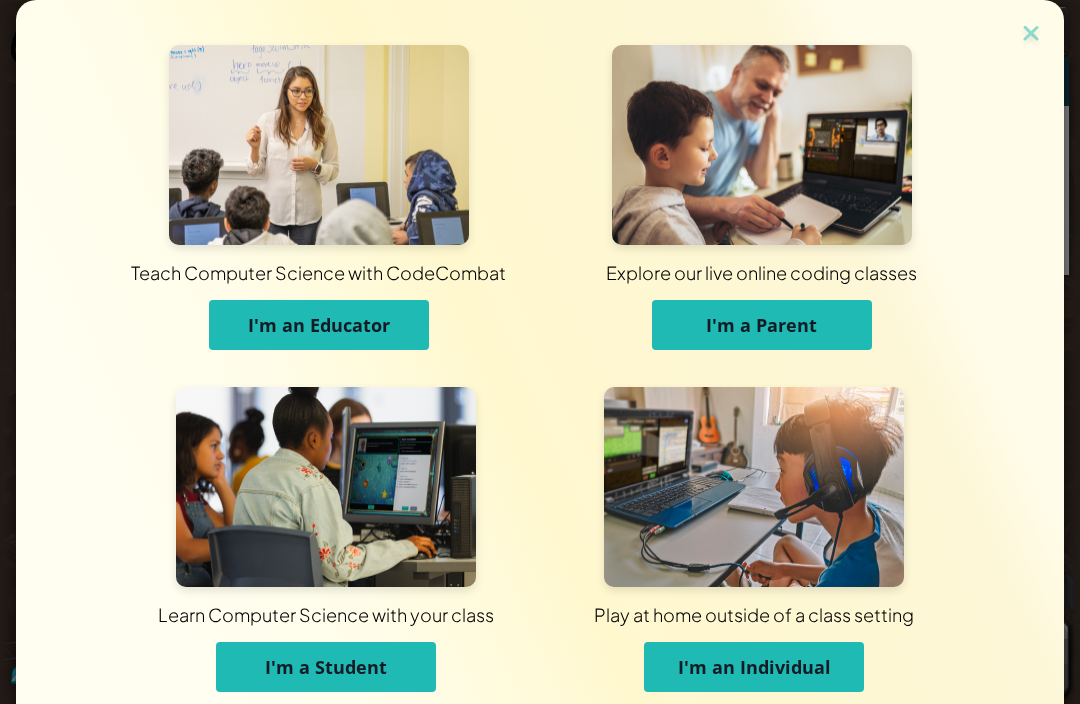 scroll, scrollTop: 0, scrollLeft: 0, axis: both 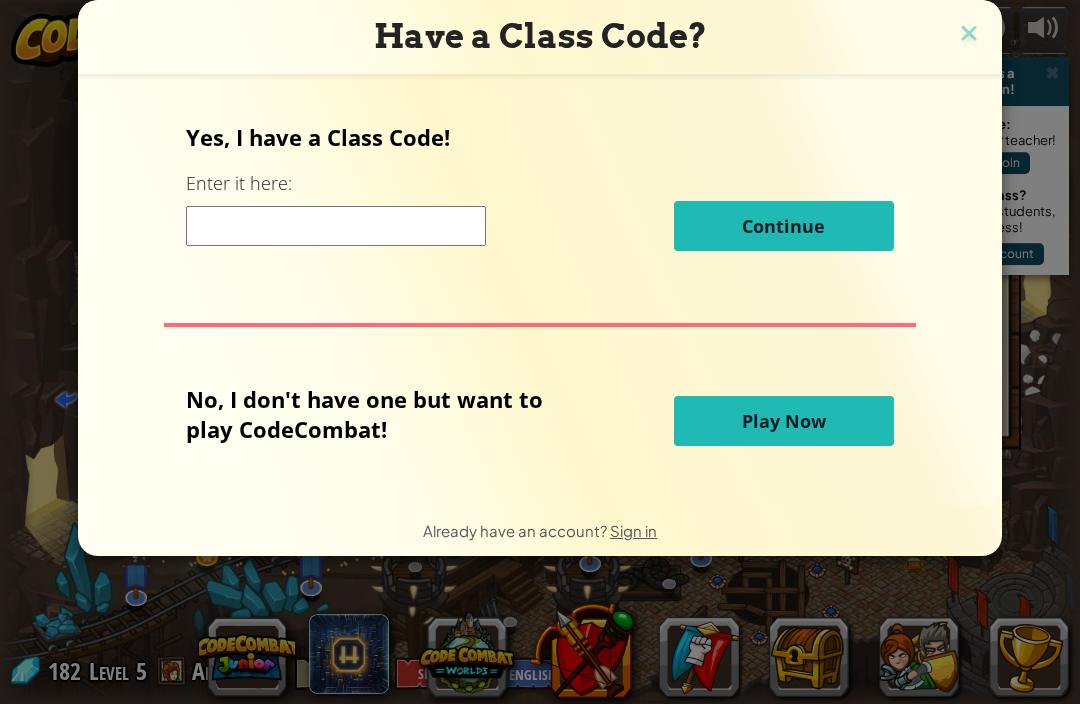 click at bounding box center [969, 35] 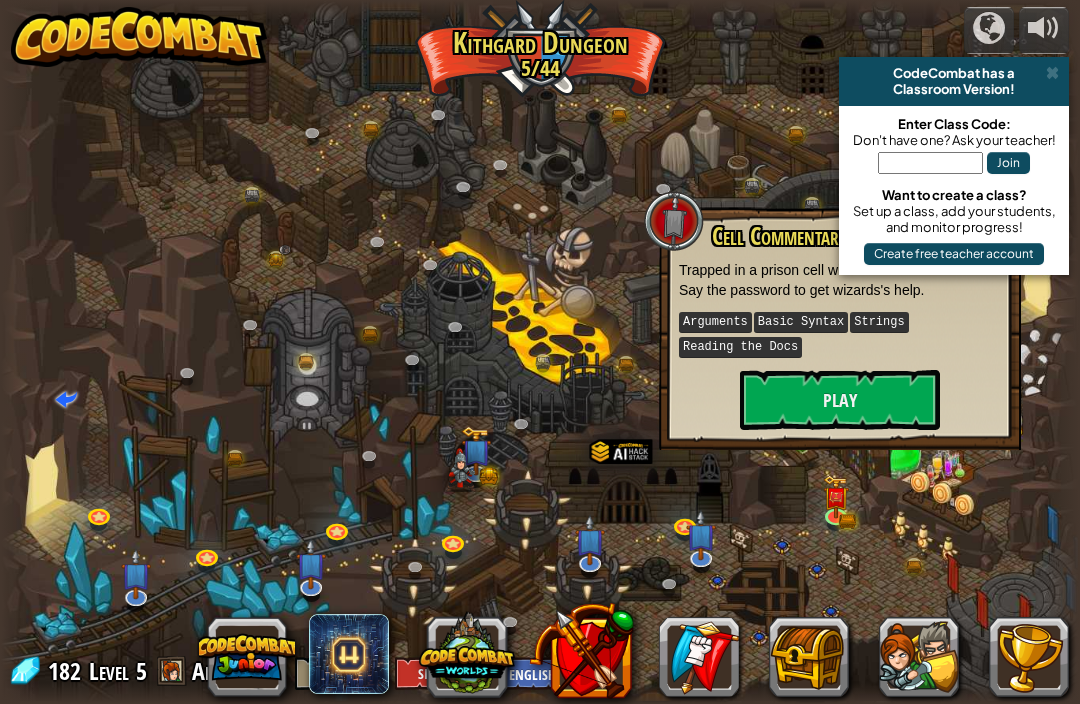 click on "Play" at bounding box center [840, 400] 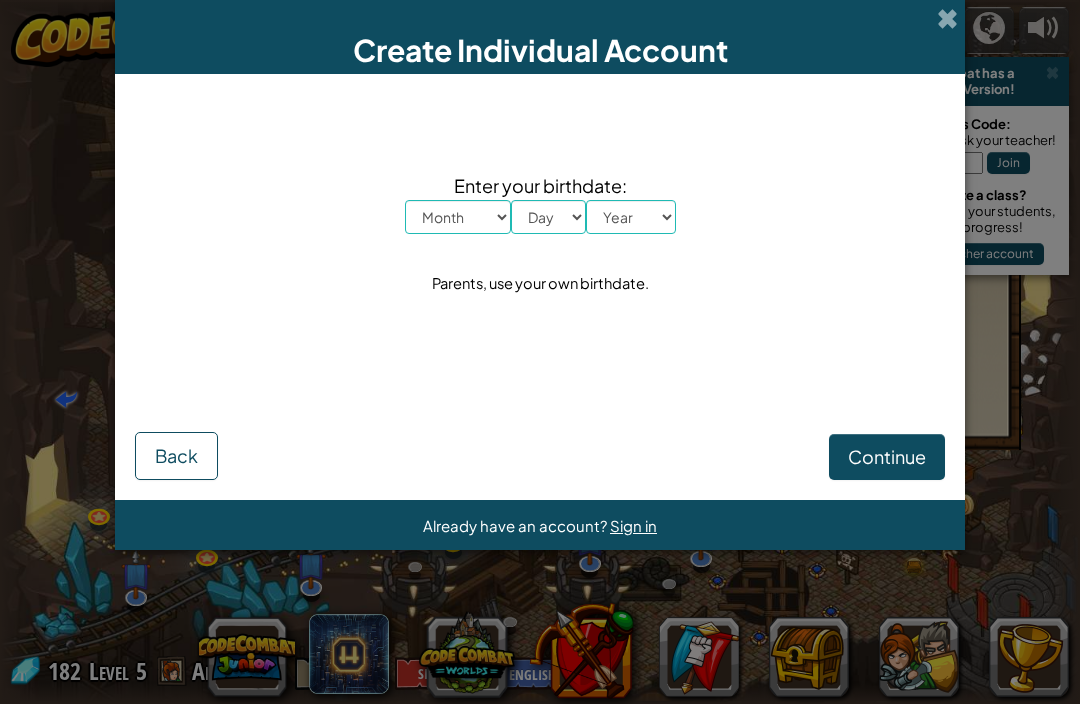 click at bounding box center [947, 18] 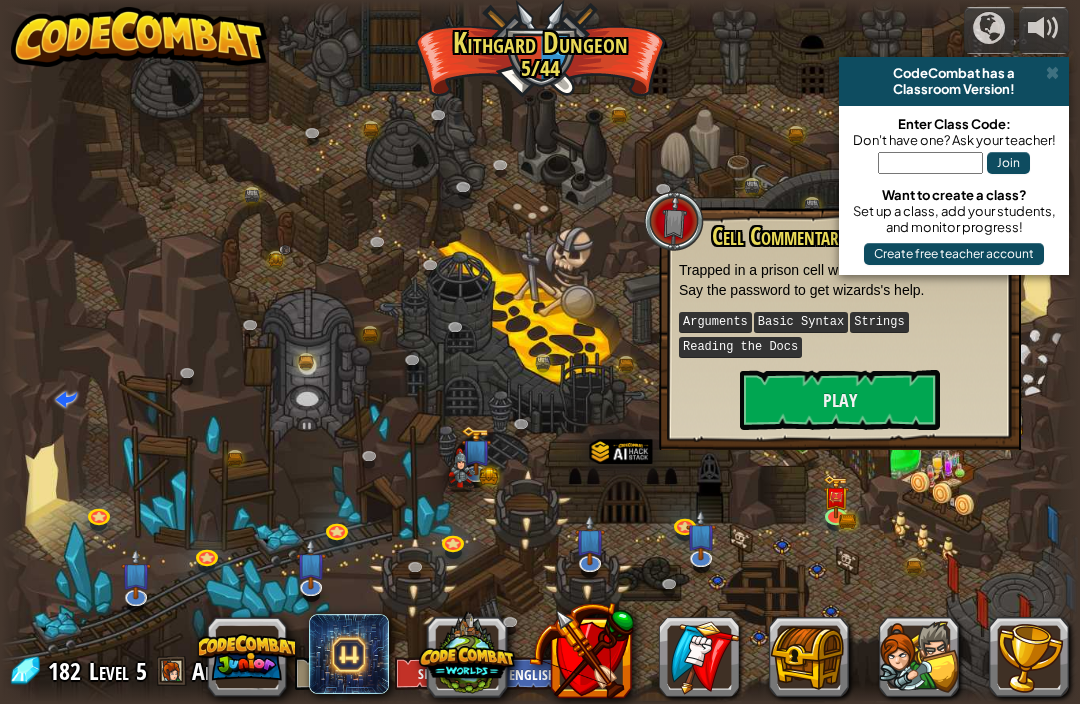 click on "Play" at bounding box center (840, 400) 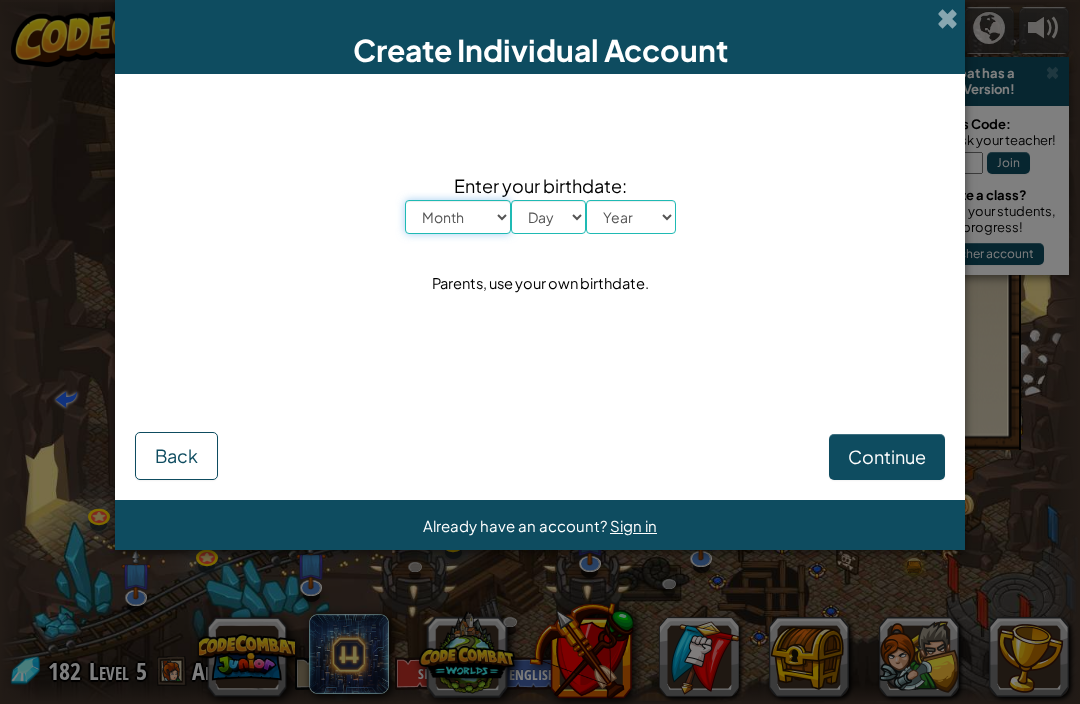 click on "Month January February March April May June July August September October November December" at bounding box center [458, 217] 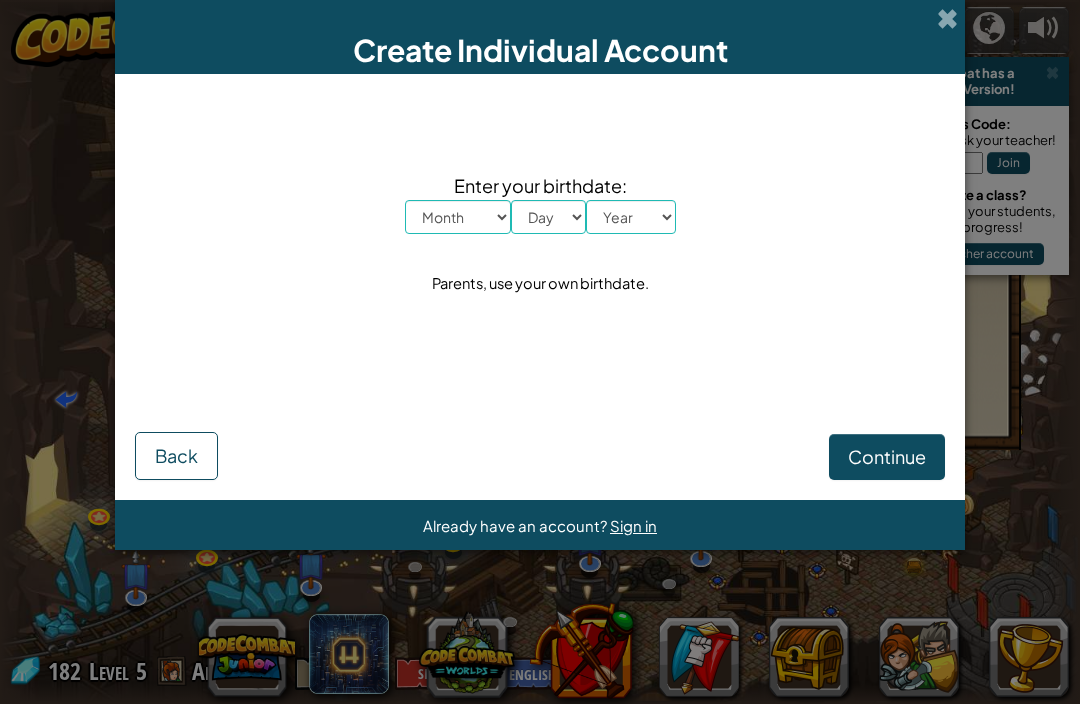 click on "Continue" at bounding box center [887, 456] 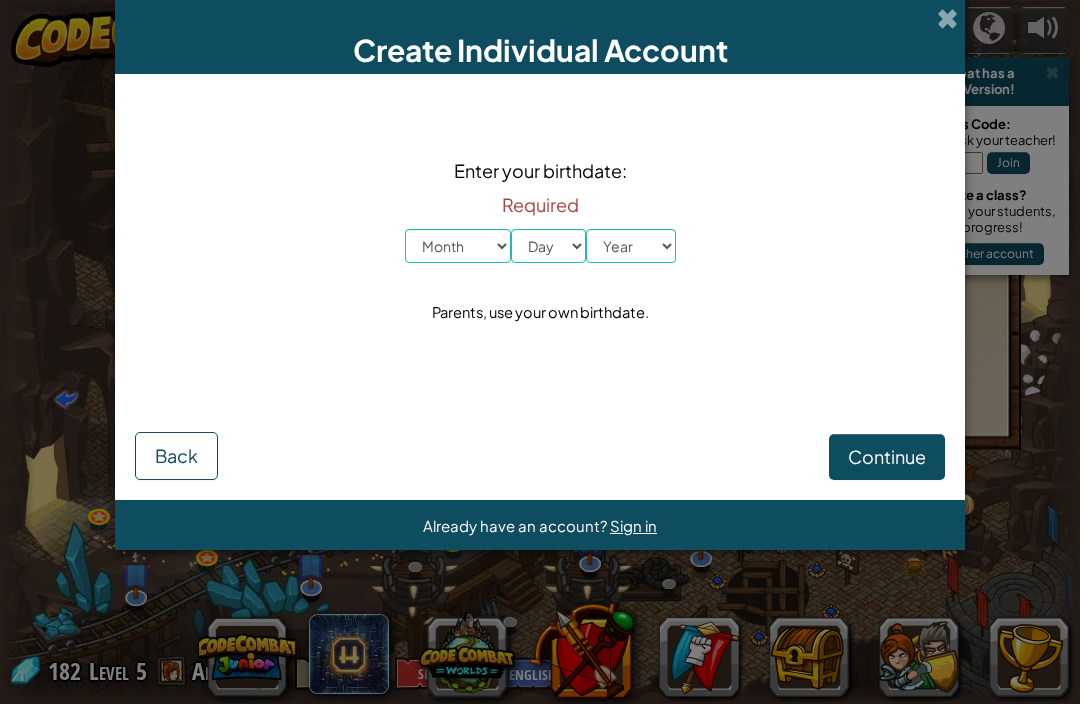 click on "Continue" at bounding box center [887, 456] 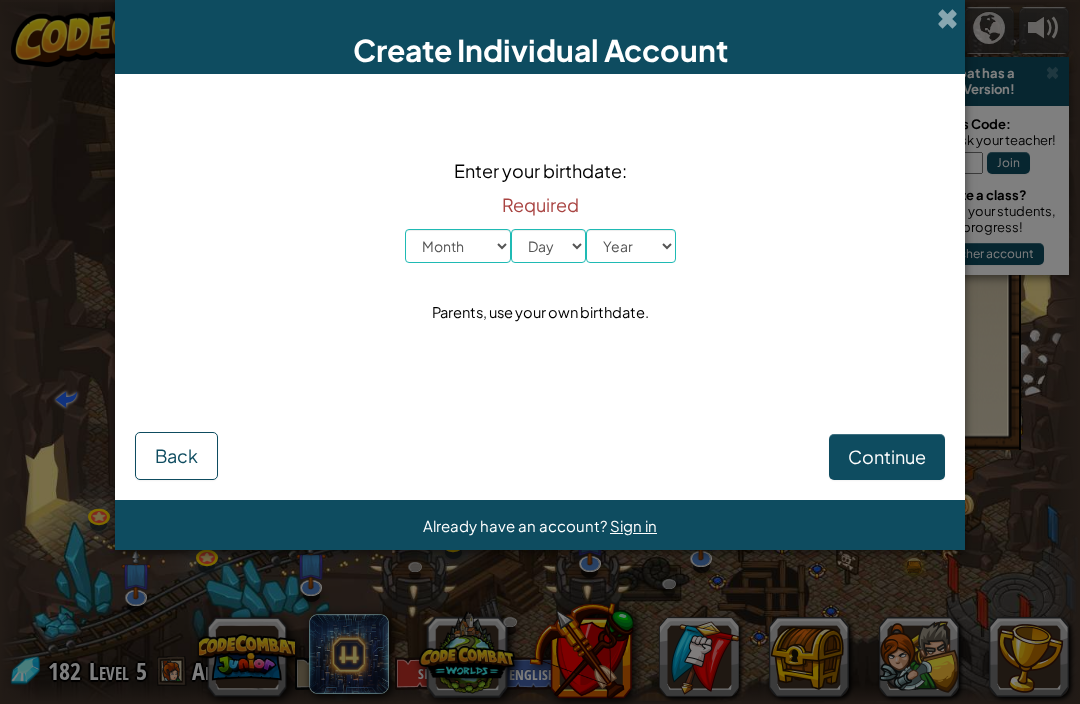 click on "Back" at bounding box center [176, 455] 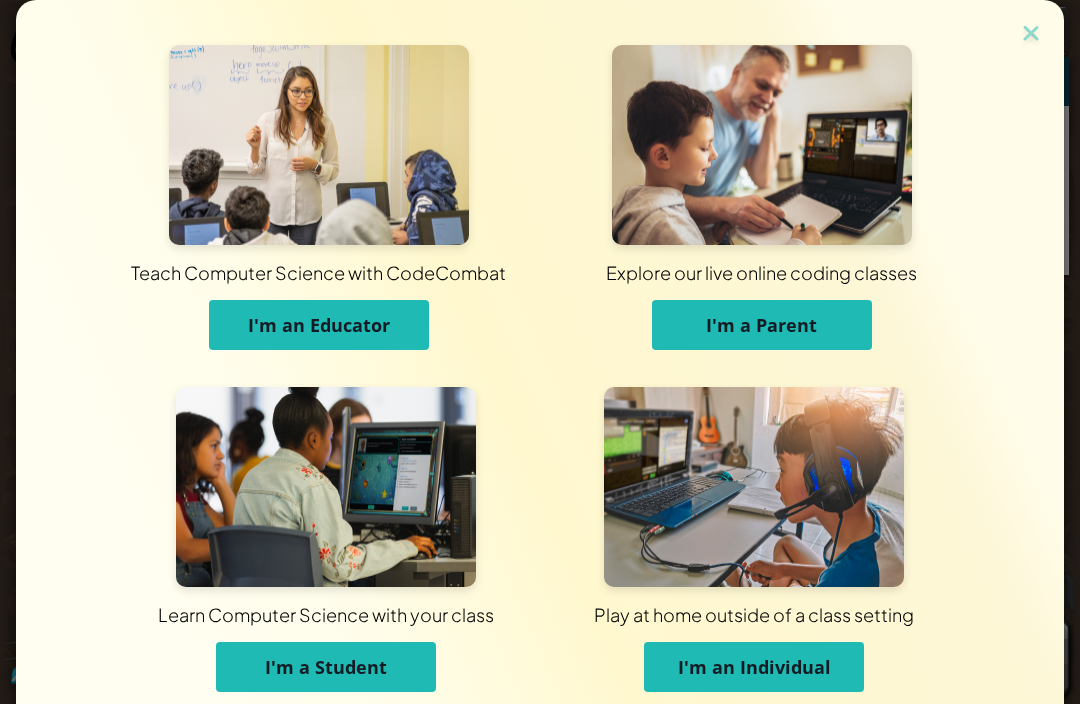click on "I'm a Student" at bounding box center [326, 667] 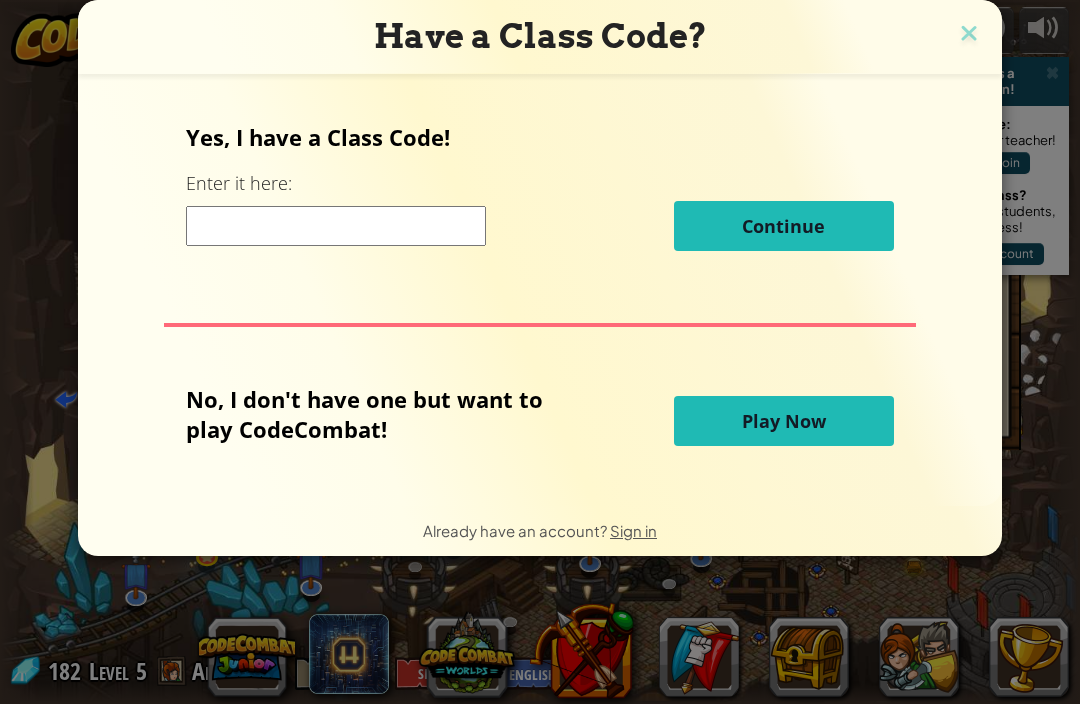 click on "Play Now" at bounding box center (784, 421) 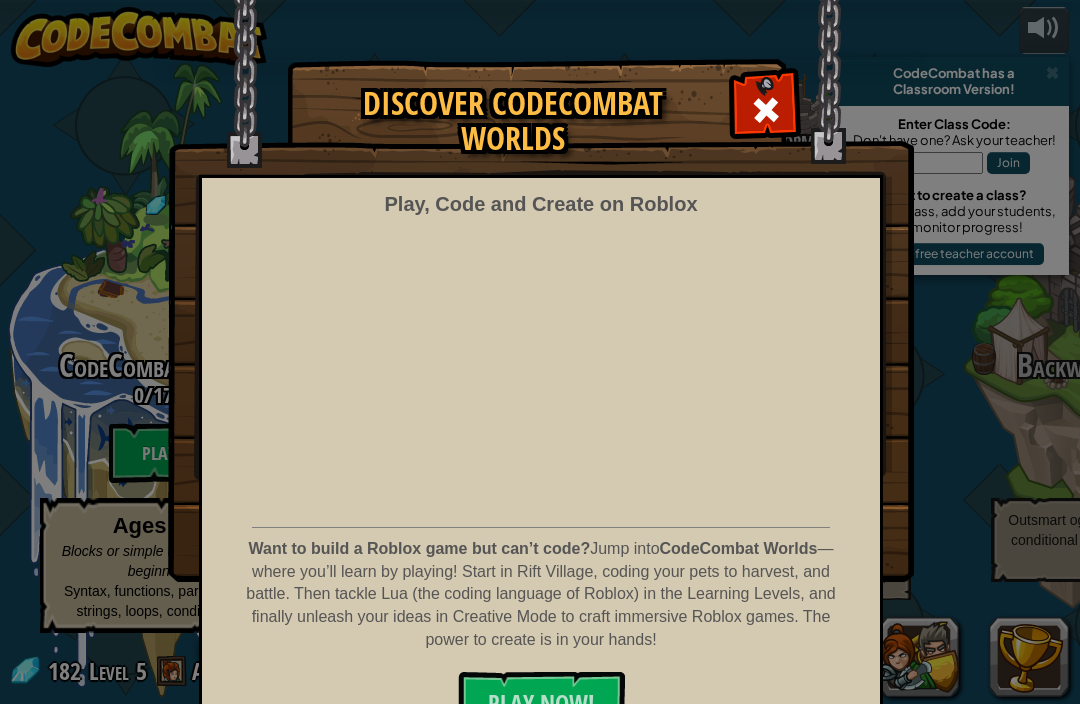 click at bounding box center [766, 110] 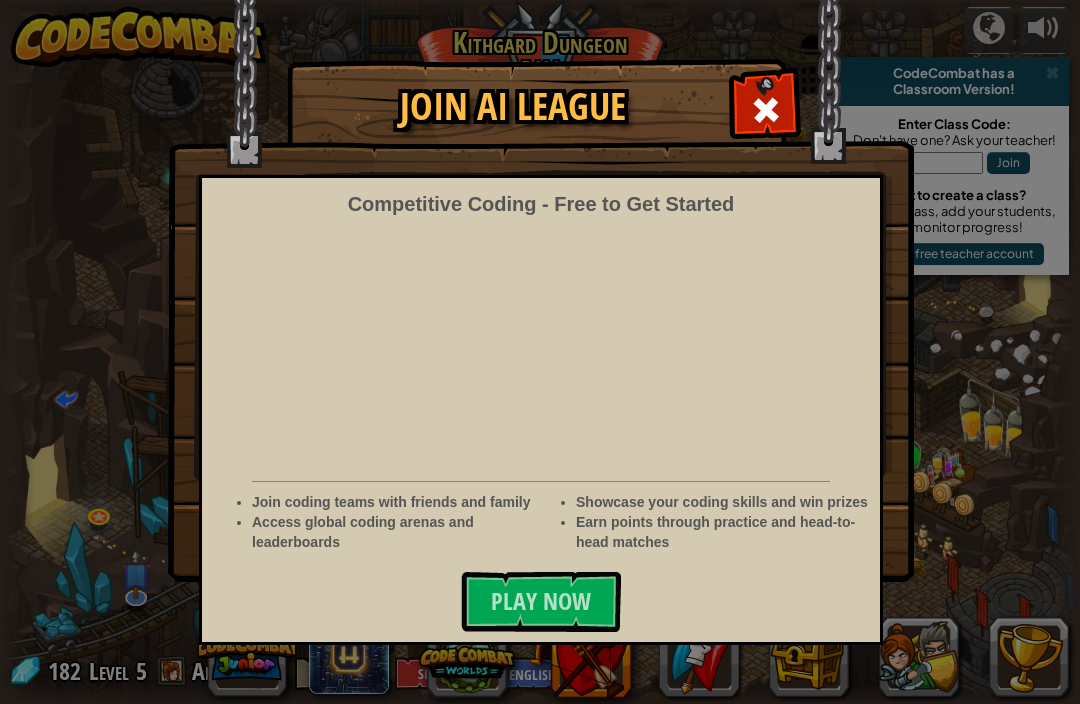 click at bounding box center (766, 110) 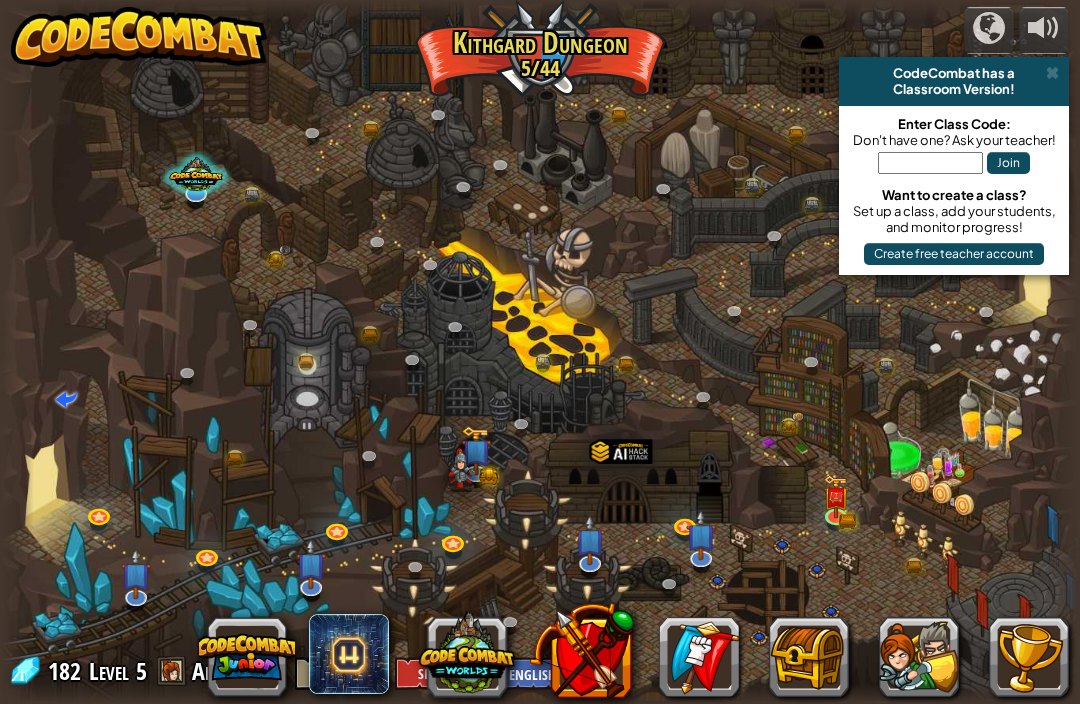 scroll, scrollTop: 1, scrollLeft: 0, axis: vertical 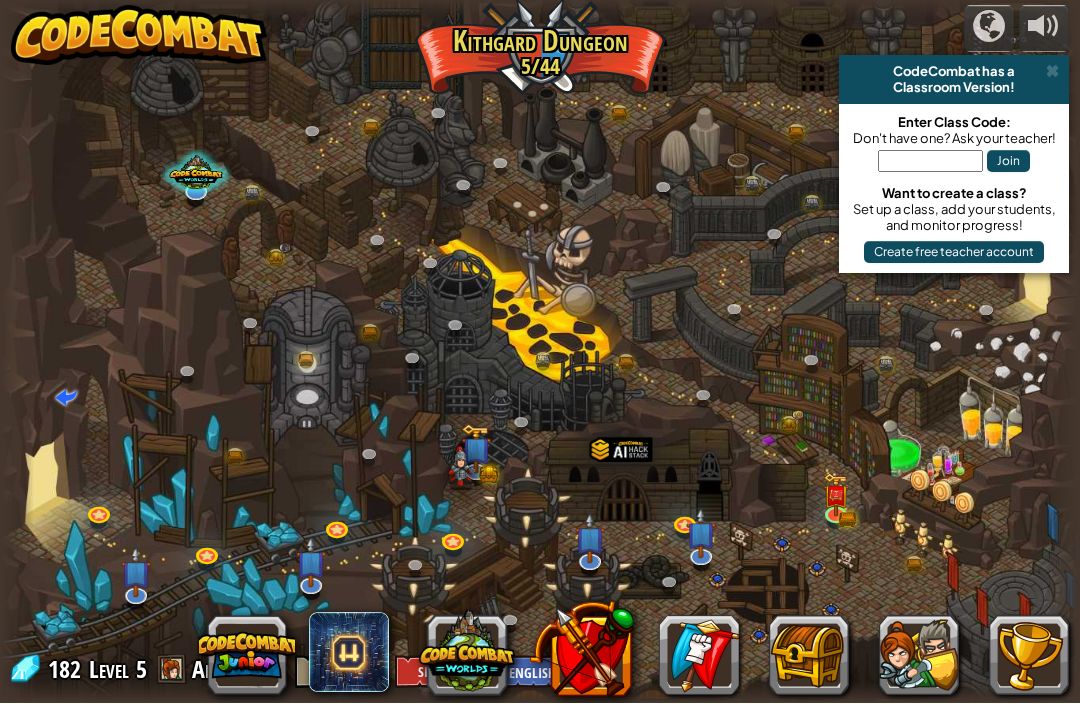 click at bounding box center [1052, 72] 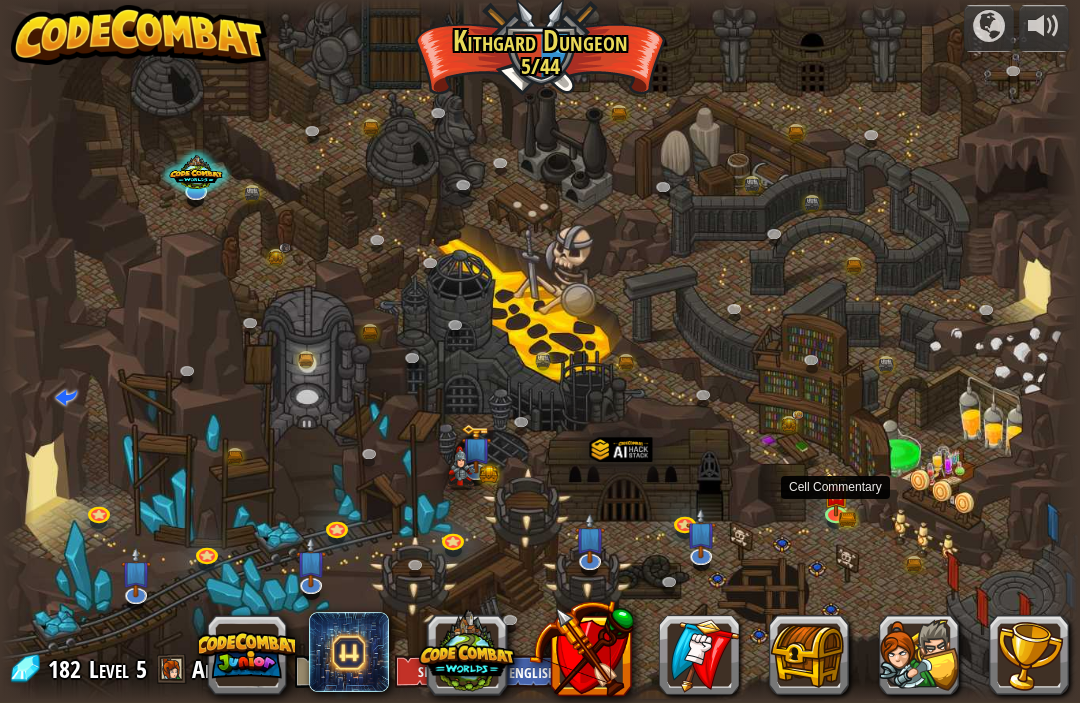 click at bounding box center [838, 518] 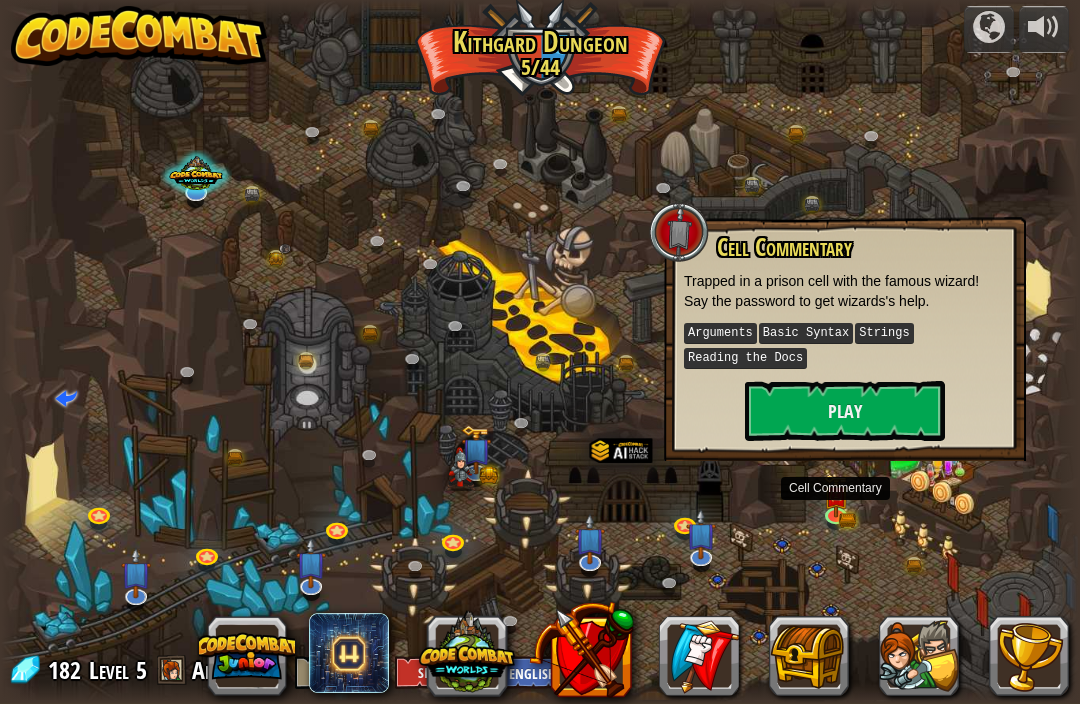 click on "Play" at bounding box center (845, 411) 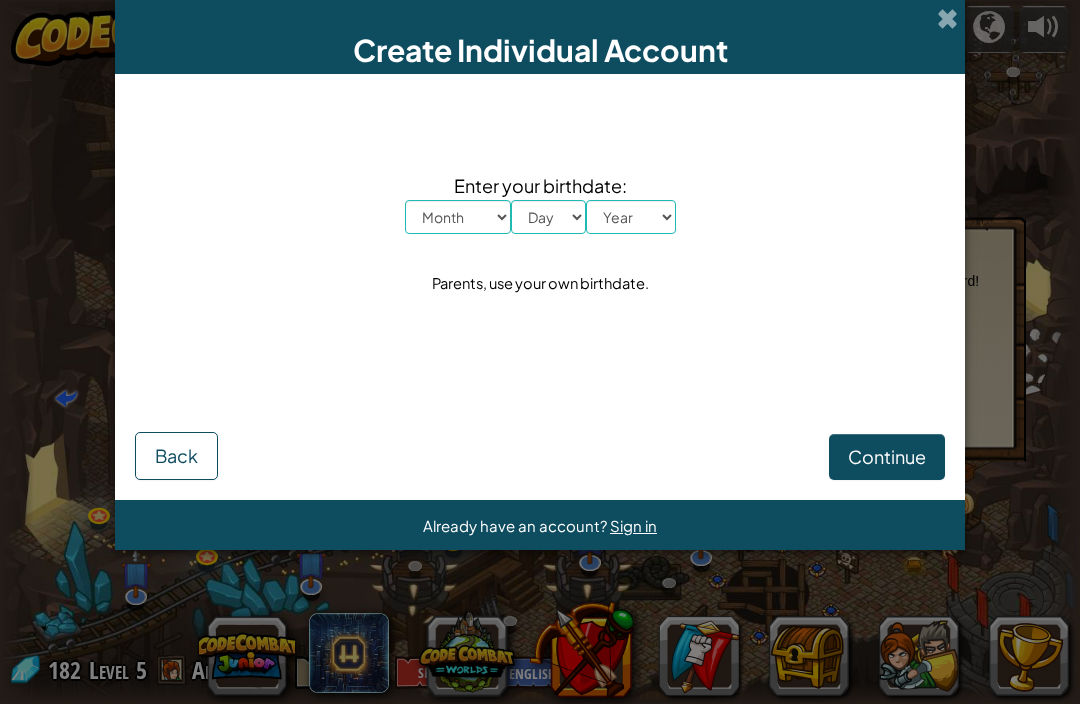 click on "Create Individual Account" at bounding box center (540, 37) 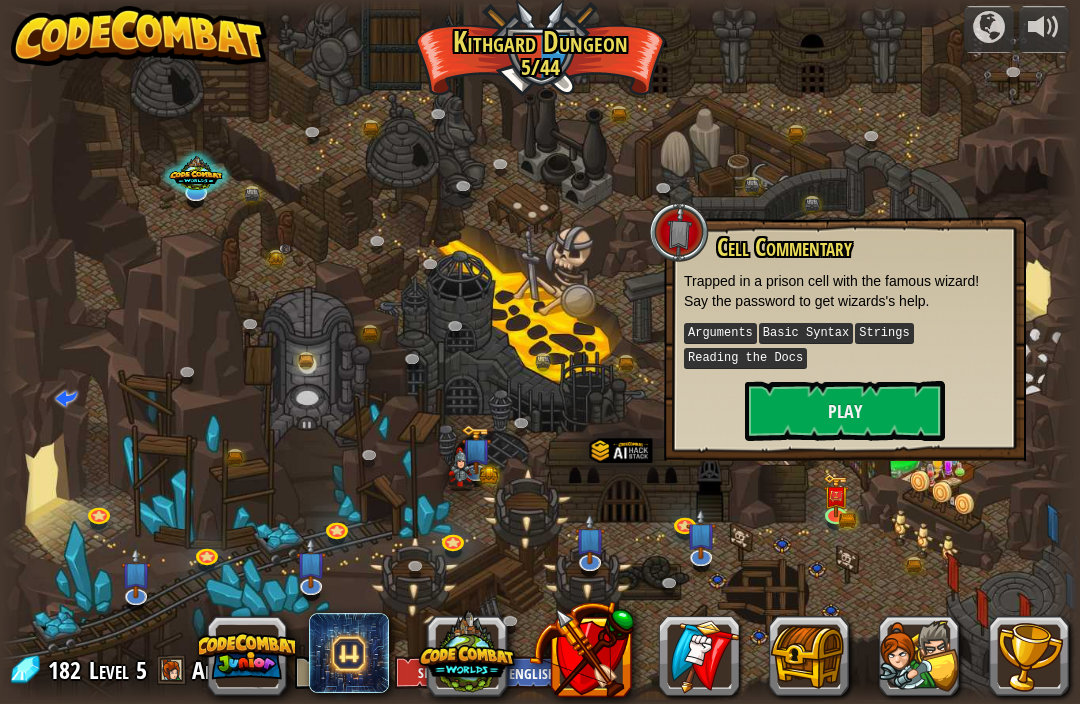 click at bounding box center (539, 351) 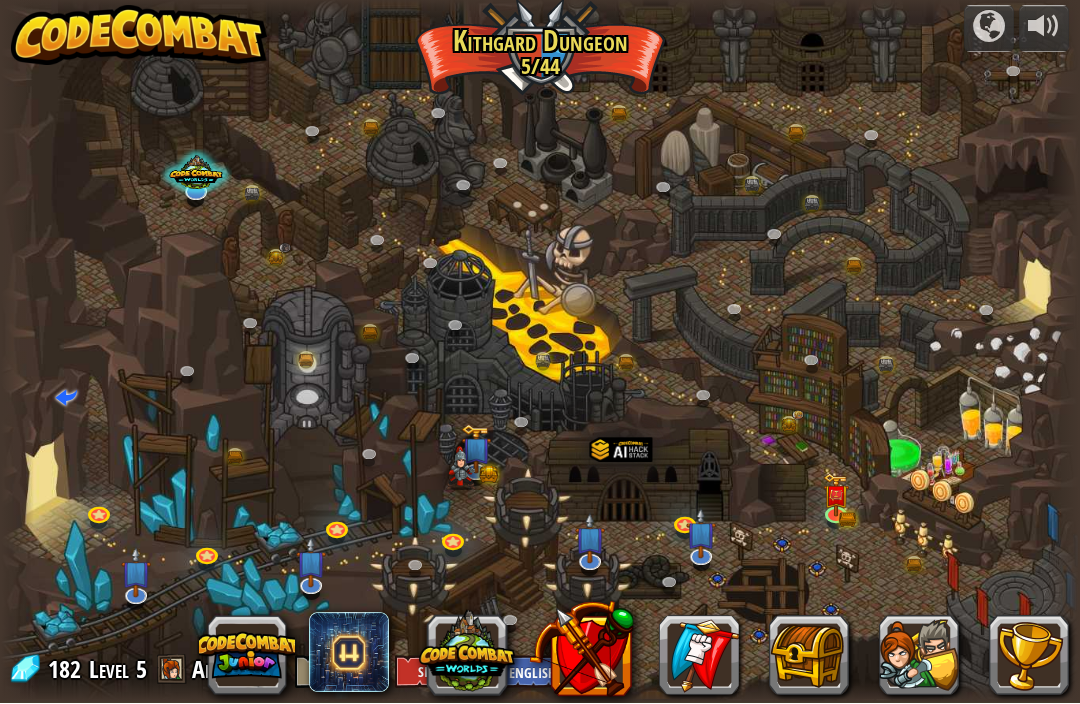 scroll, scrollTop: 0, scrollLeft: 0, axis: both 